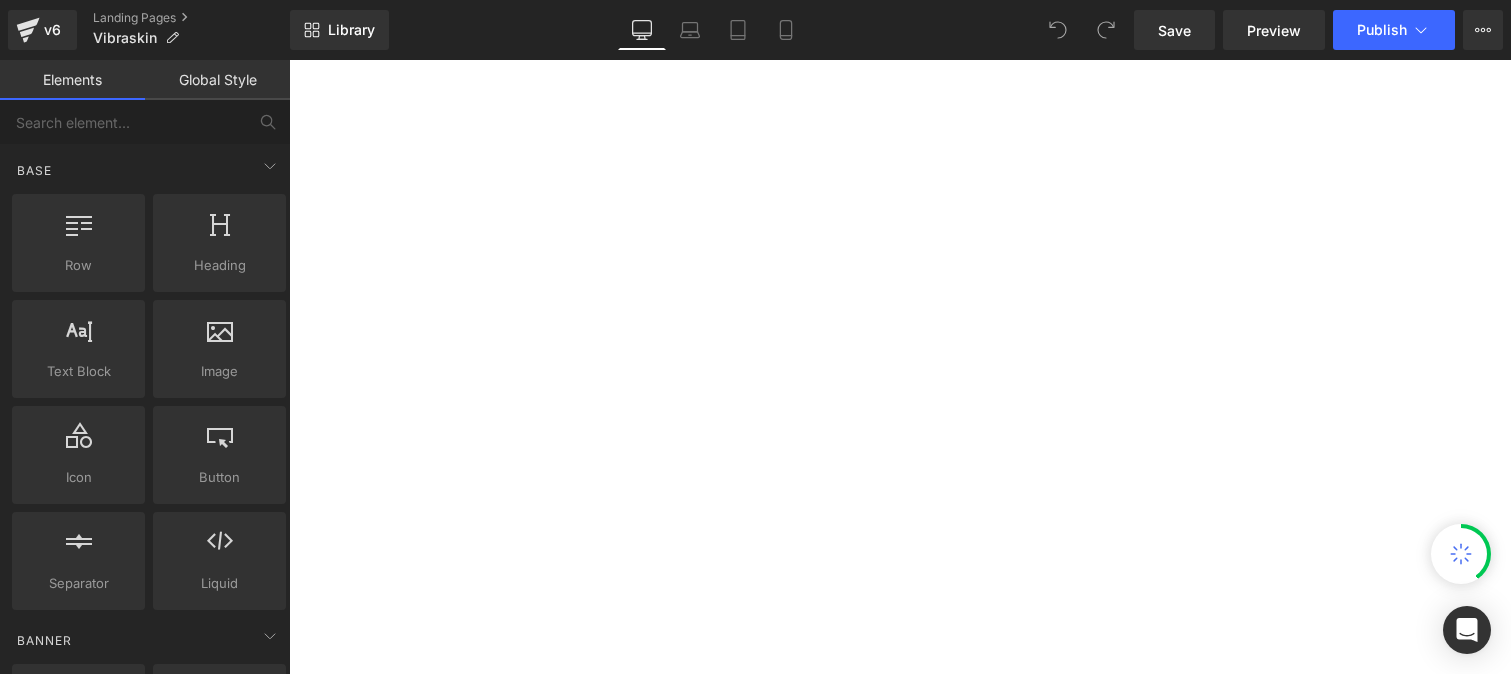 scroll, scrollTop: 0, scrollLeft: 0, axis: both 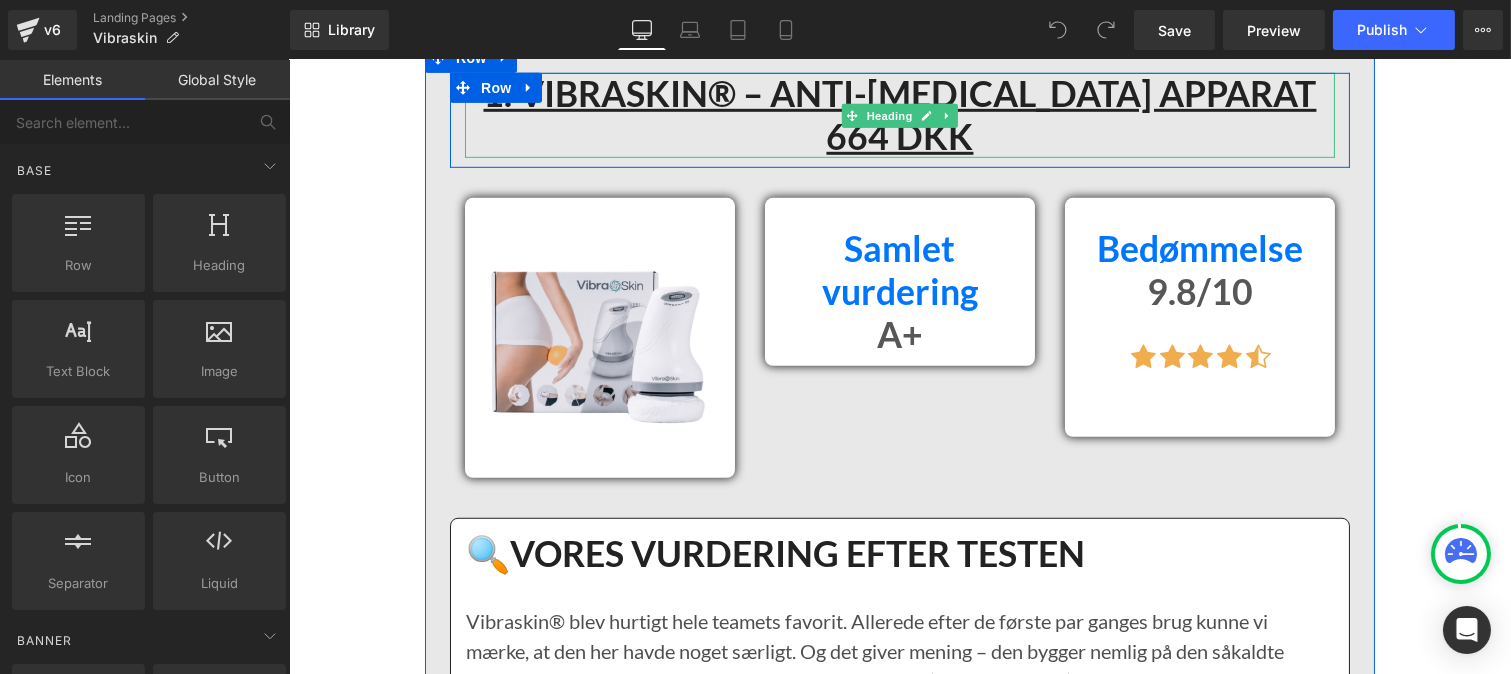 click on "1. VIBRASKIN® – ANTI-[MEDICAL_DATA] APPARAT 664 DKK" at bounding box center (899, 115) 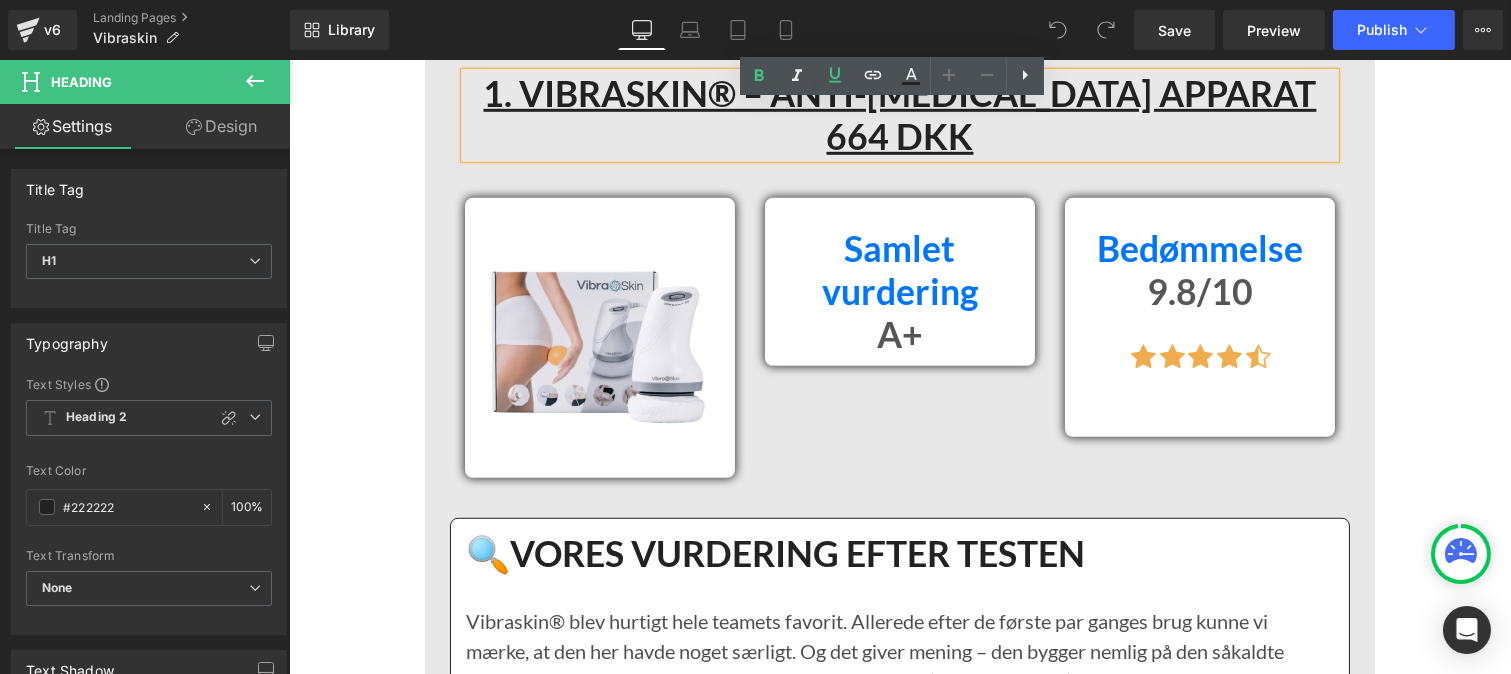 click on "1. VIBRASKIN® – ANTI-[MEDICAL_DATA] APPARAT 664 DKK" at bounding box center (899, 115) 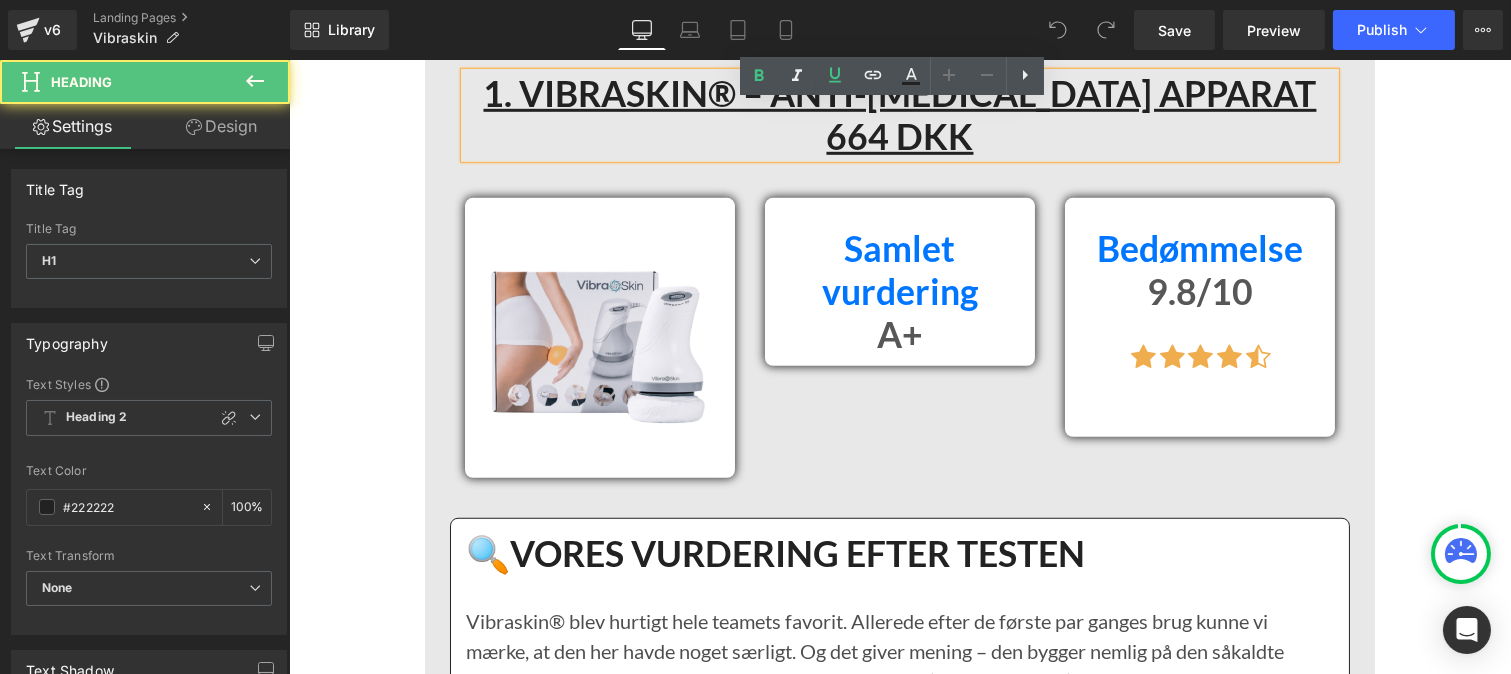 type 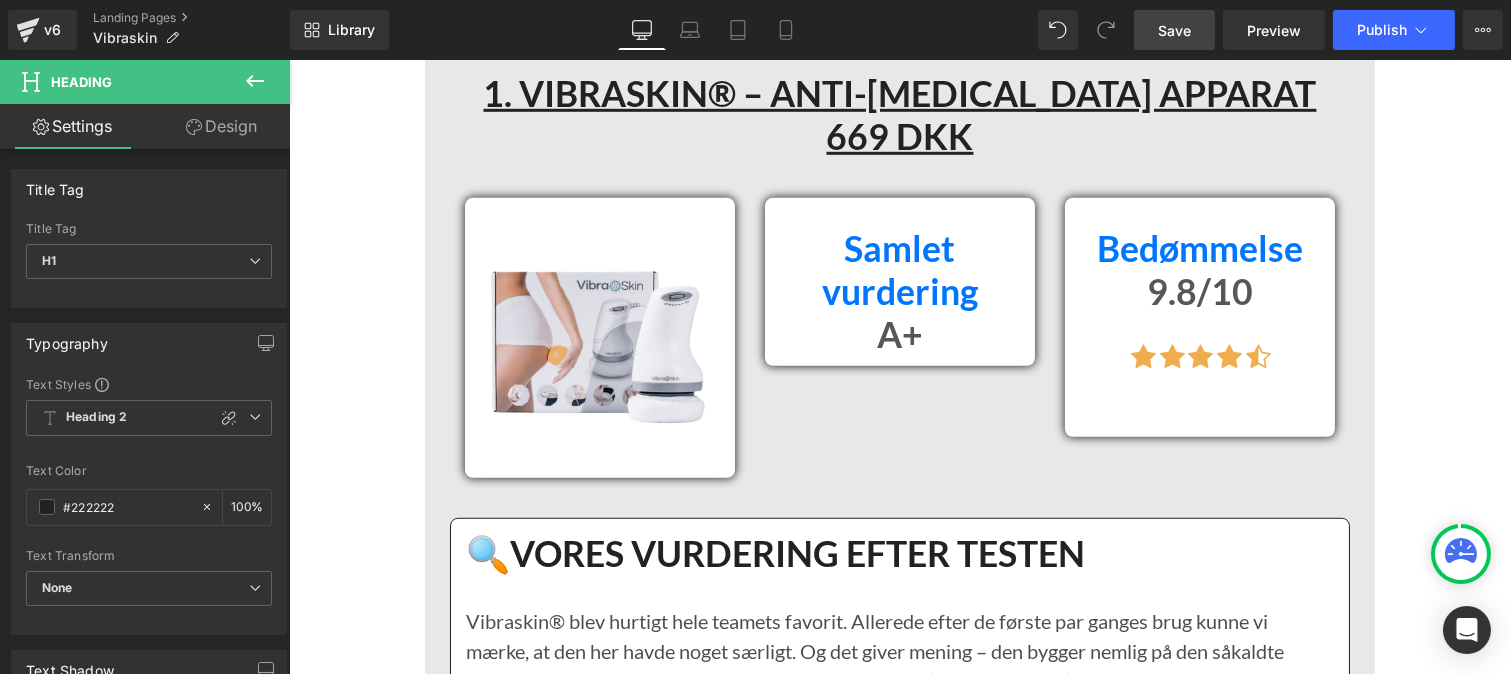 click on "Save" at bounding box center [1174, 30] 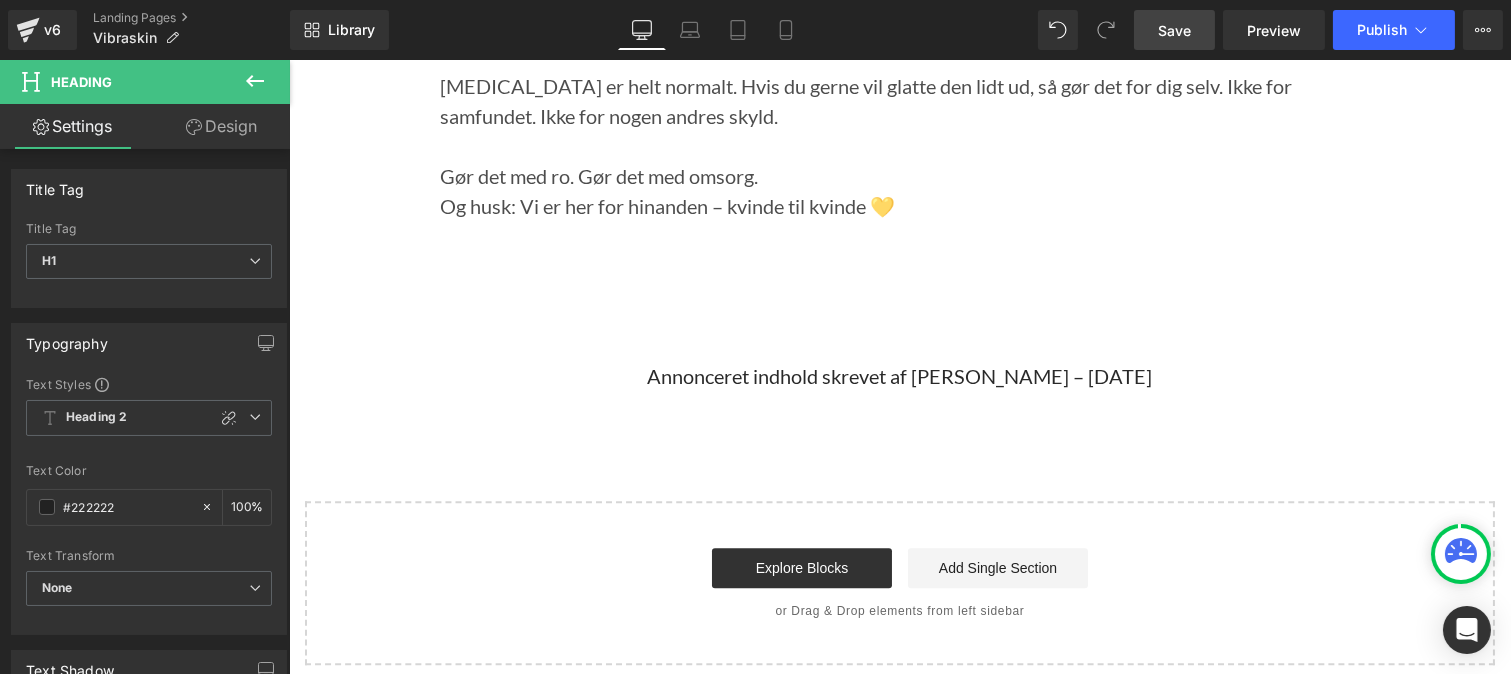 scroll, scrollTop: 22572, scrollLeft: 0, axis: vertical 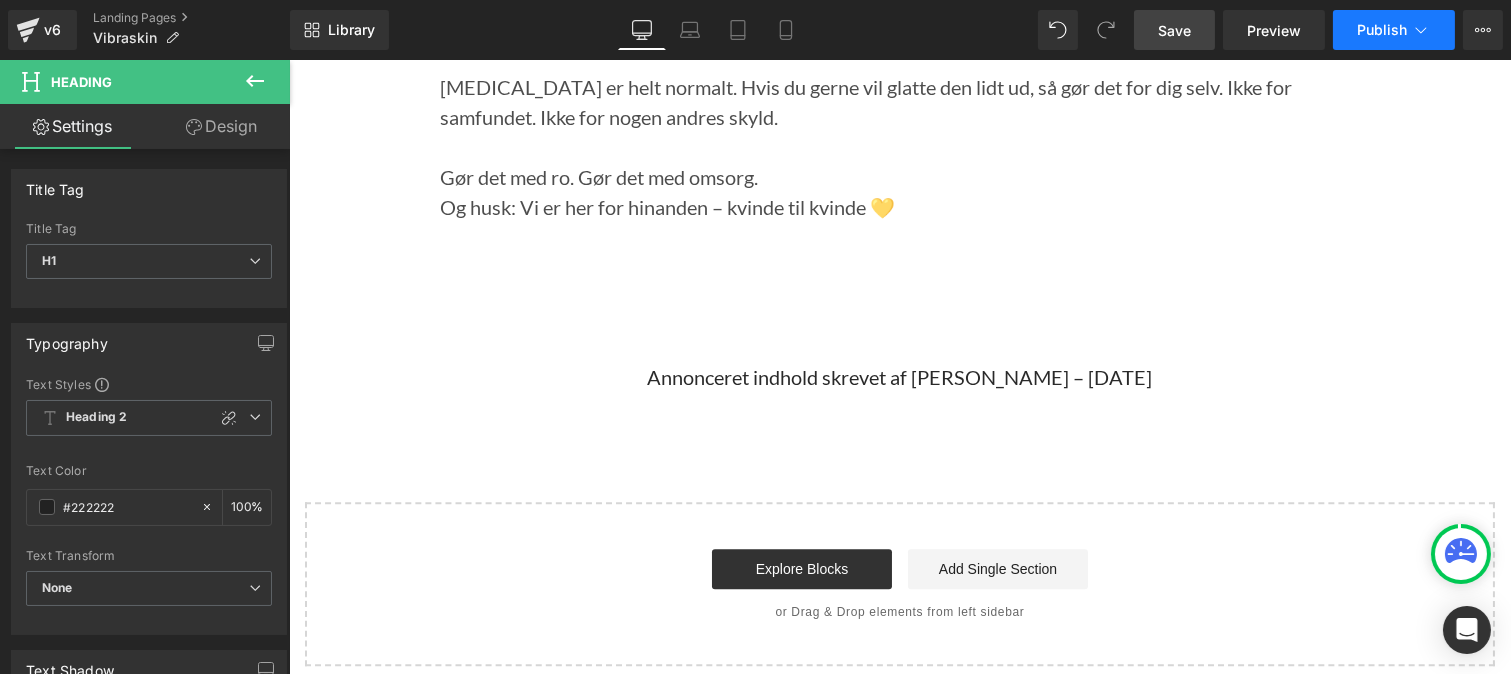 click on "Publish" at bounding box center [1382, 30] 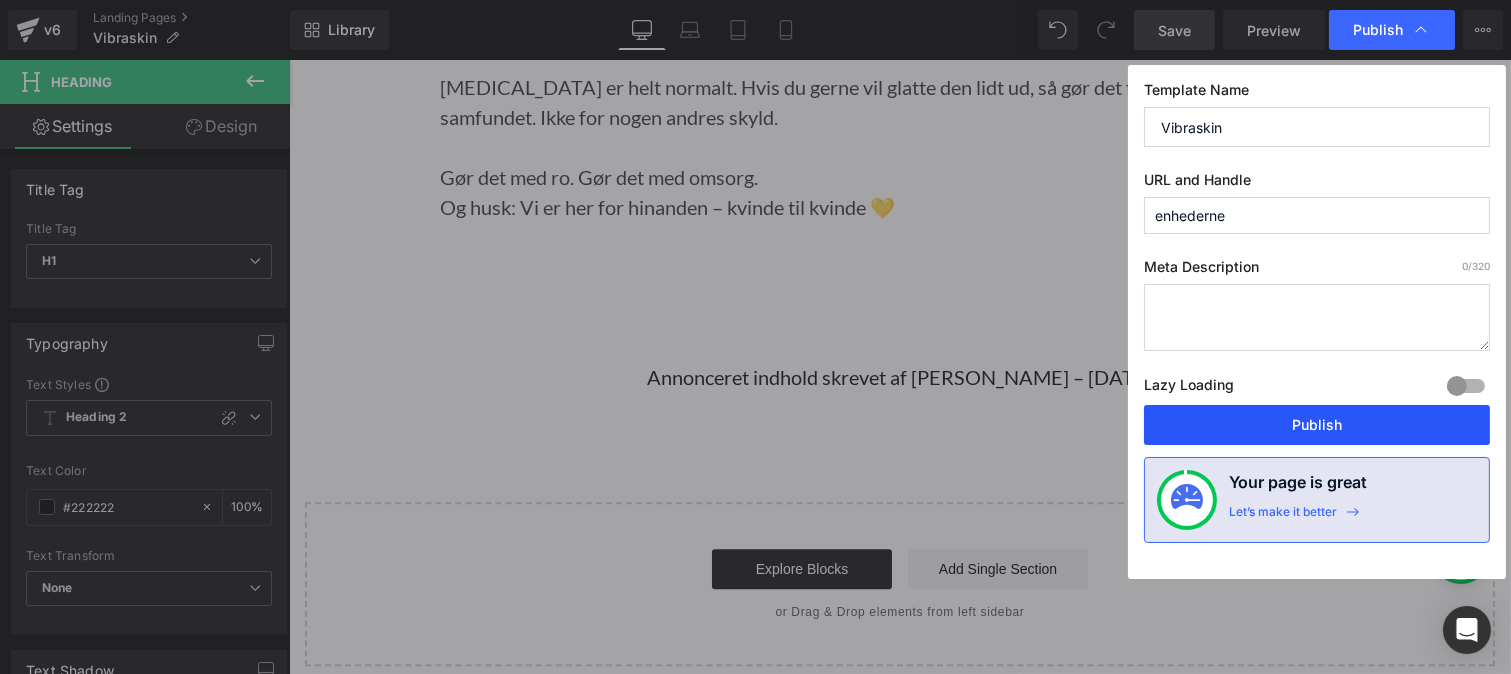 click on "Publish" at bounding box center (1317, 425) 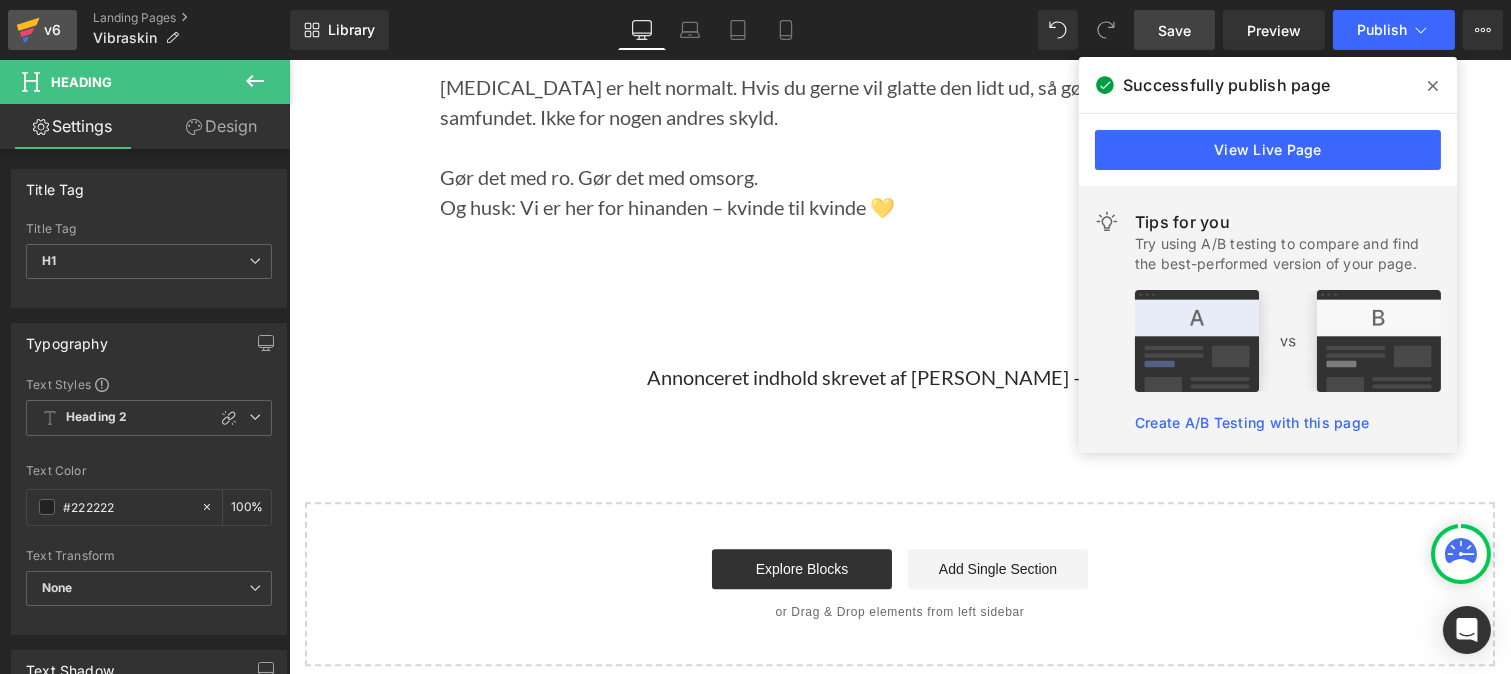 click on "v6" at bounding box center (42, 30) 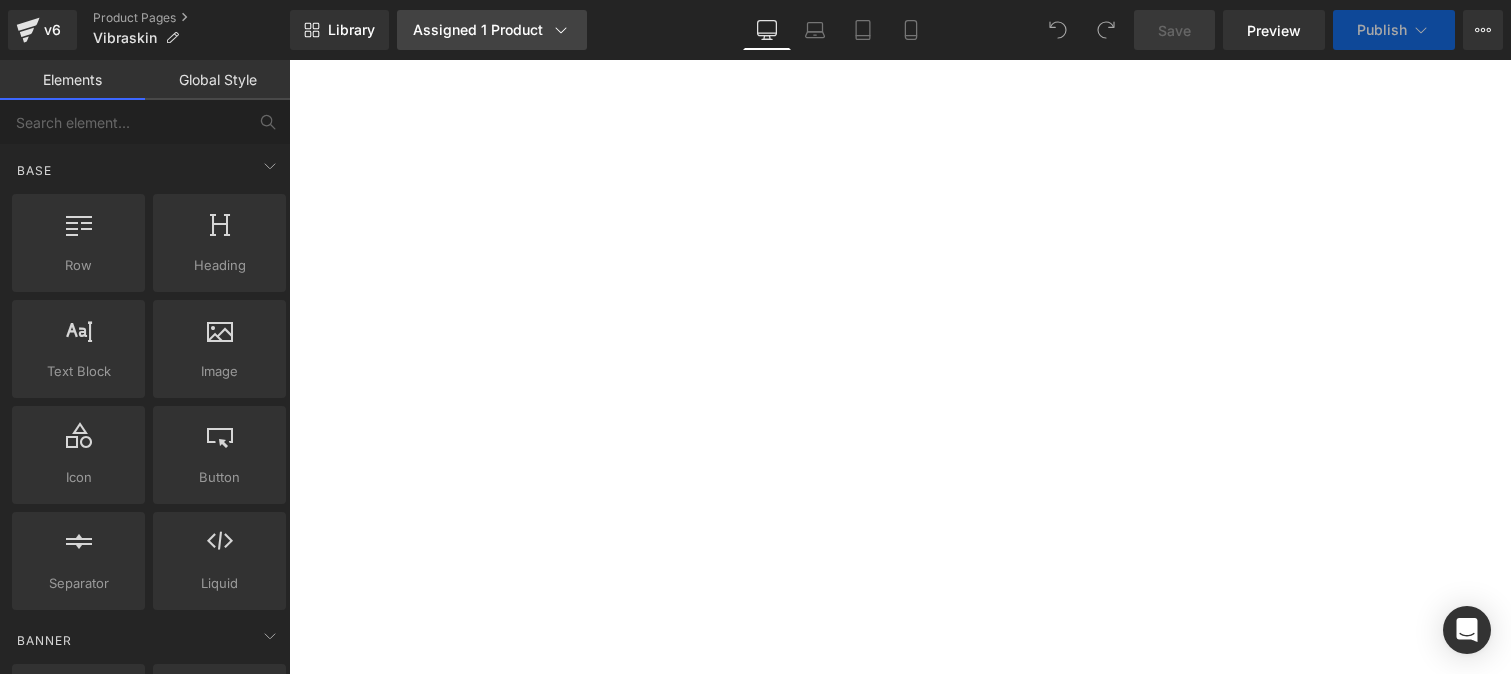 scroll, scrollTop: 0, scrollLeft: 0, axis: both 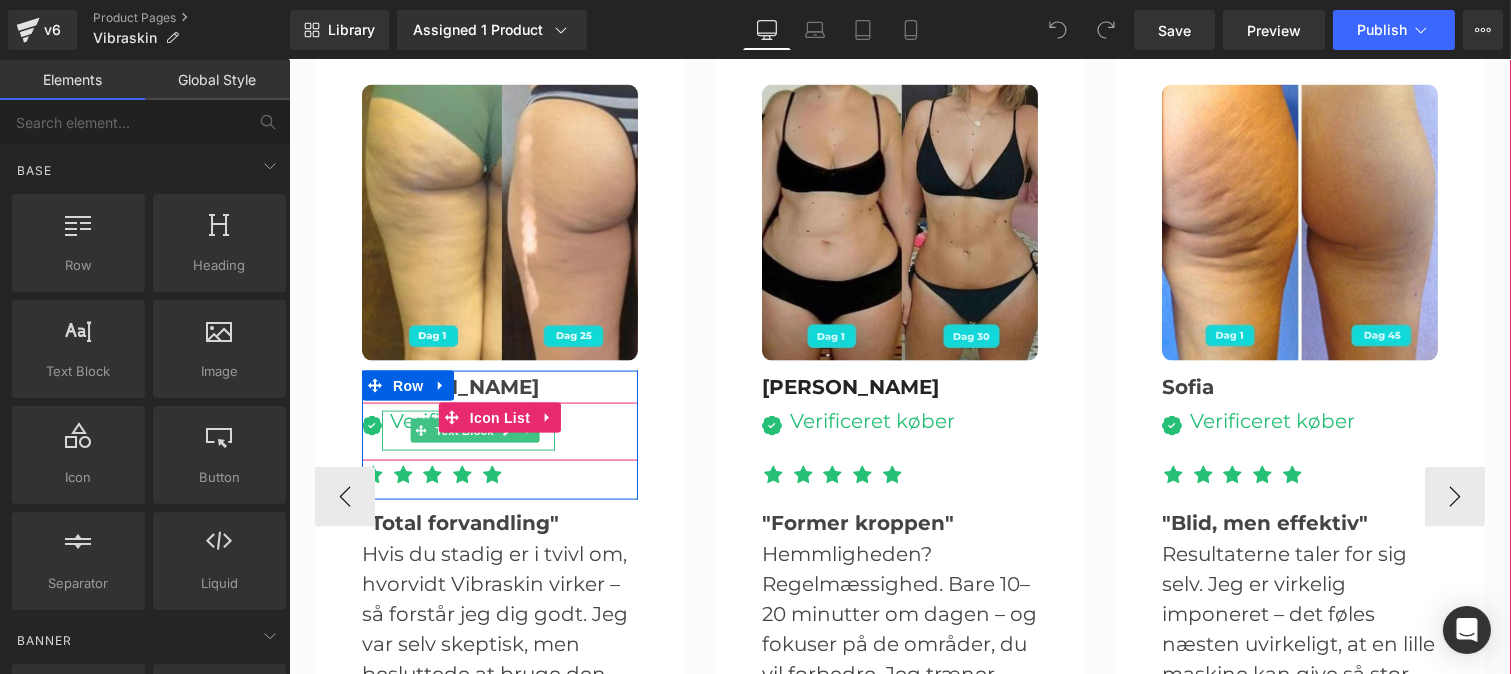 click on "Verificeret køber" at bounding box center [467, 431] 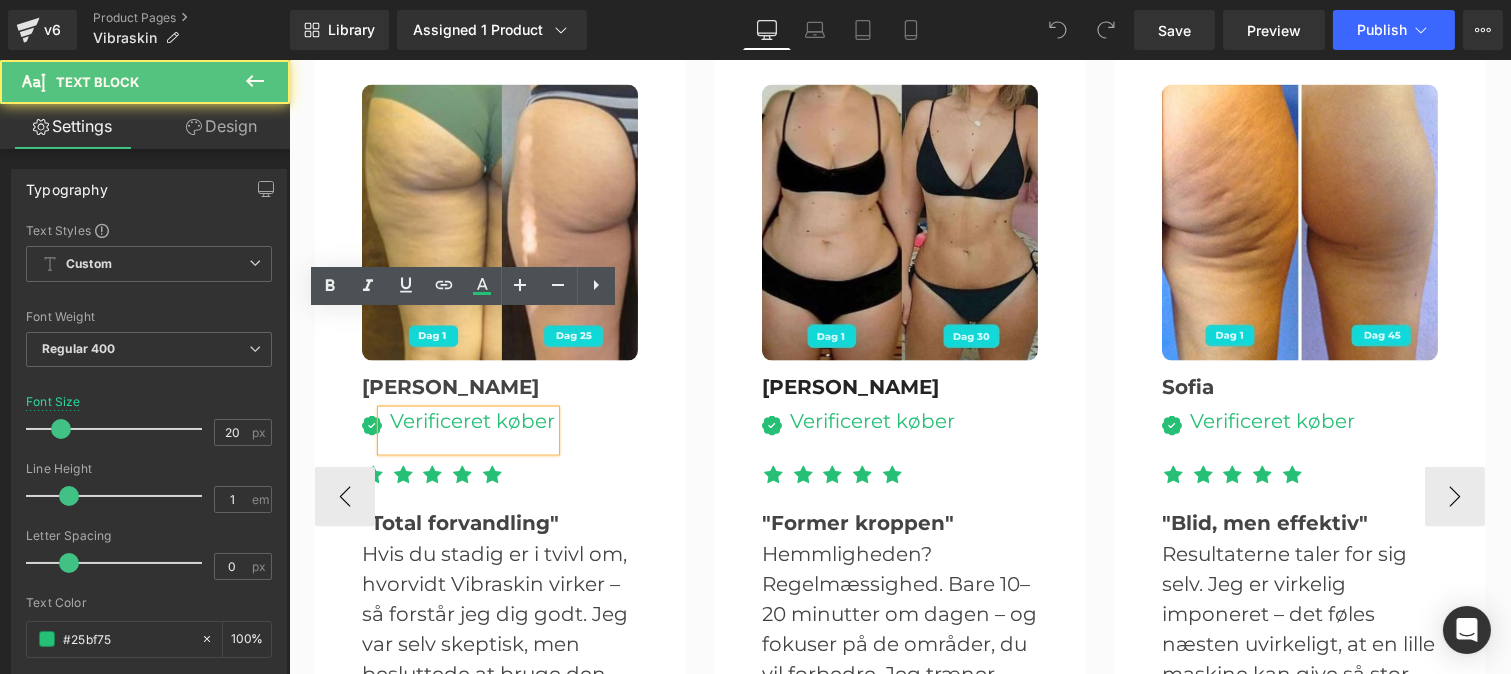 click at bounding box center (471, 441) 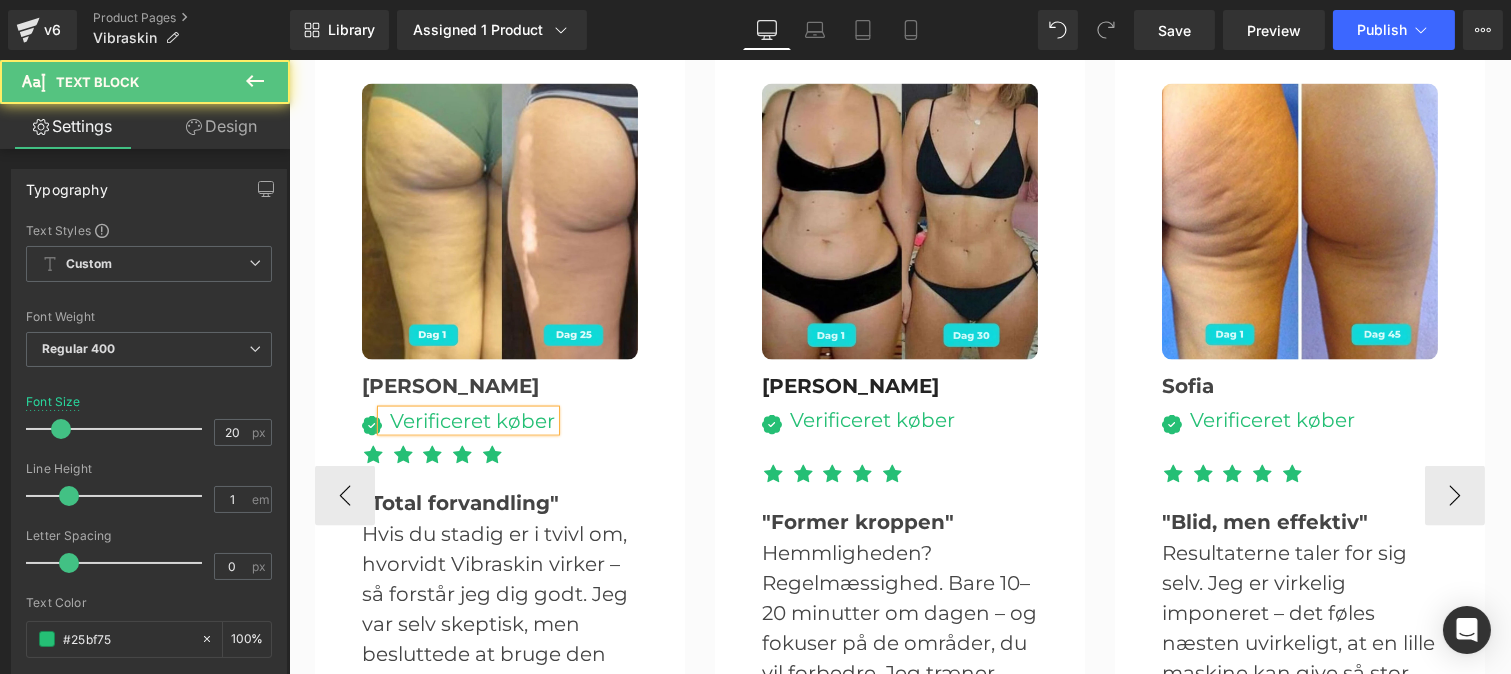 click on "Verificeret køber" at bounding box center [467, 421] 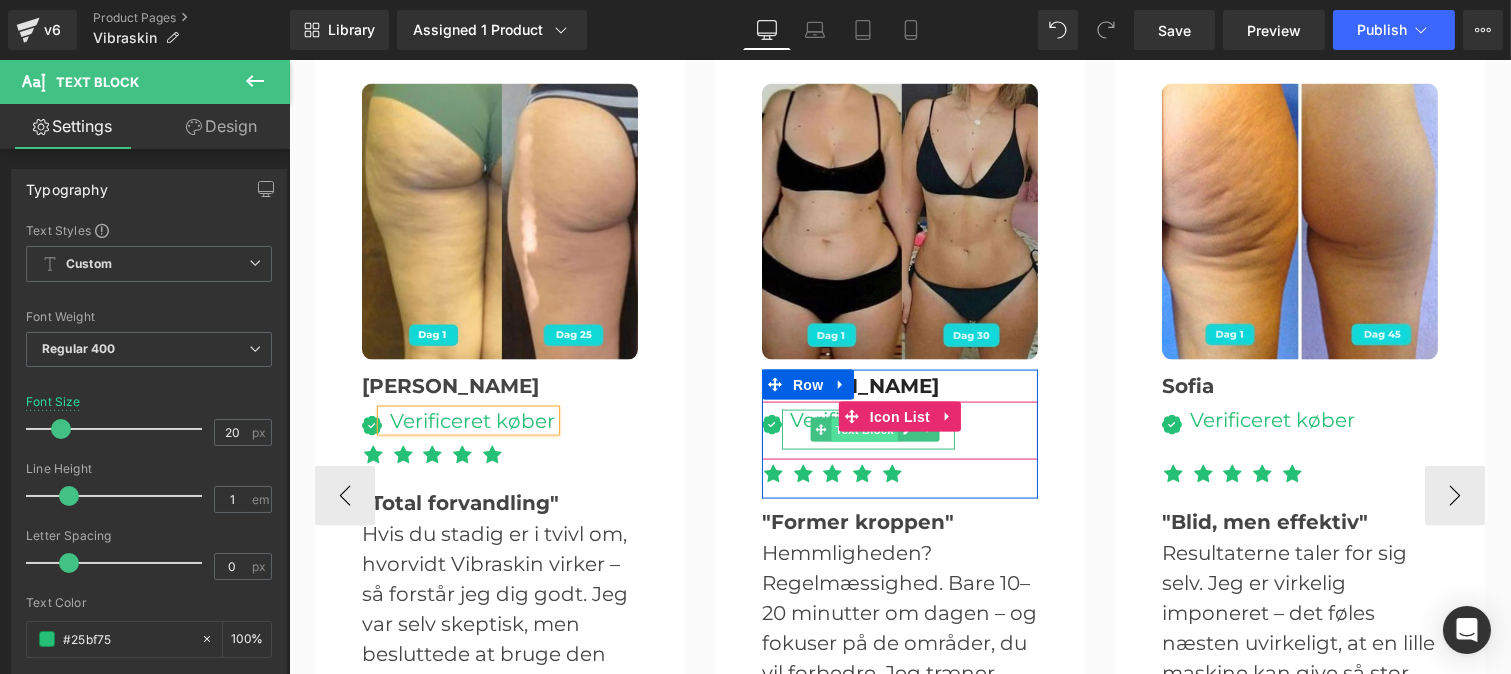 click on "Text Block" at bounding box center (863, 431) 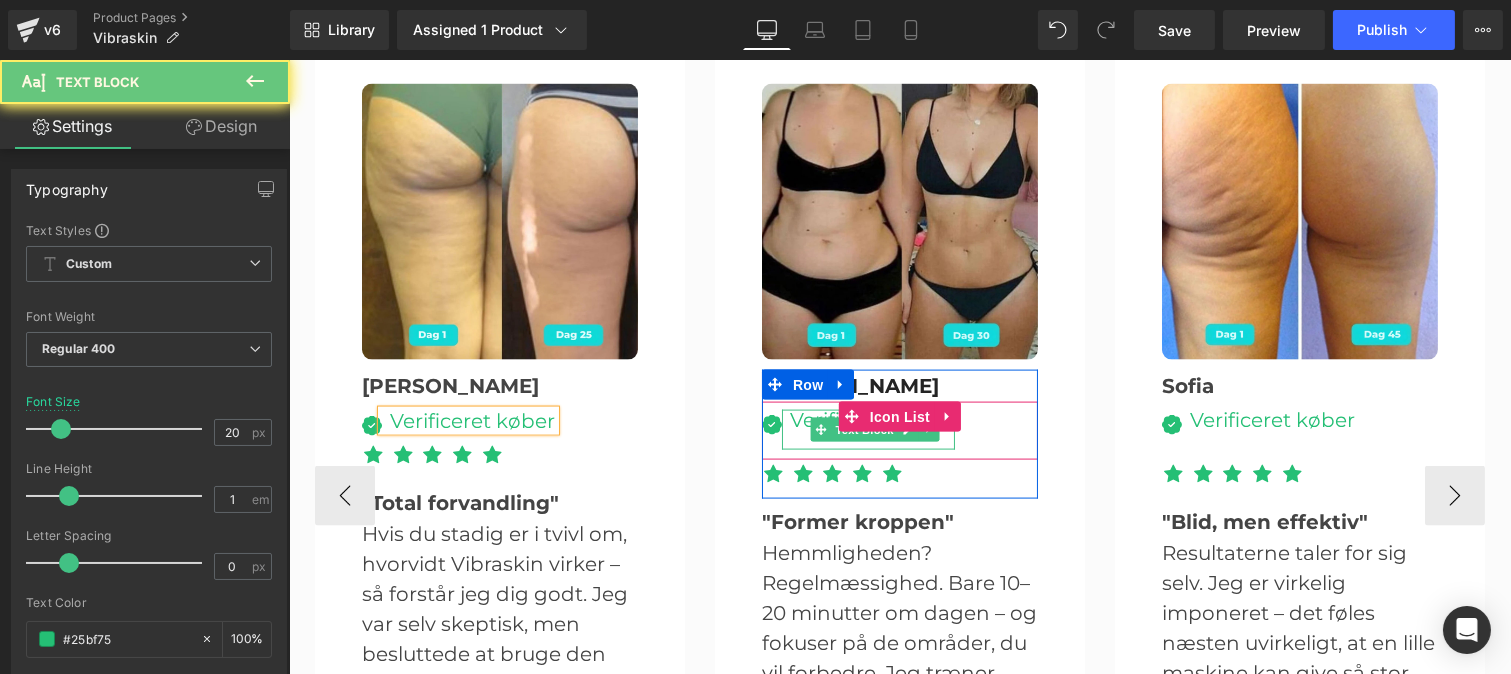 click at bounding box center [871, 440] 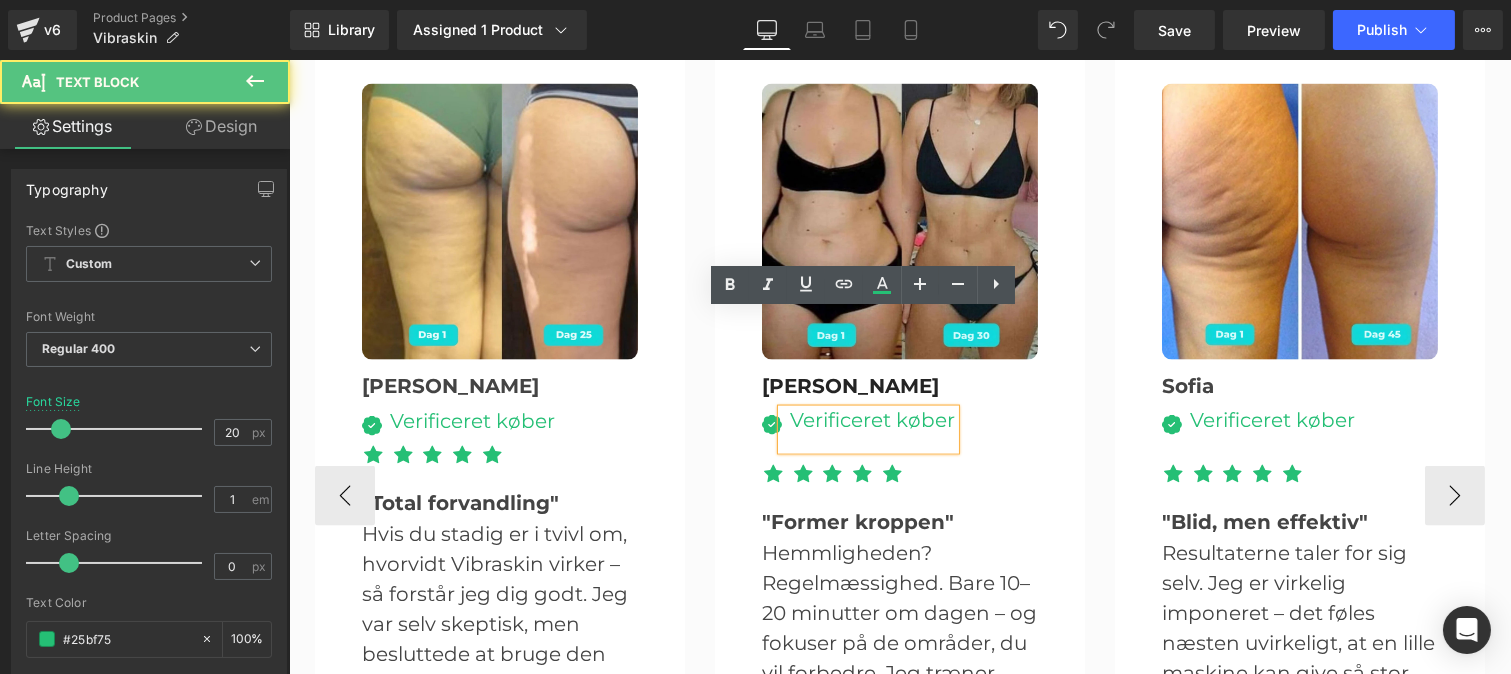 click at bounding box center (871, 440) 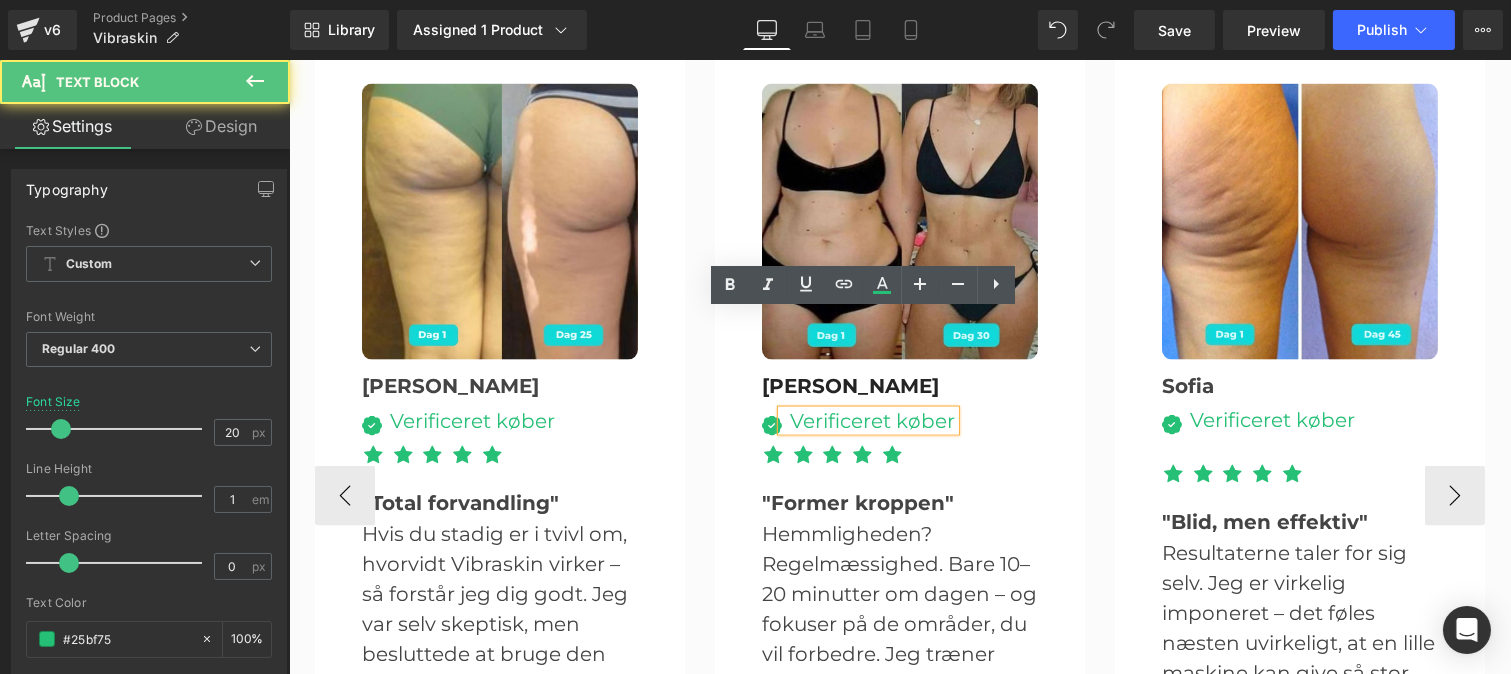 scroll, scrollTop: 5235, scrollLeft: 0, axis: vertical 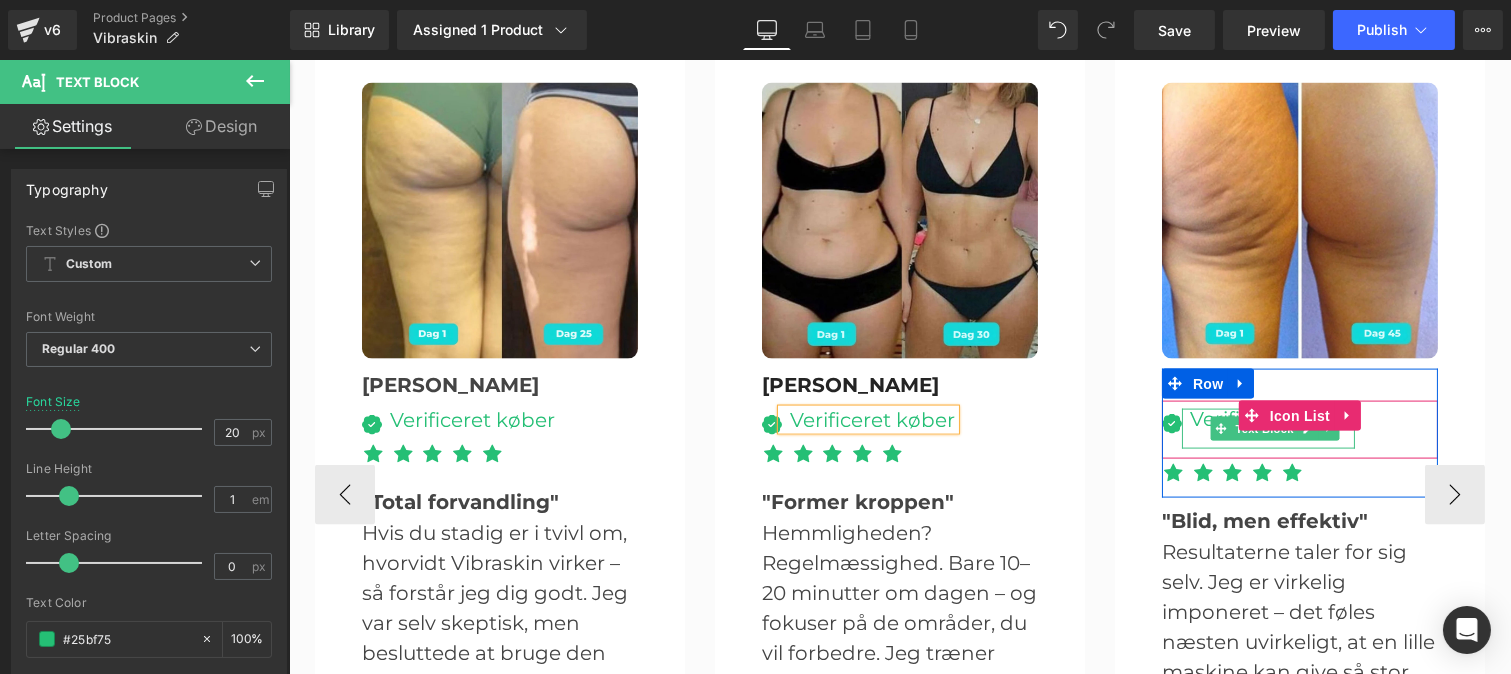 click at bounding box center [1271, 439] 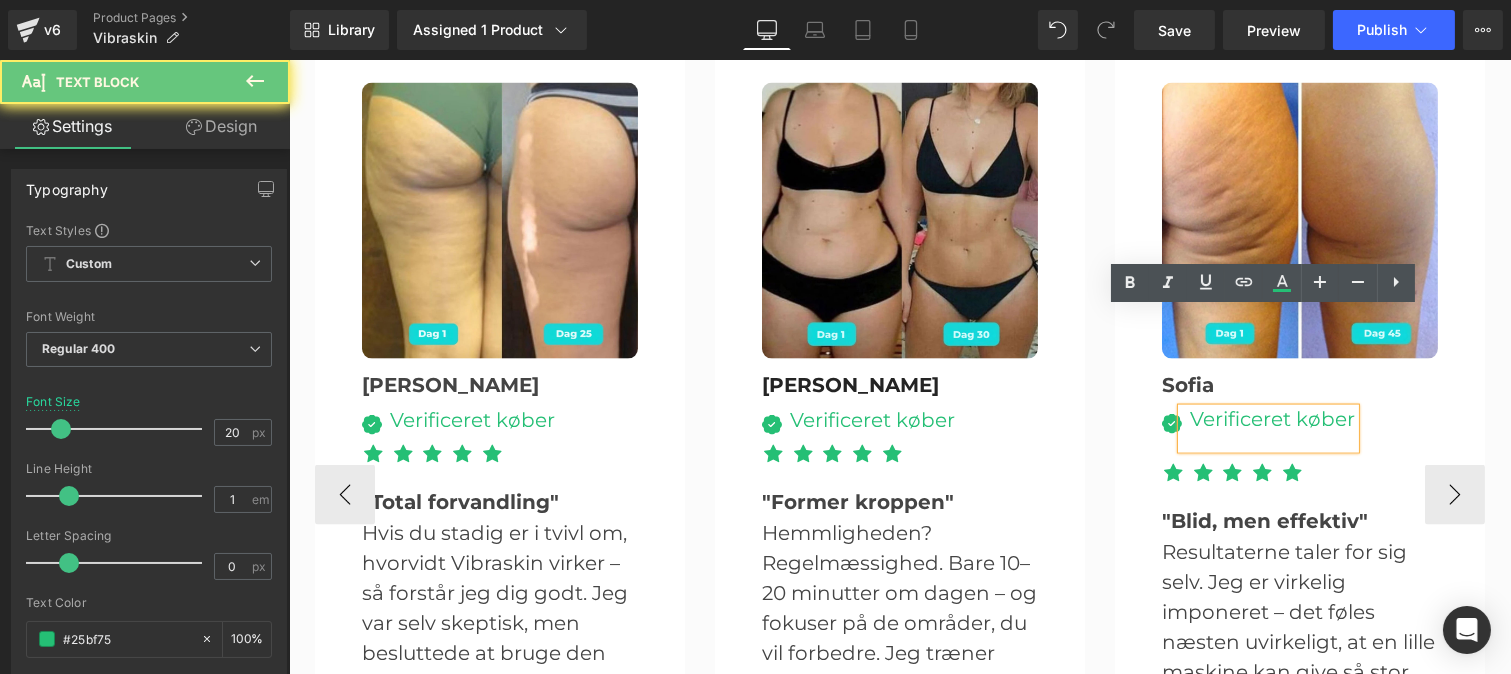 click at bounding box center (1271, 439) 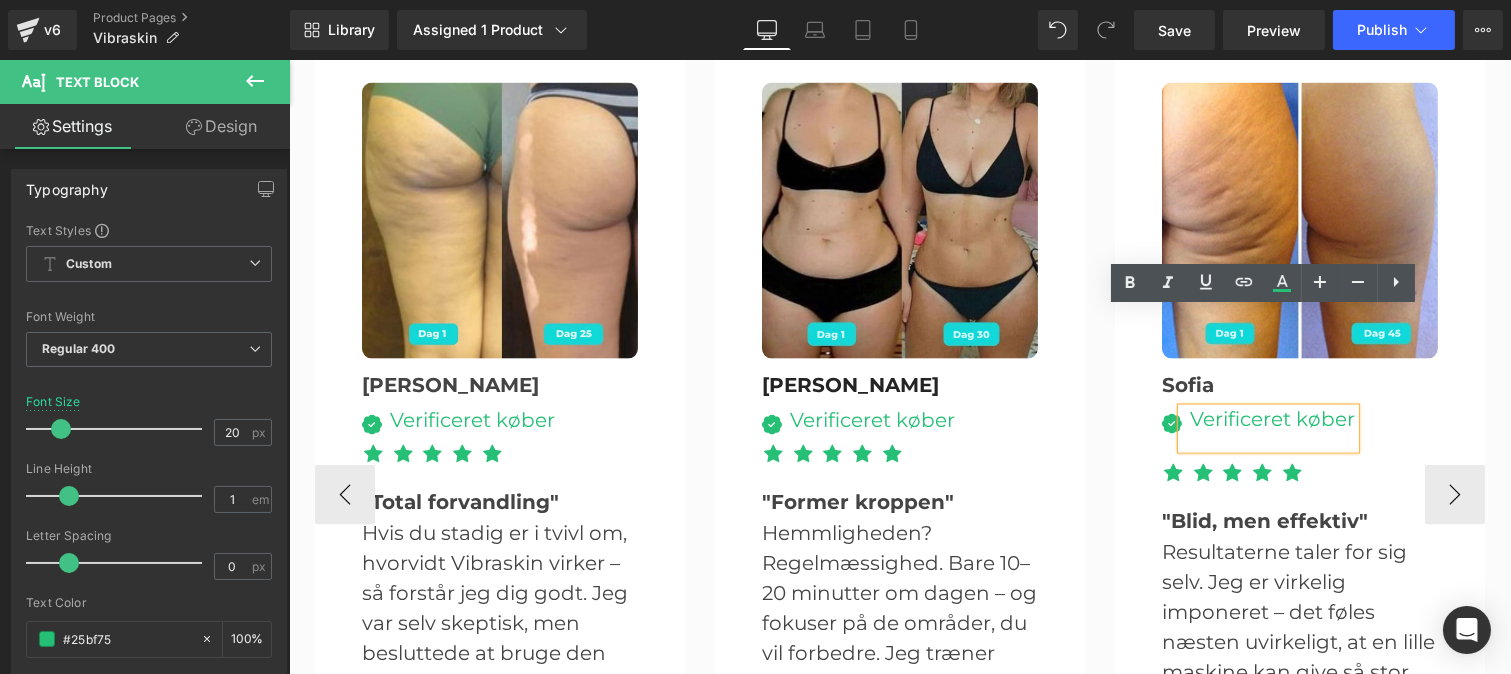 type 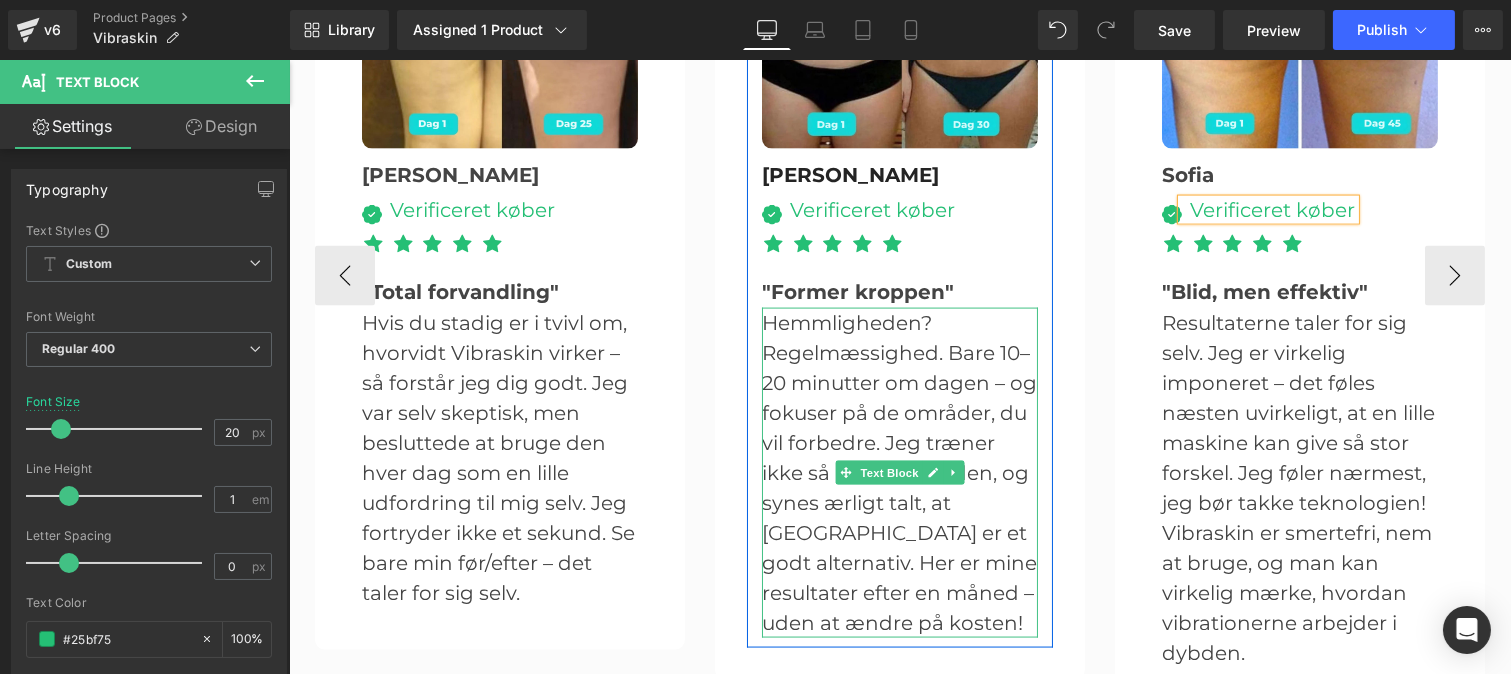 scroll, scrollTop: 5446, scrollLeft: 0, axis: vertical 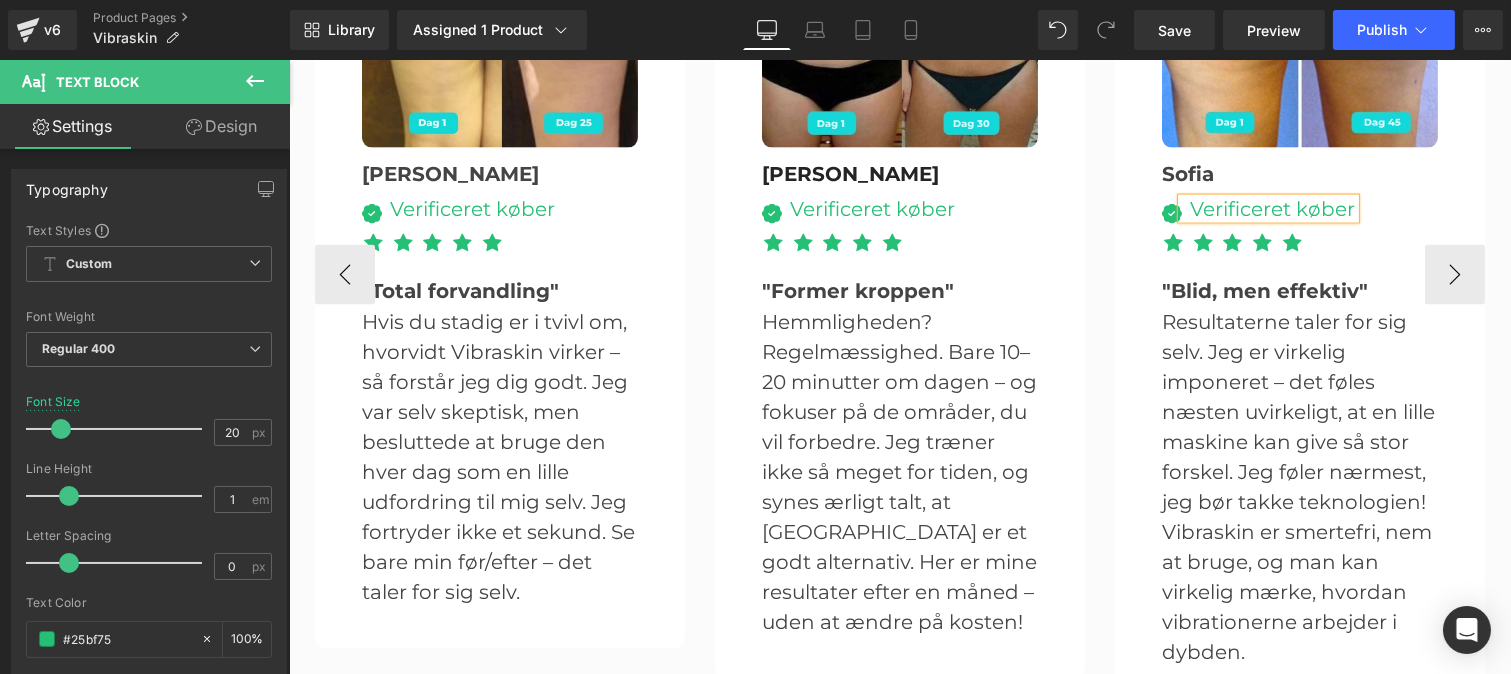 click at bounding box center [911, 692] 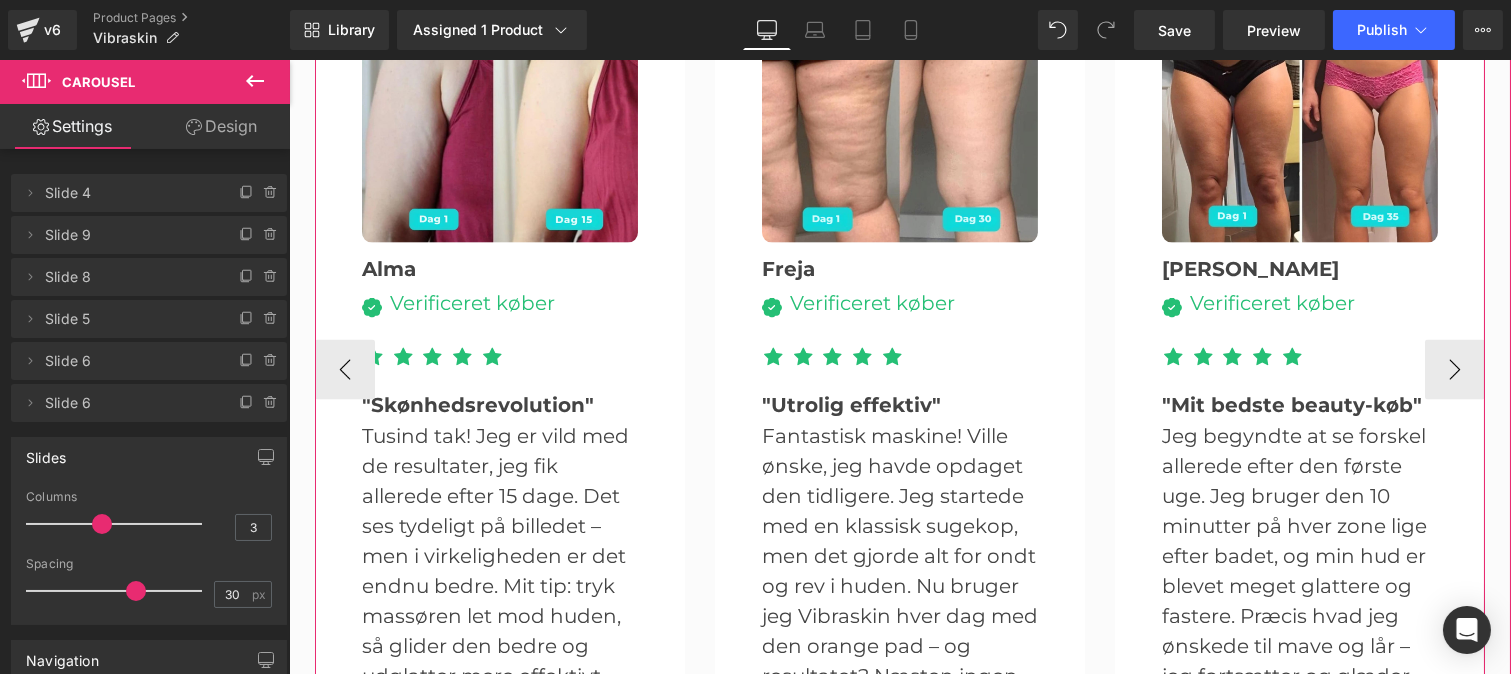 scroll, scrollTop: 5350, scrollLeft: 0, axis: vertical 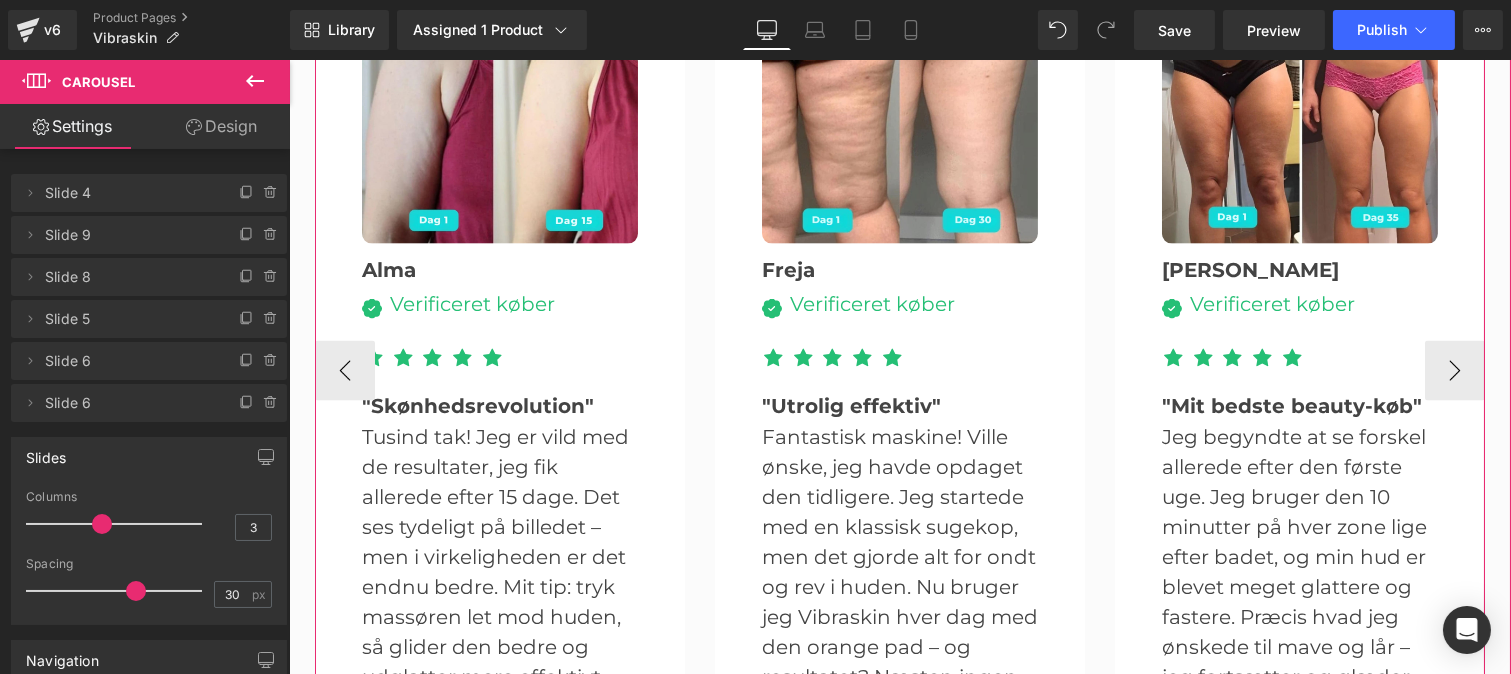 click on "Image
Verificeret køber
Text Block
Icon List" at bounding box center [499, 314] 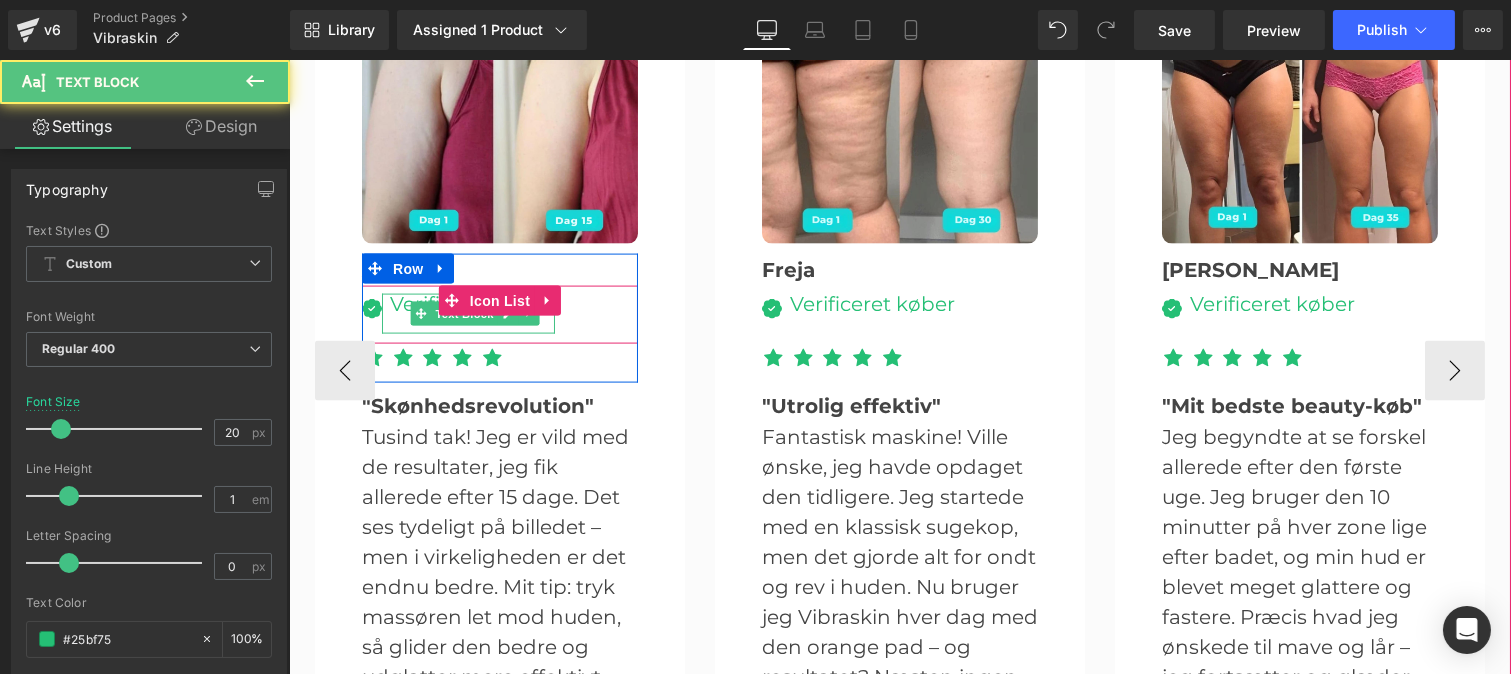 click at bounding box center (471, 324) 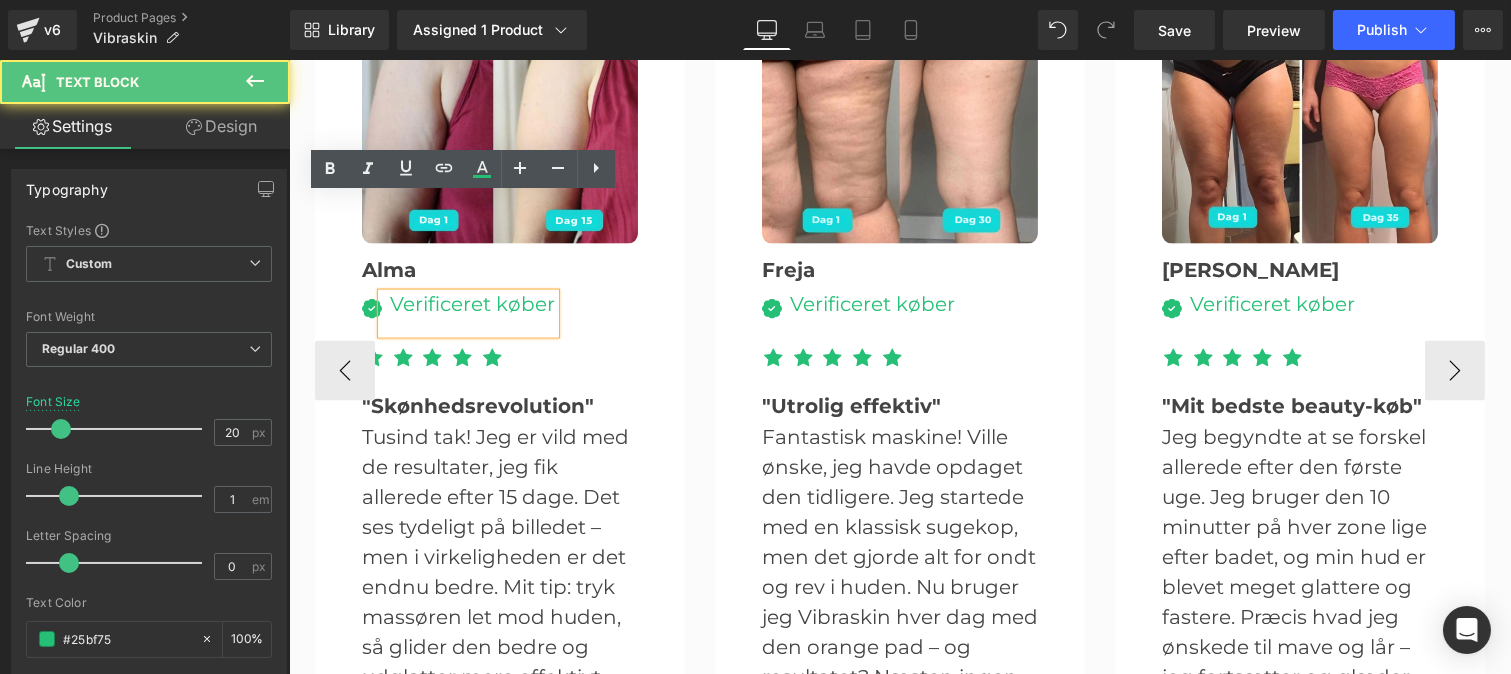 click at bounding box center (471, 324) 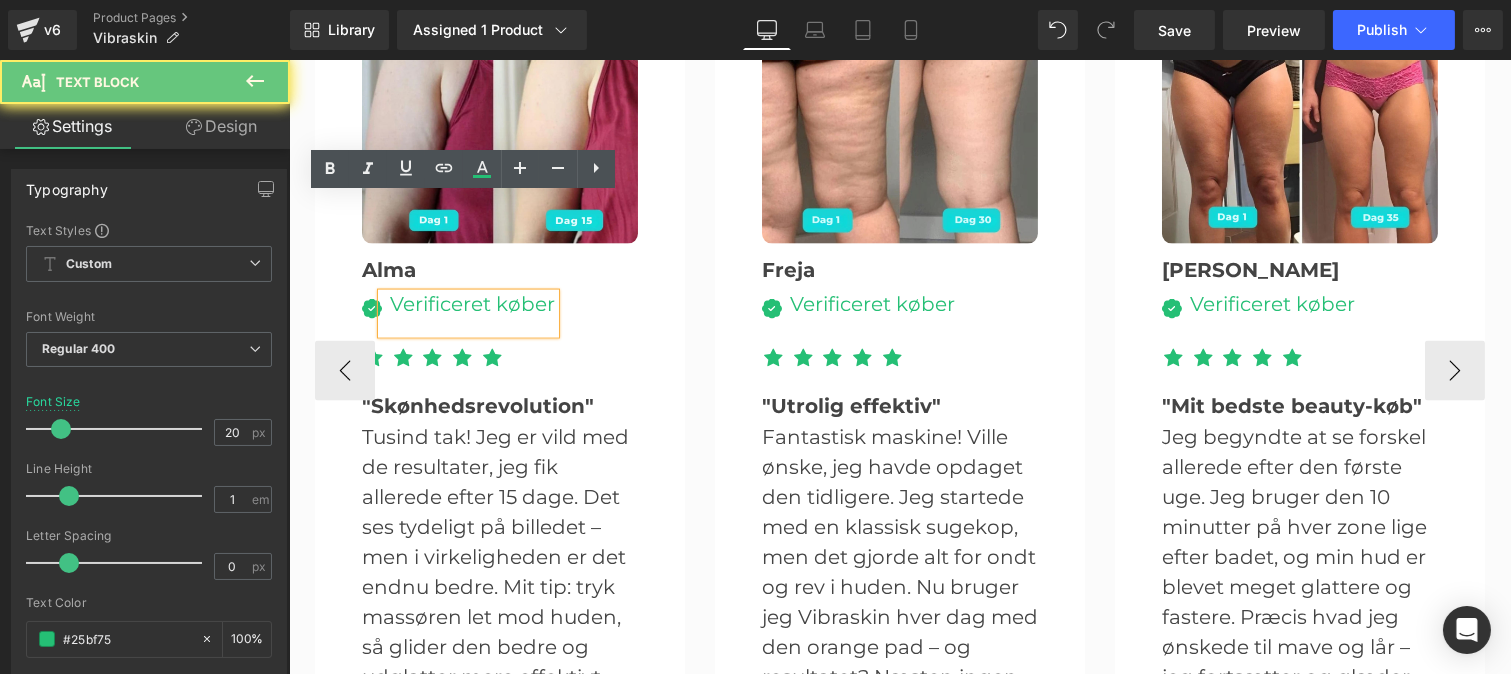 type 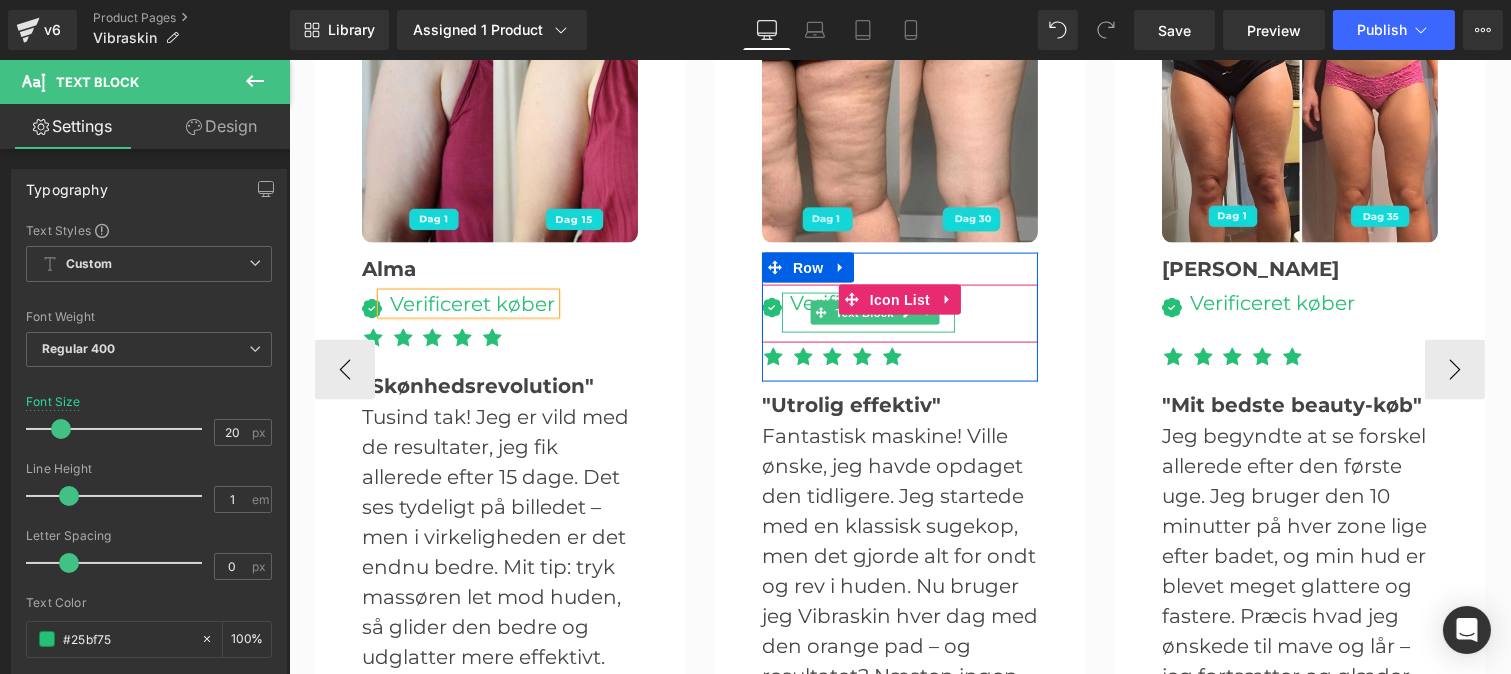 click on "Verificeret køber" at bounding box center [867, 313] 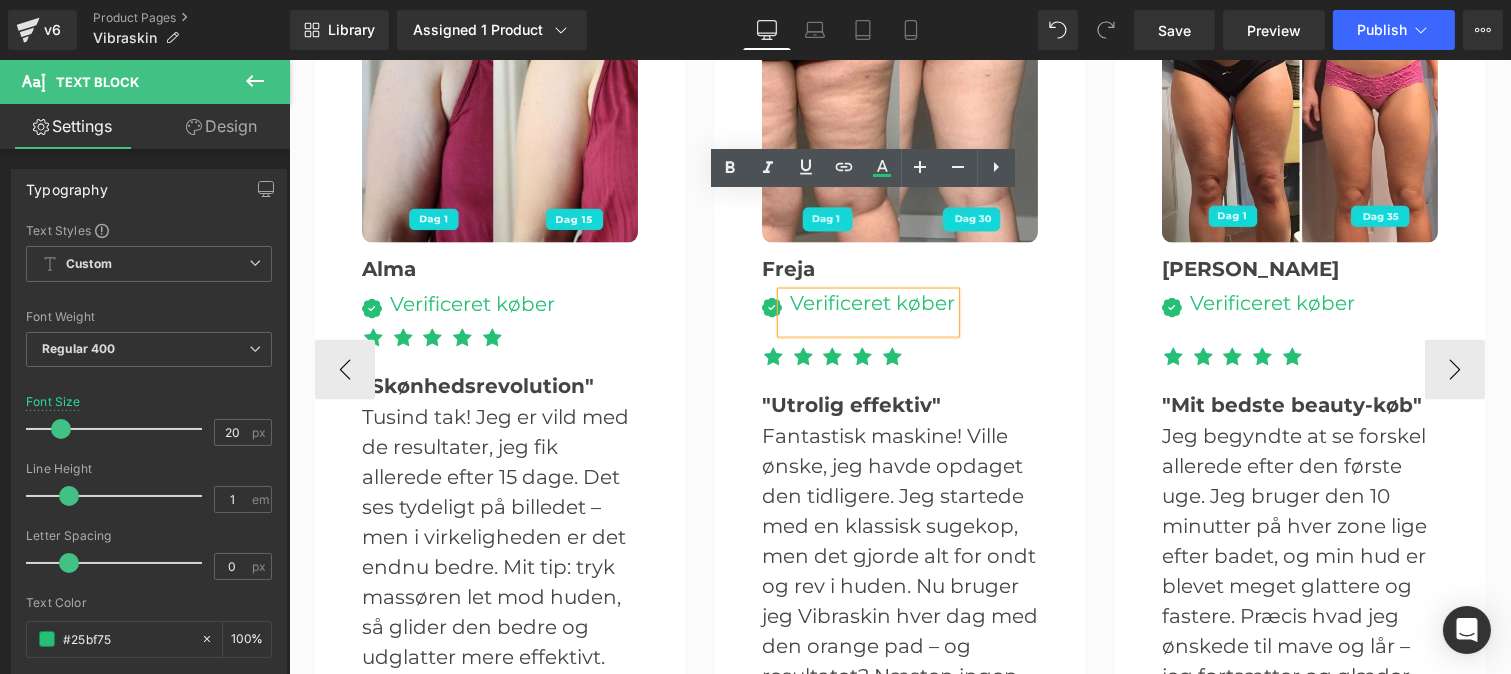 click on "Verificeret køber" at bounding box center [867, 313] 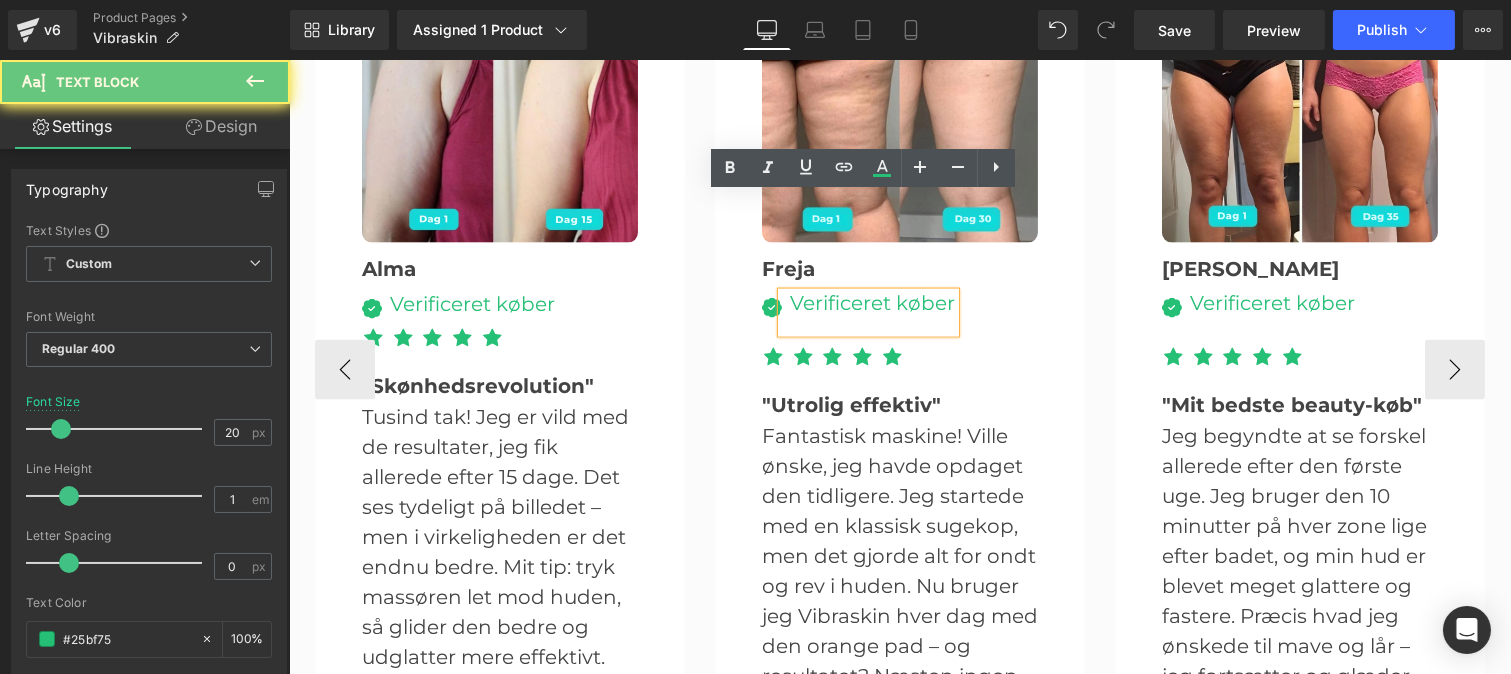 click on "Verificeret køber" at bounding box center [867, 313] 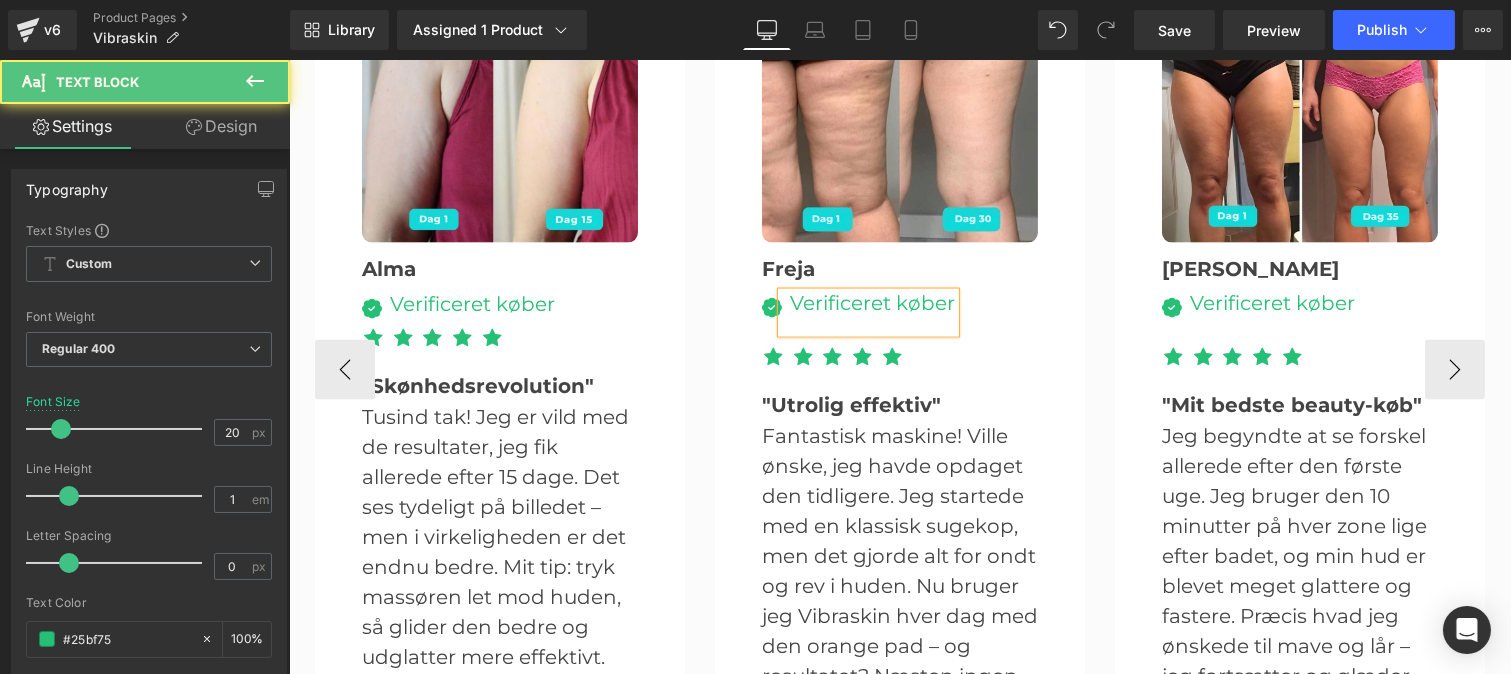 click at bounding box center [871, 323] 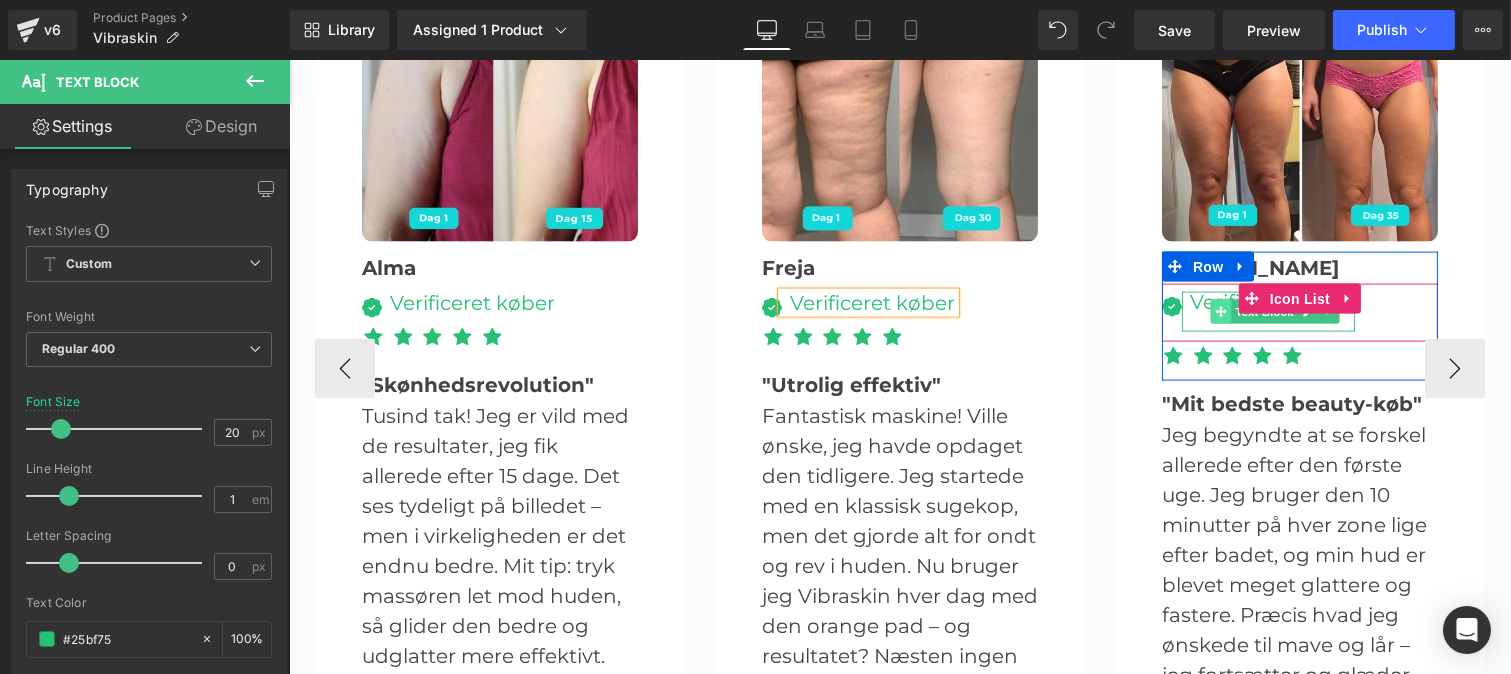 click at bounding box center (1219, 312) 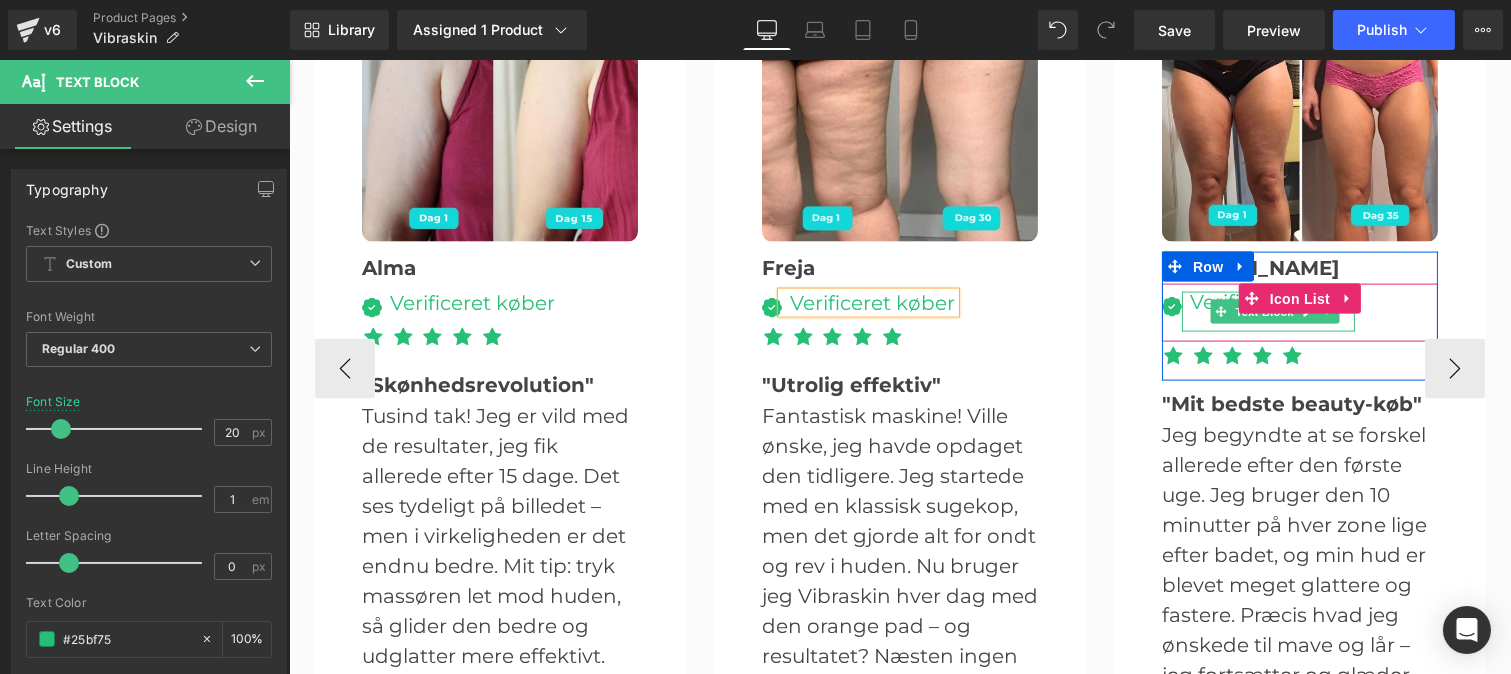 click on "Verificeret køber" at bounding box center (1267, 312) 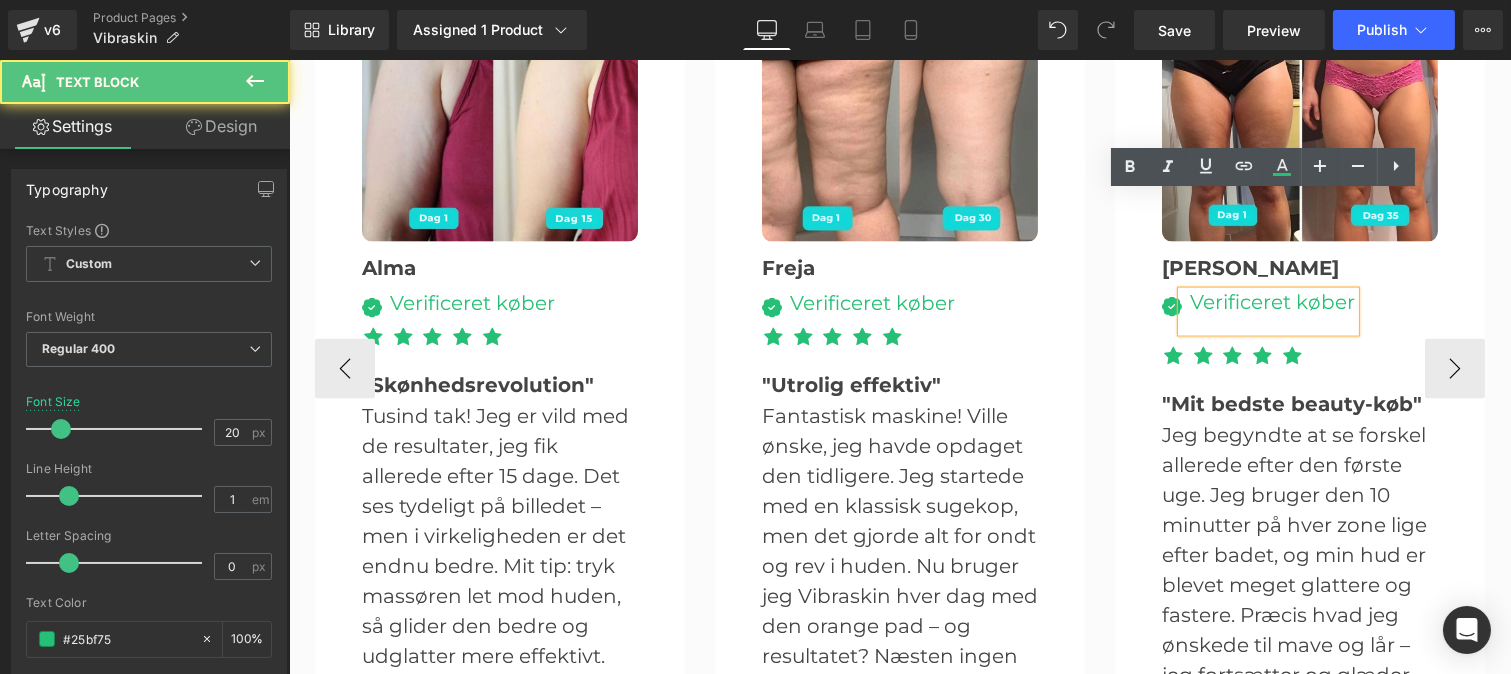 click at bounding box center [1271, 322] 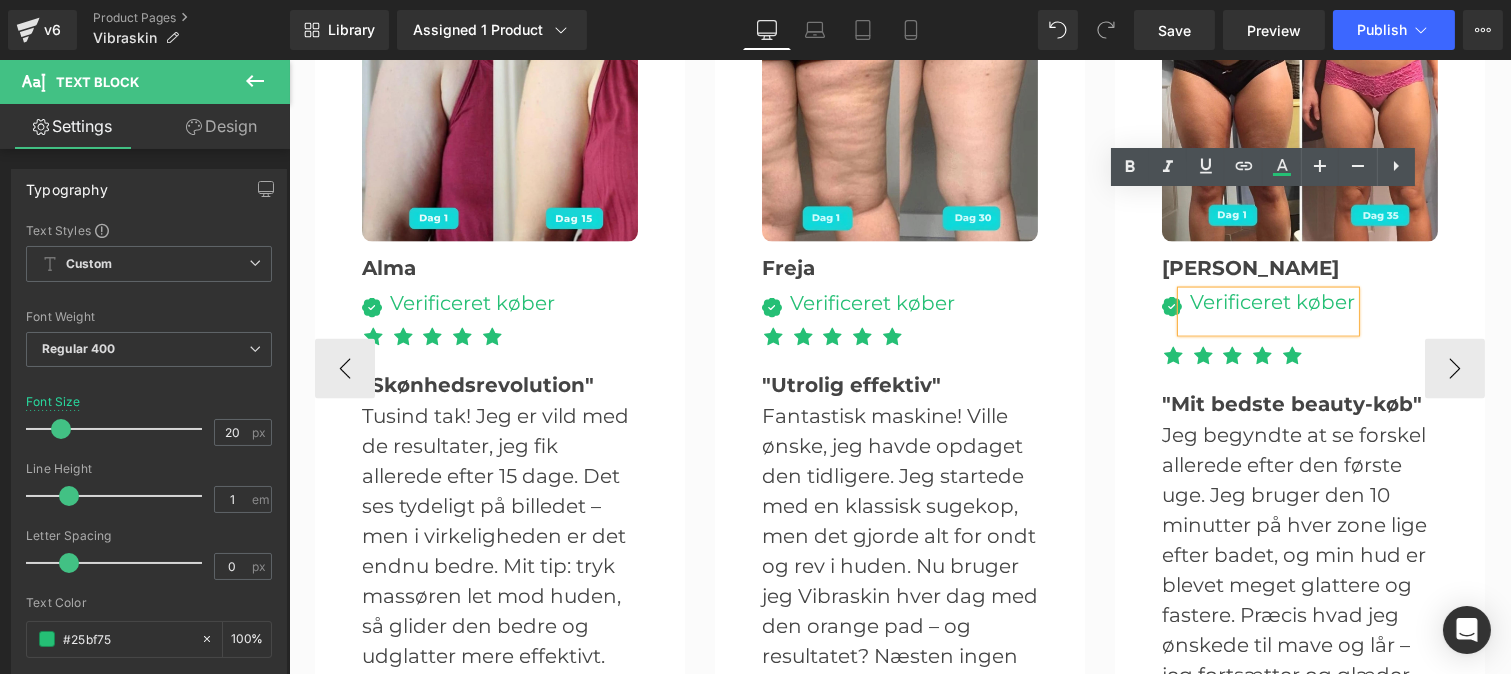type 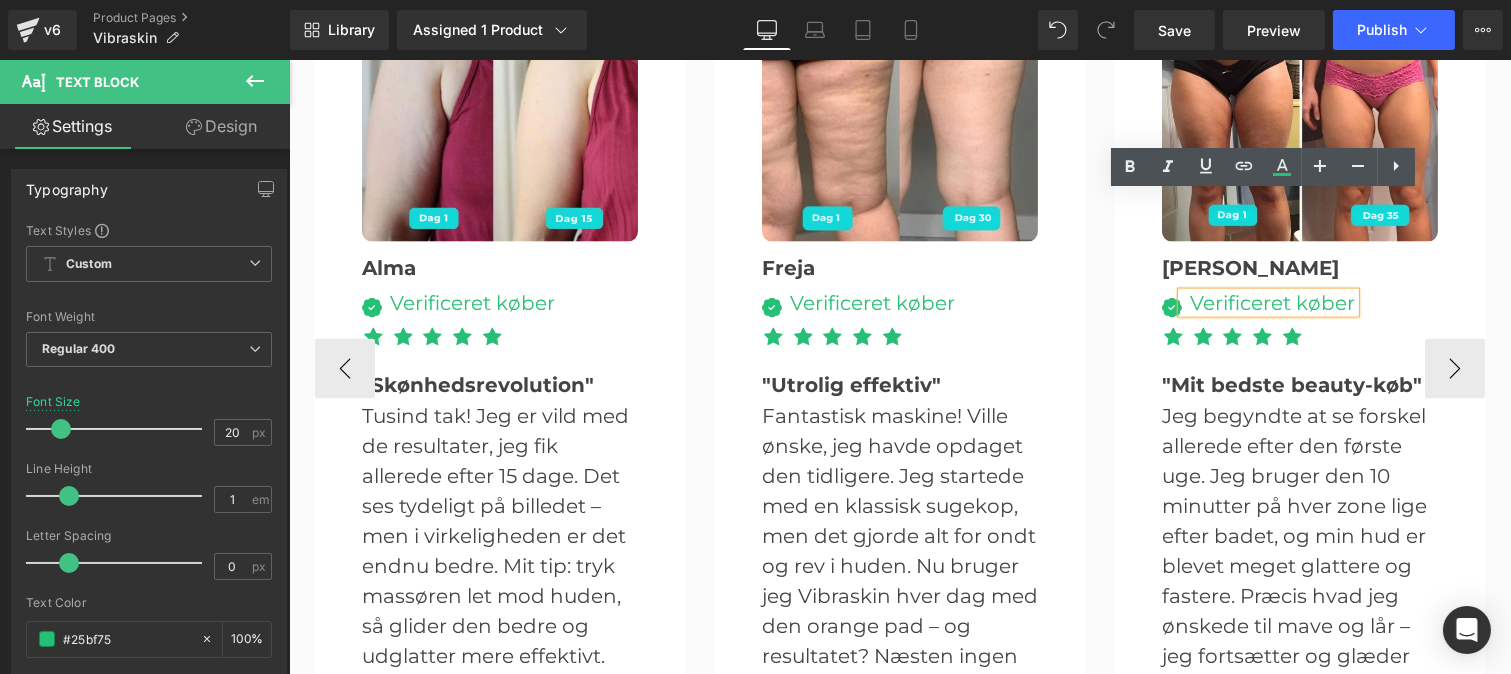 scroll, scrollTop: 5353, scrollLeft: 0, axis: vertical 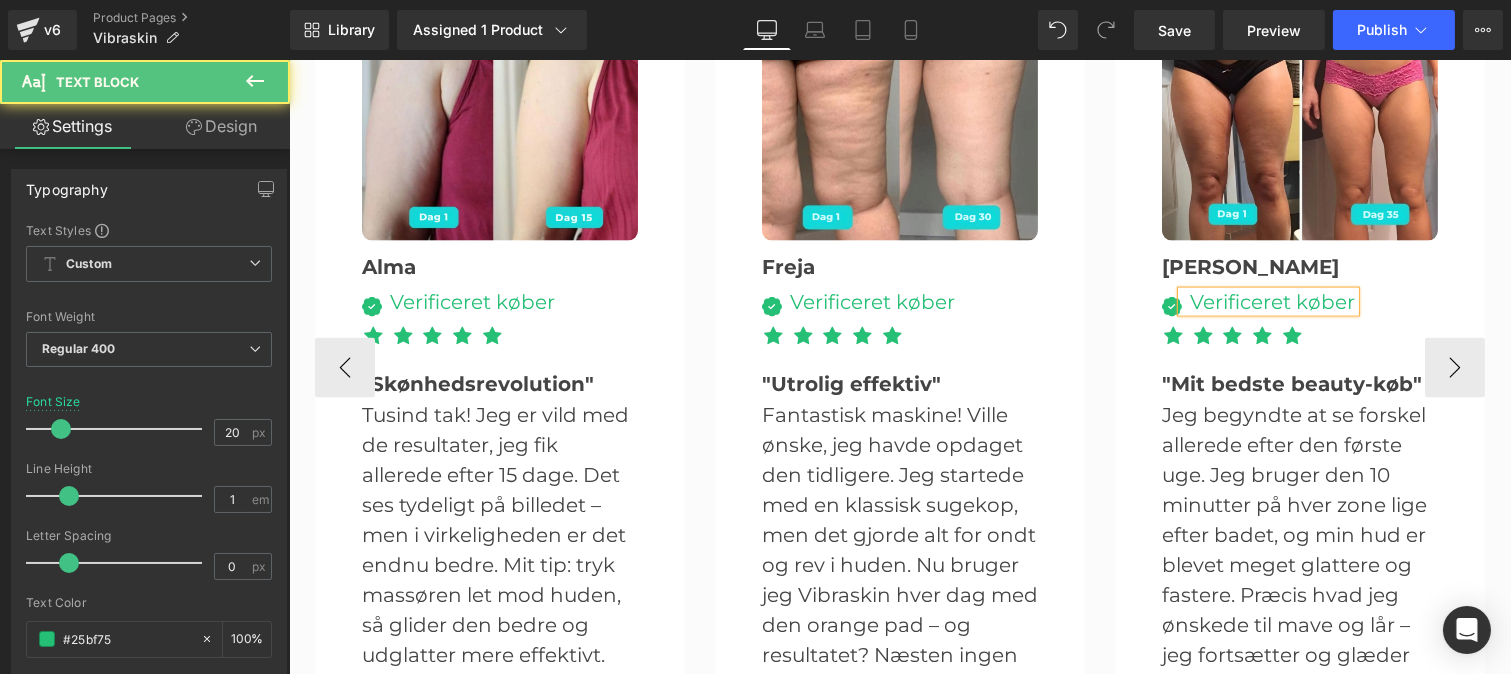 click on "Verificeret køber" at bounding box center [1267, 302] 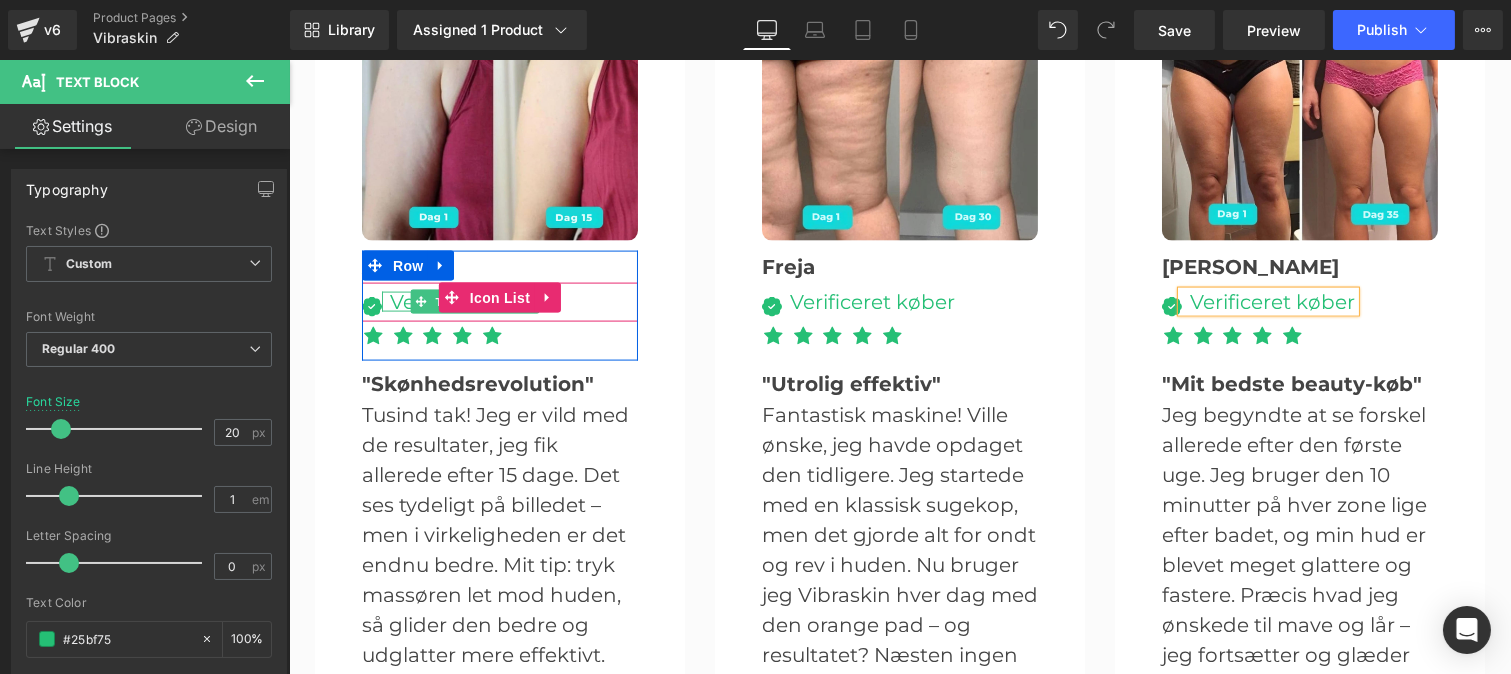 click on "Verificeret køber" at bounding box center (467, 302) 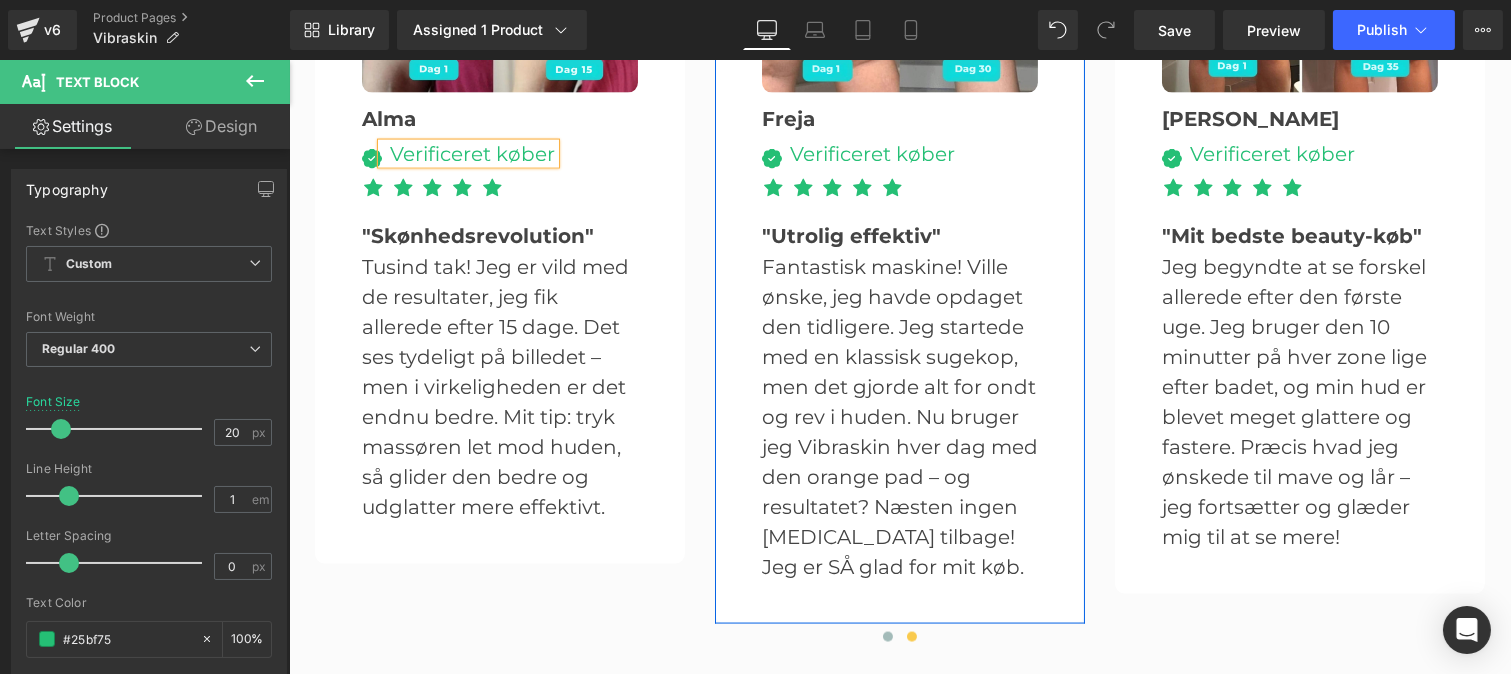 scroll, scrollTop: 5502, scrollLeft: 0, axis: vertical 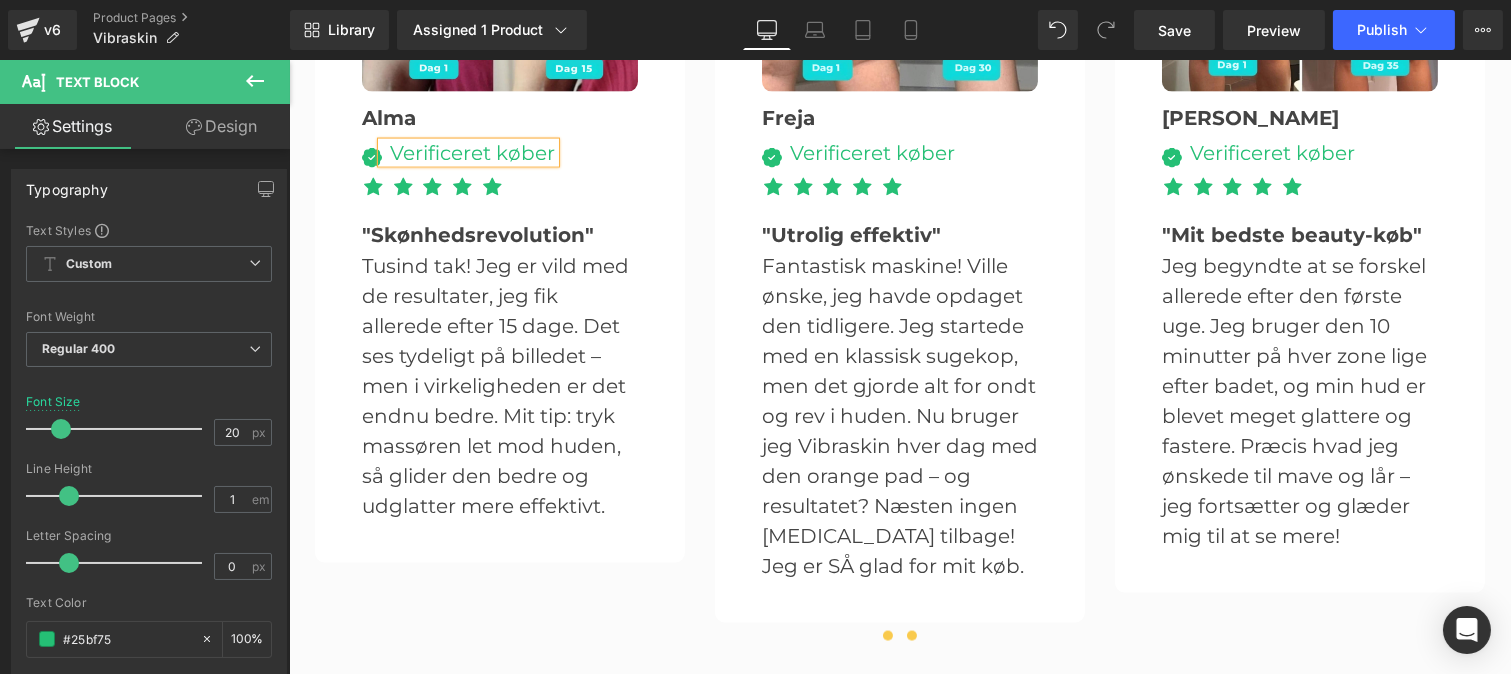 click at bounding box center [887, 636] 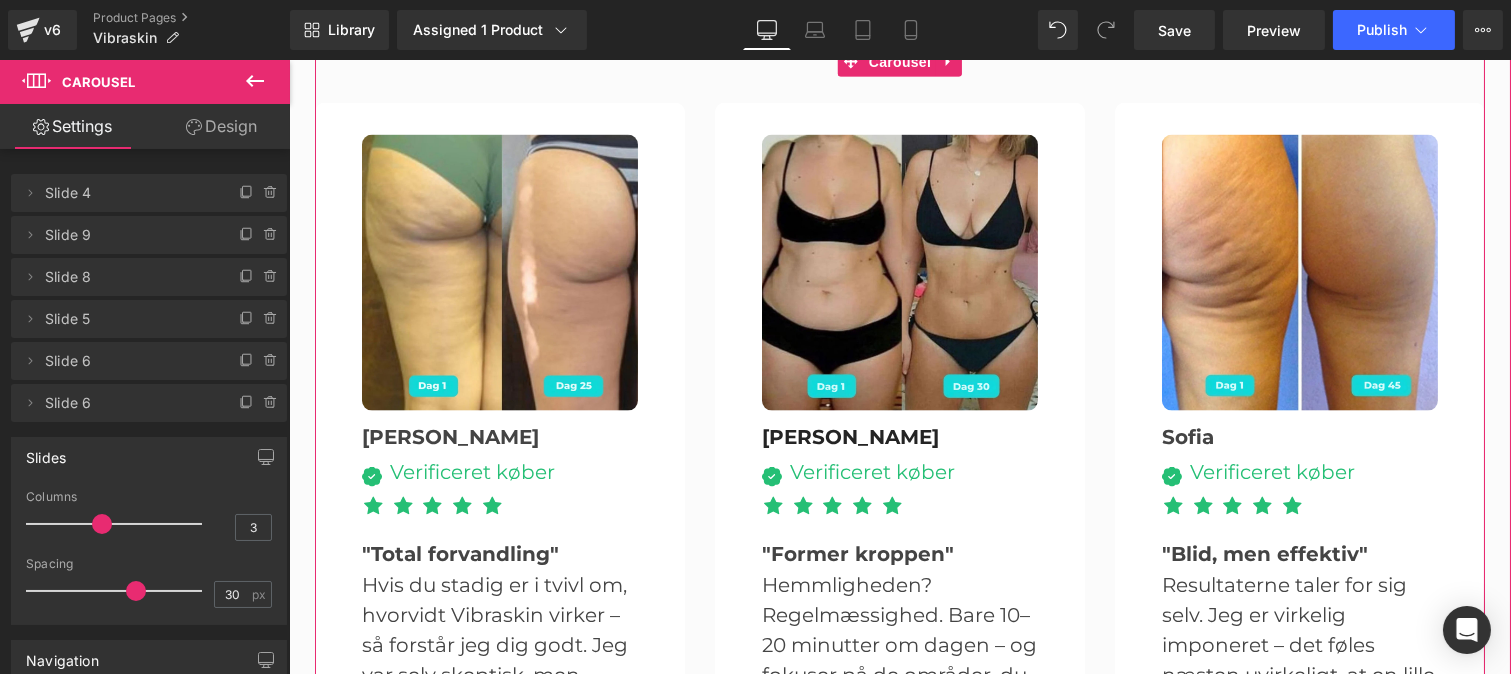 scroll, scrollTop: 5178, scrollLeft: 0, axis: vertical 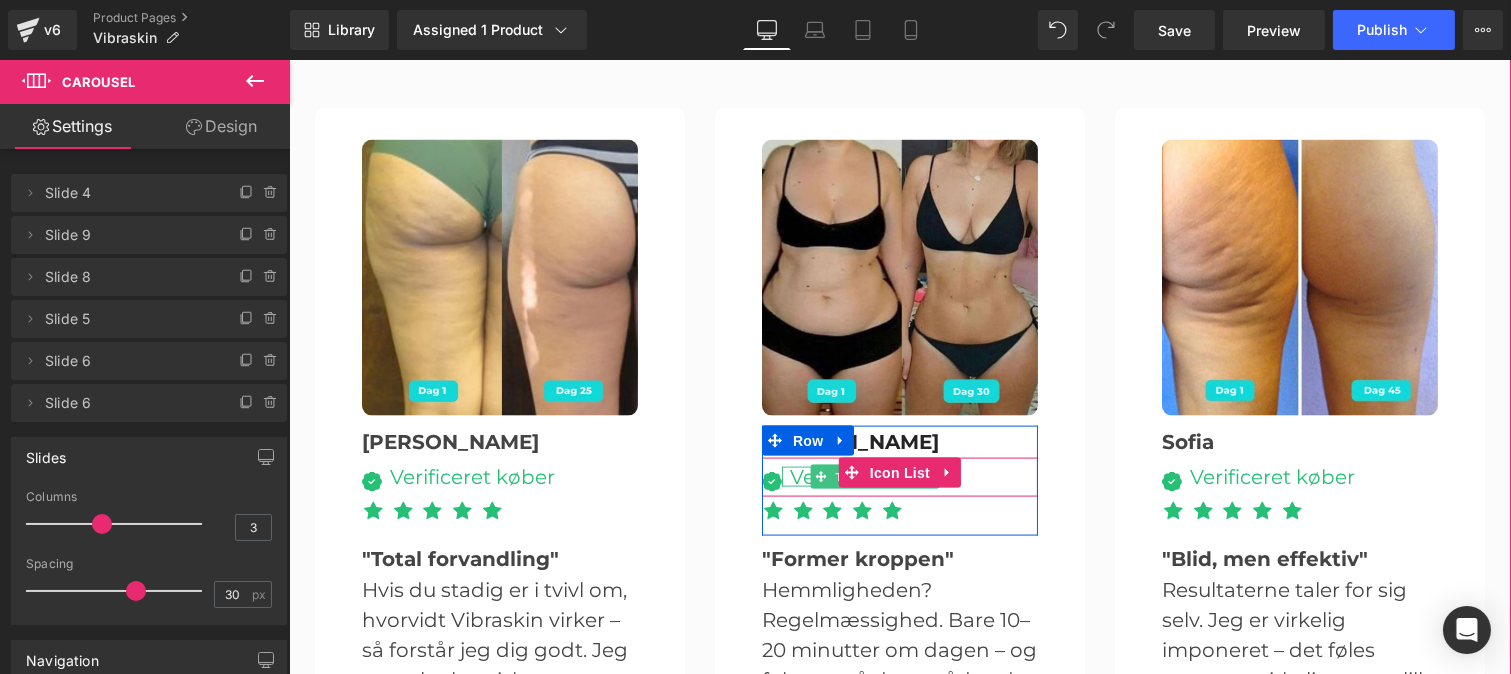 click on "Verificeret køber" at bounding box center (867, 477) 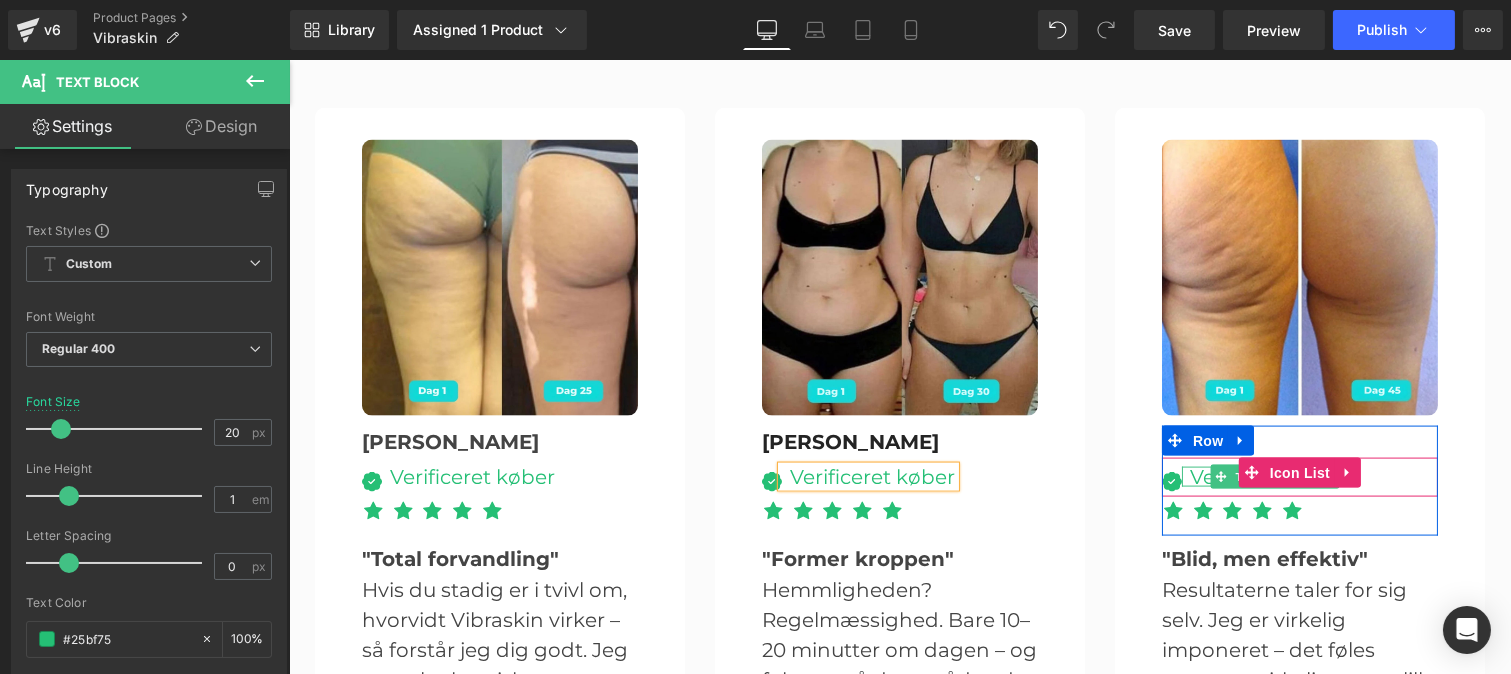 click on "Verificeret køber" at bounding box center [1267, 477] 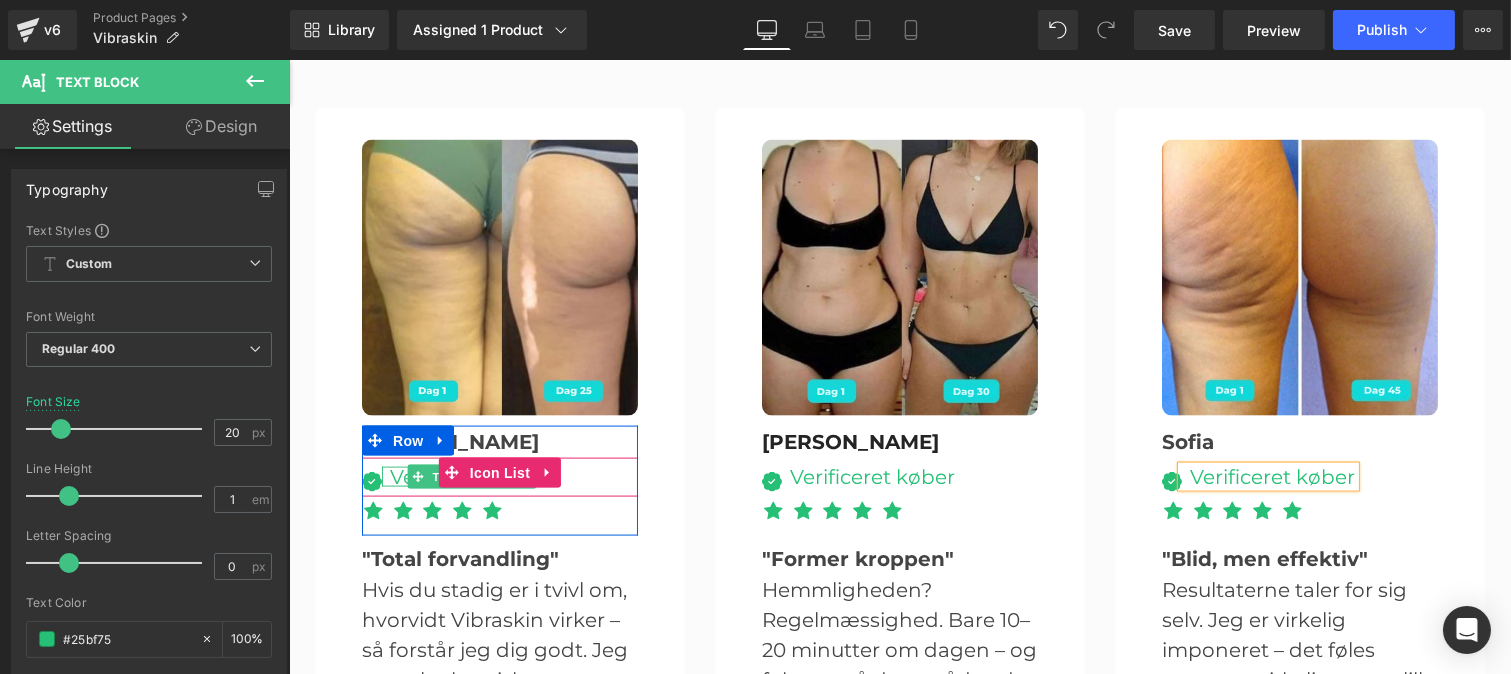 click at bounding box center [417, 477] 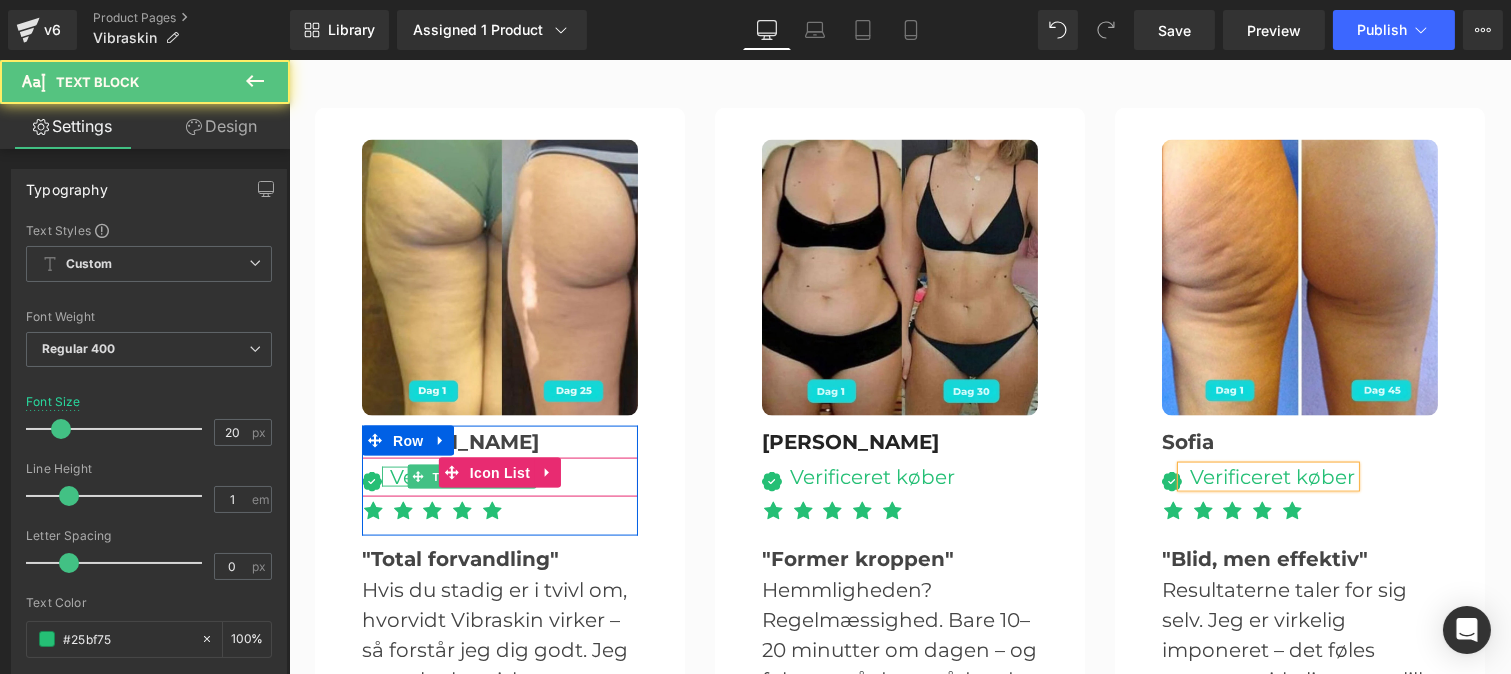click on "Verificeret køber" at bounding box center [467, 477] 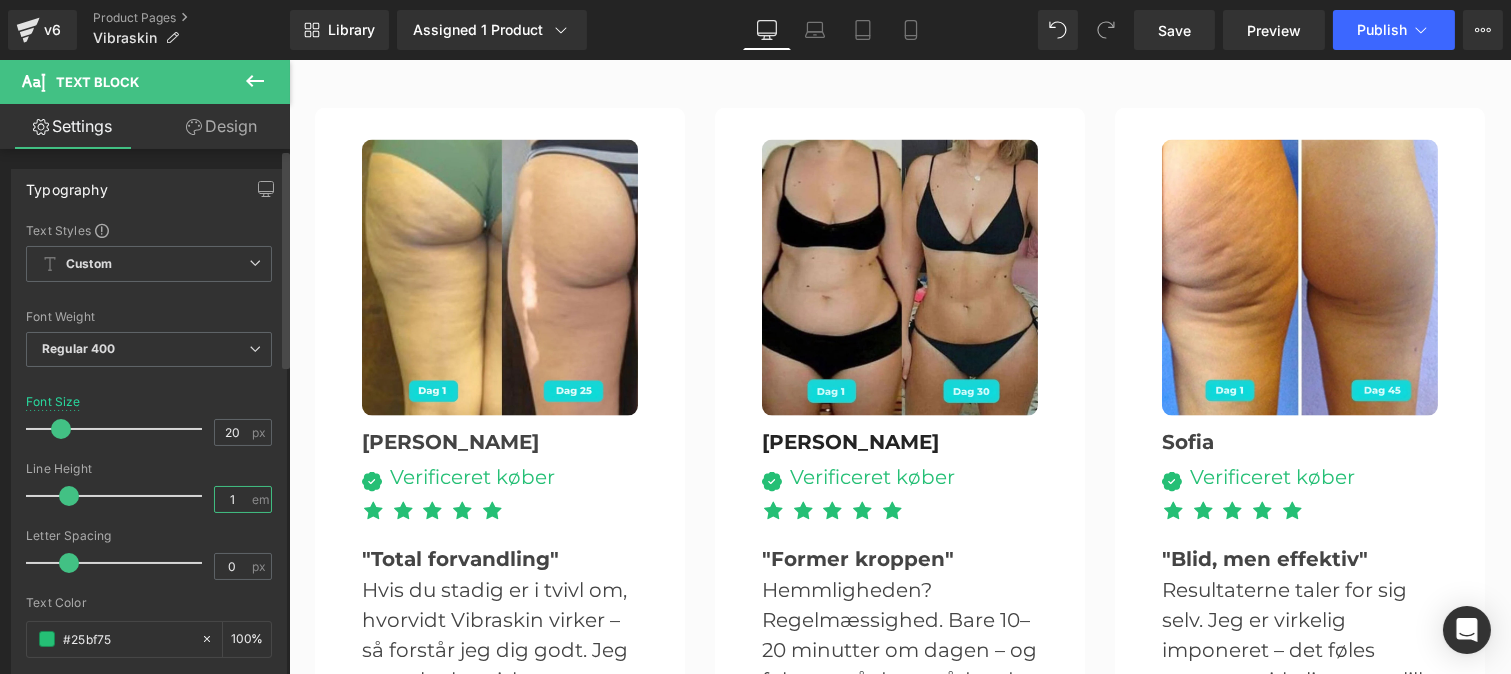 click on "1" at bounding box center (232, 499) 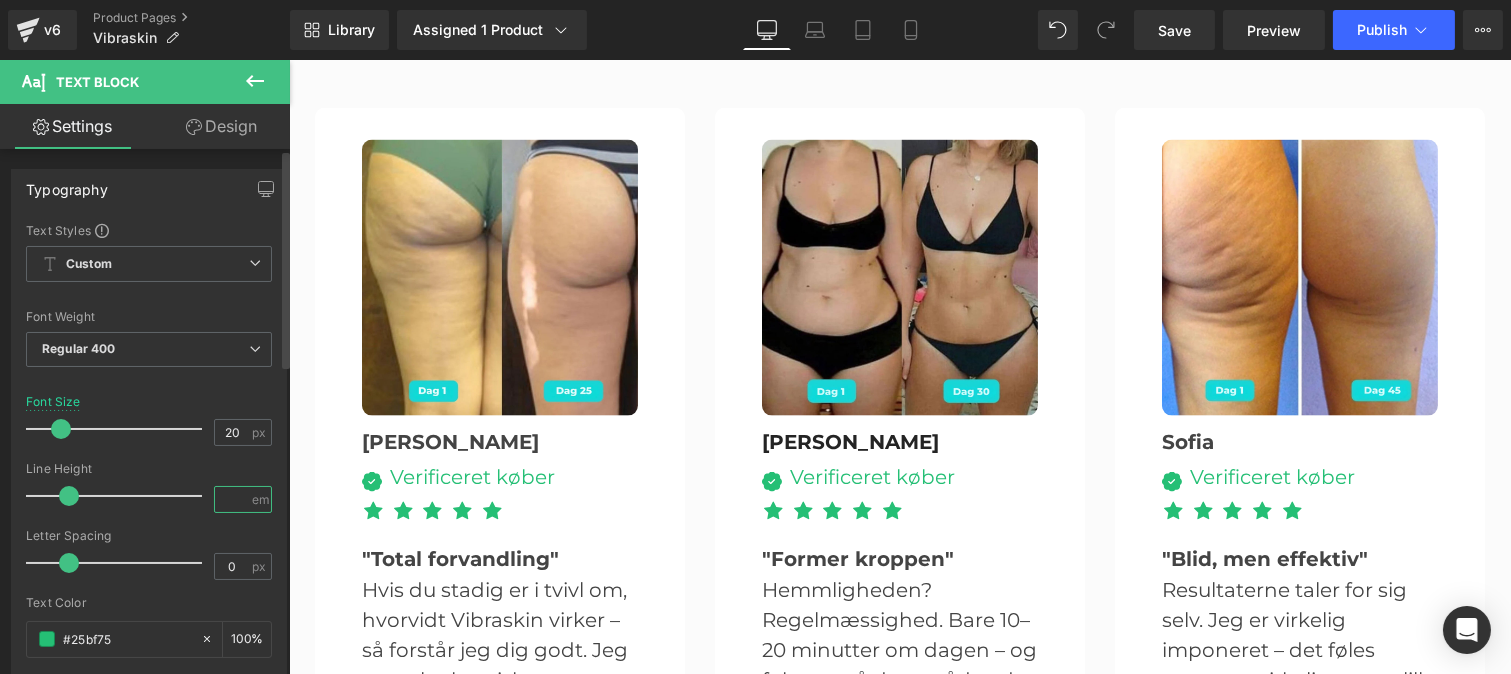 type on "1.4" 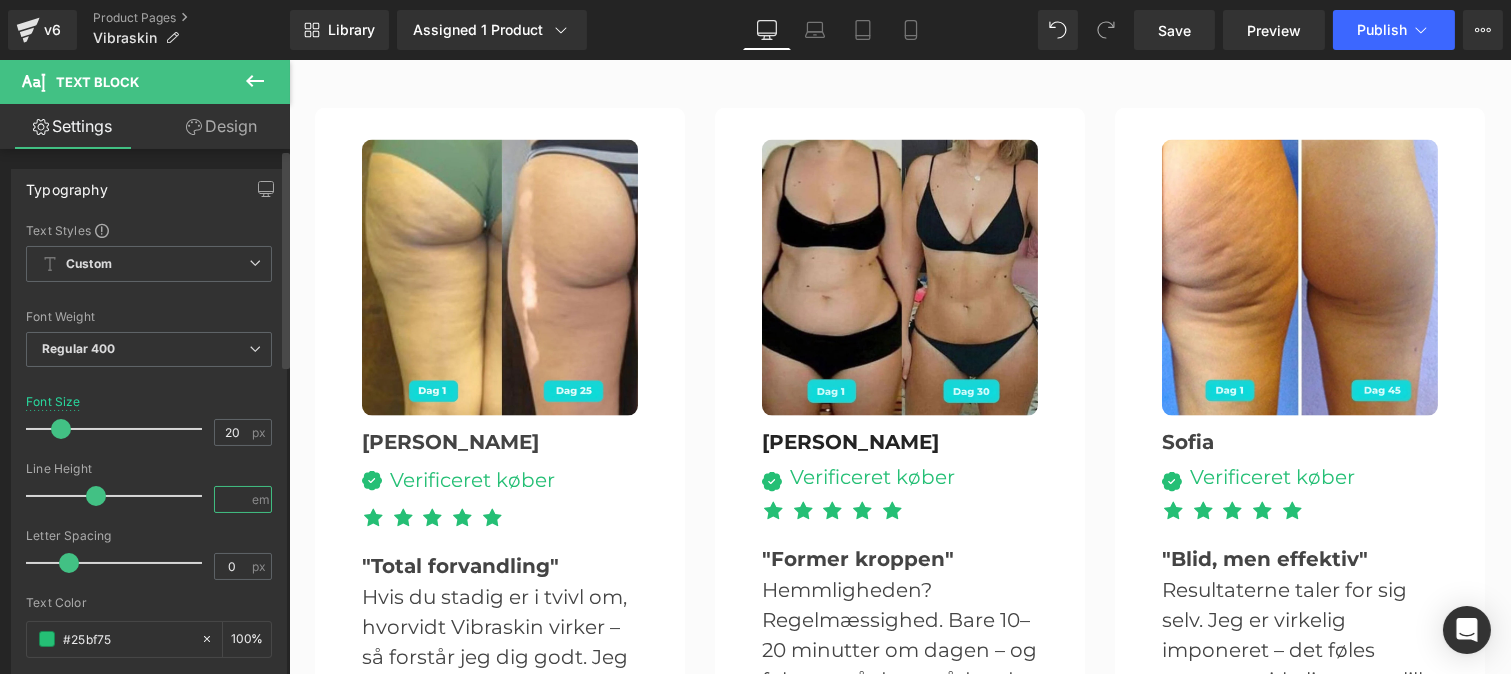 type on "1.5" 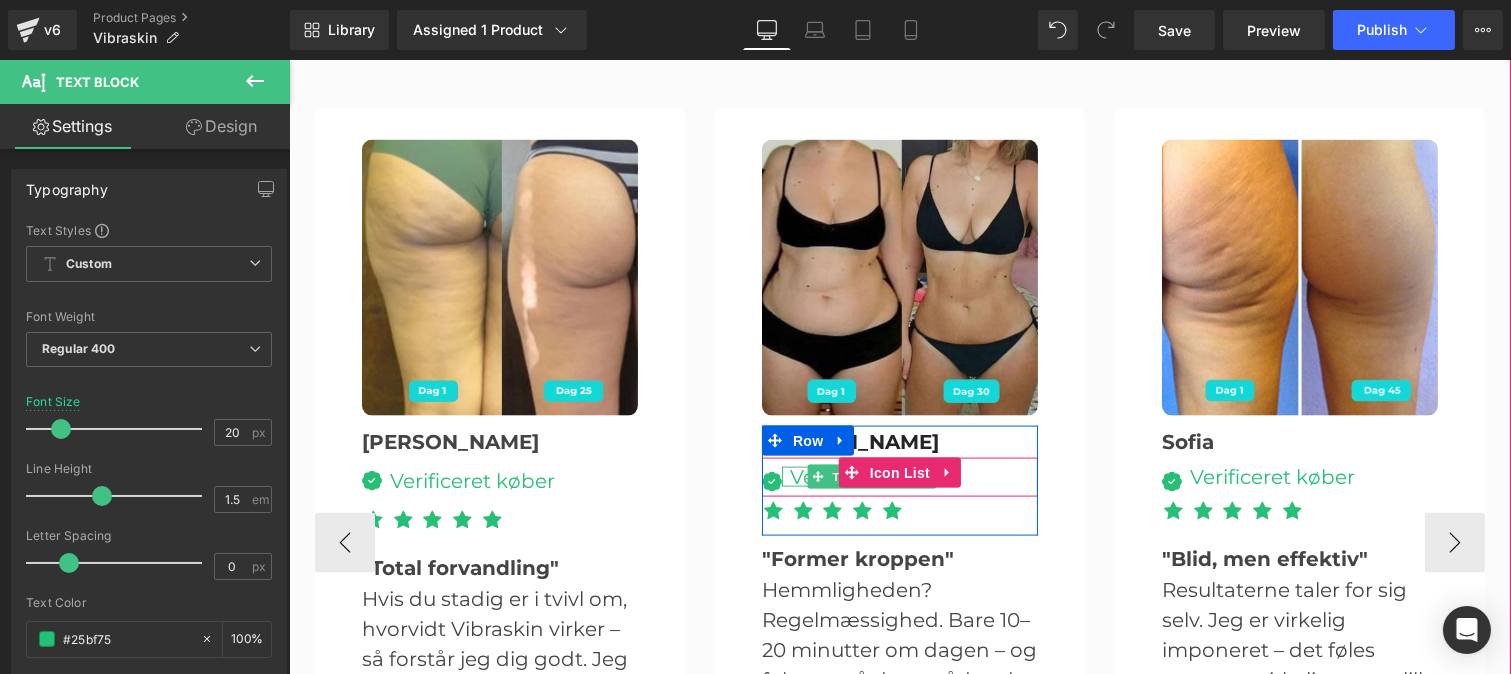 click on "Verificeret køber" at bounding box center [867, 477] 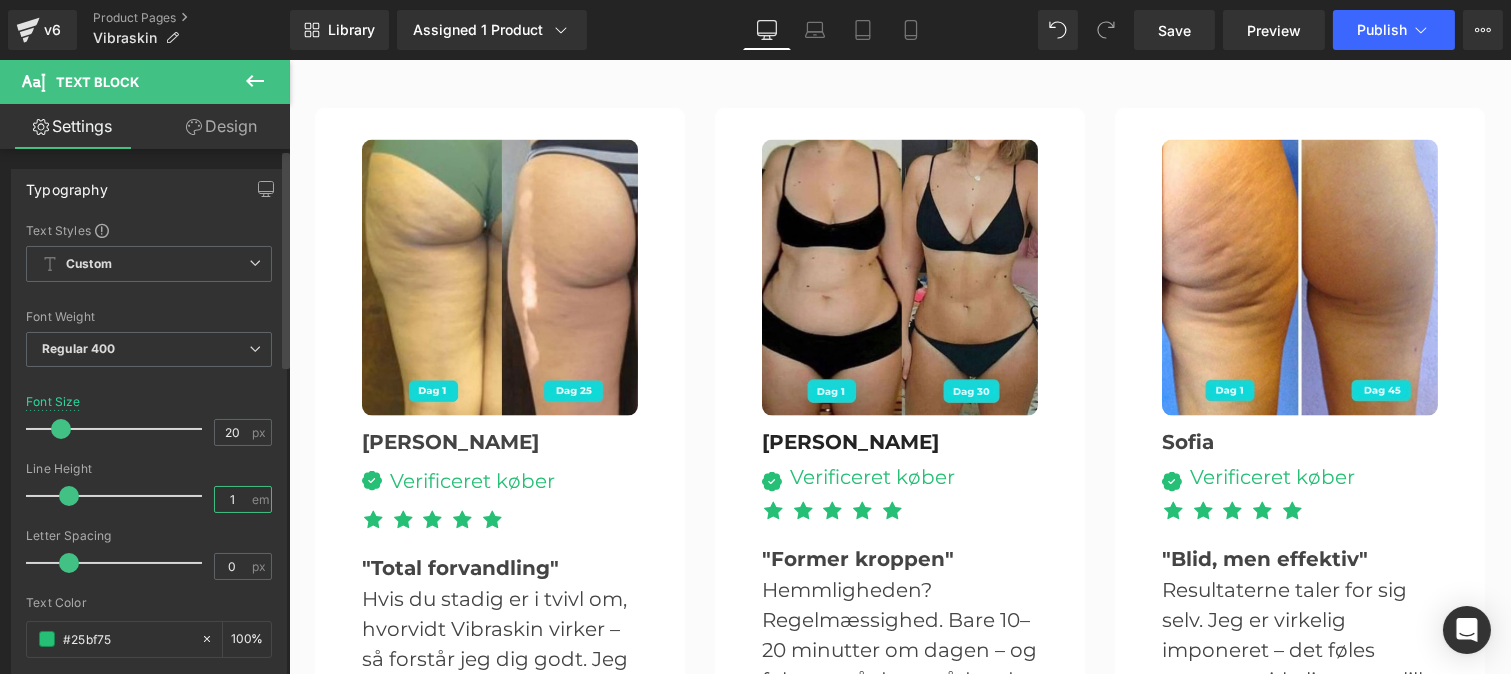 click on "1" at bounding box center (232, 499) 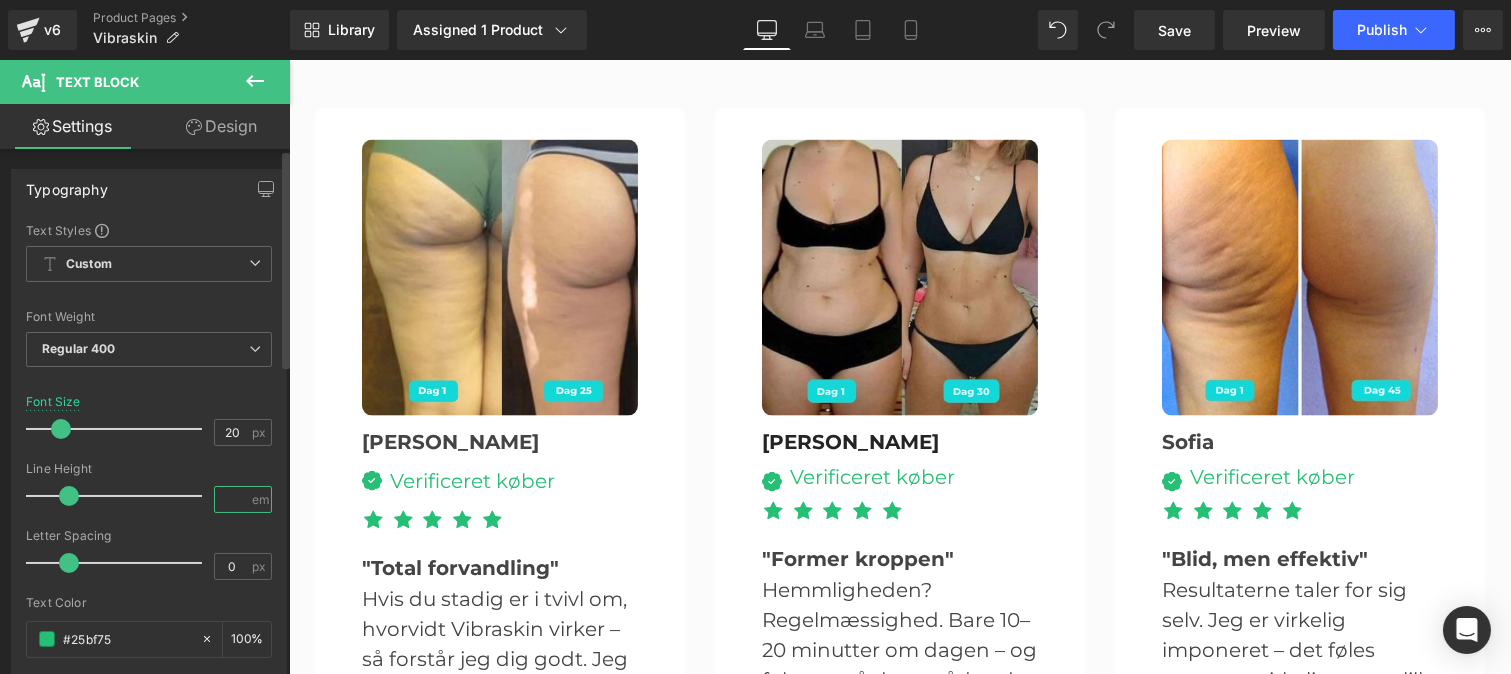 type on "1.5" 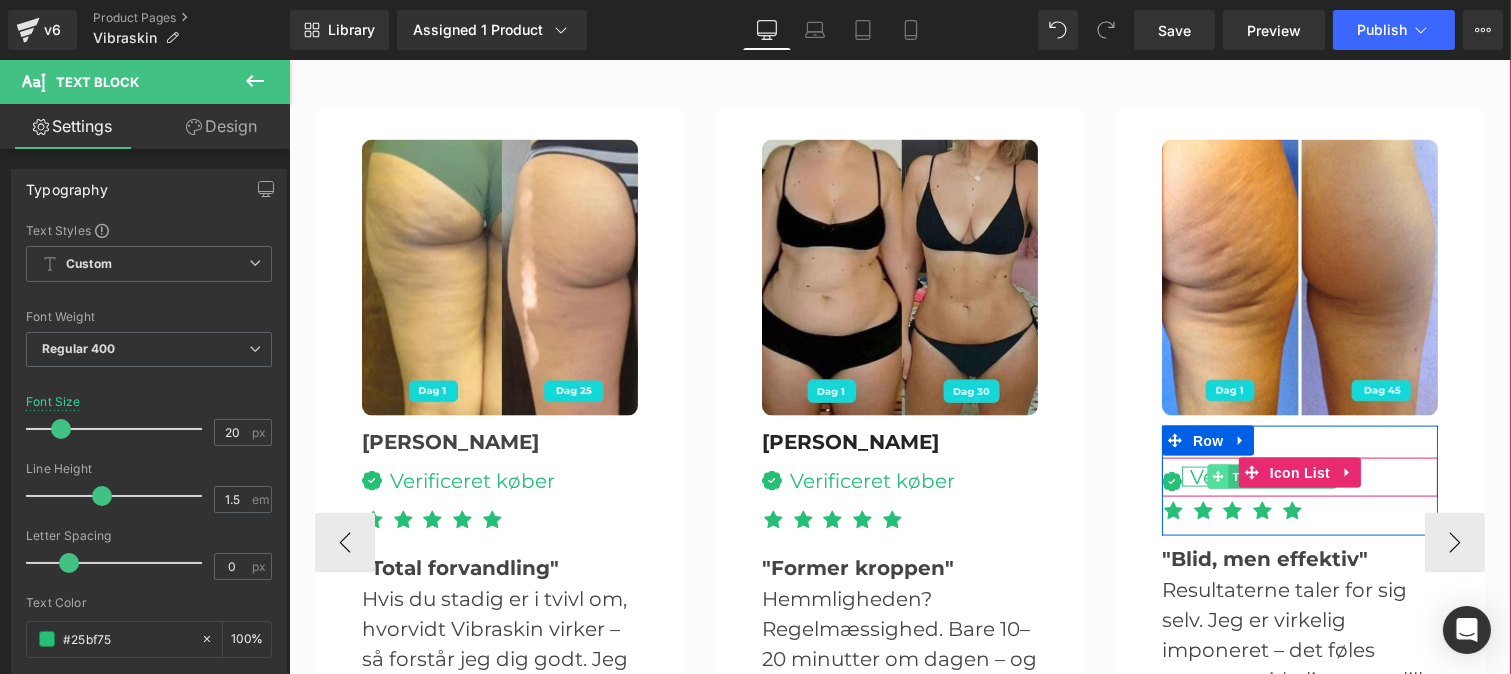 click at bounding box center (1217, 477) 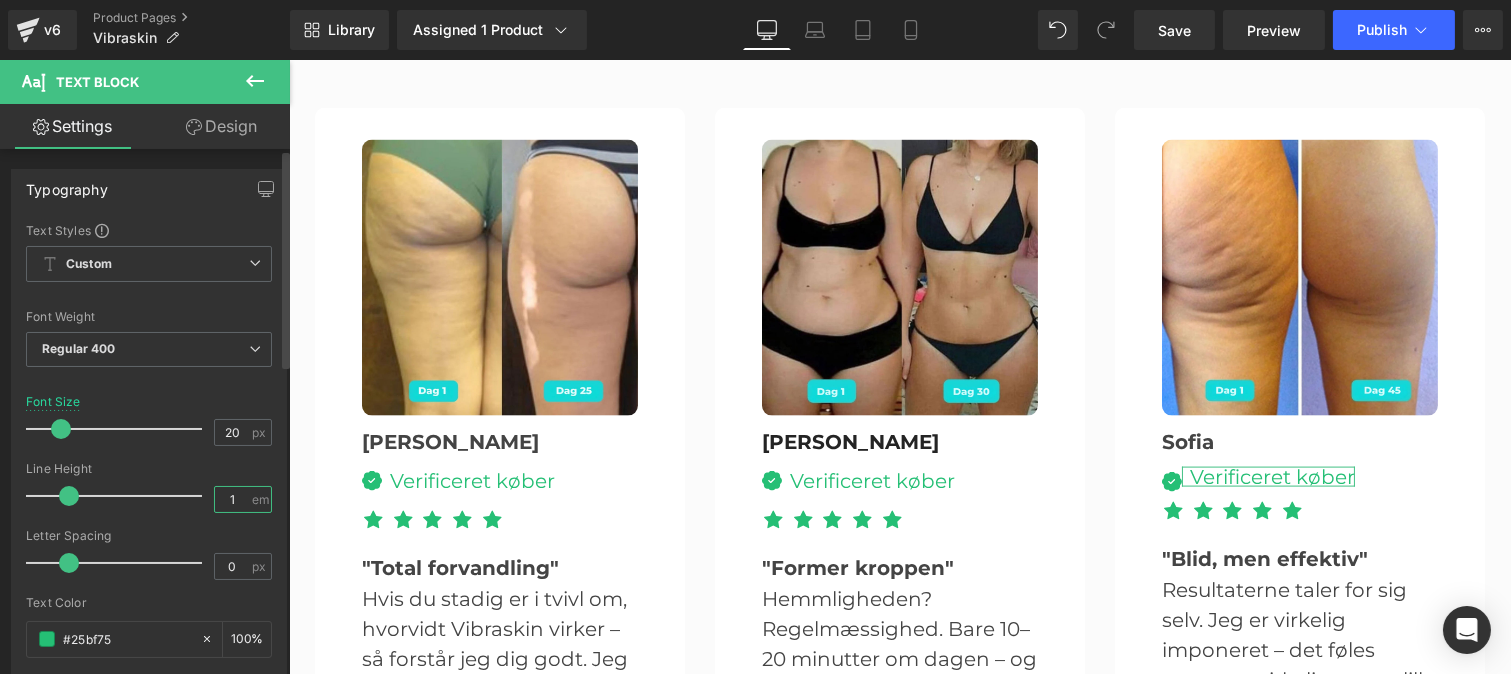 click on "1" at bounding box center [232, 499] 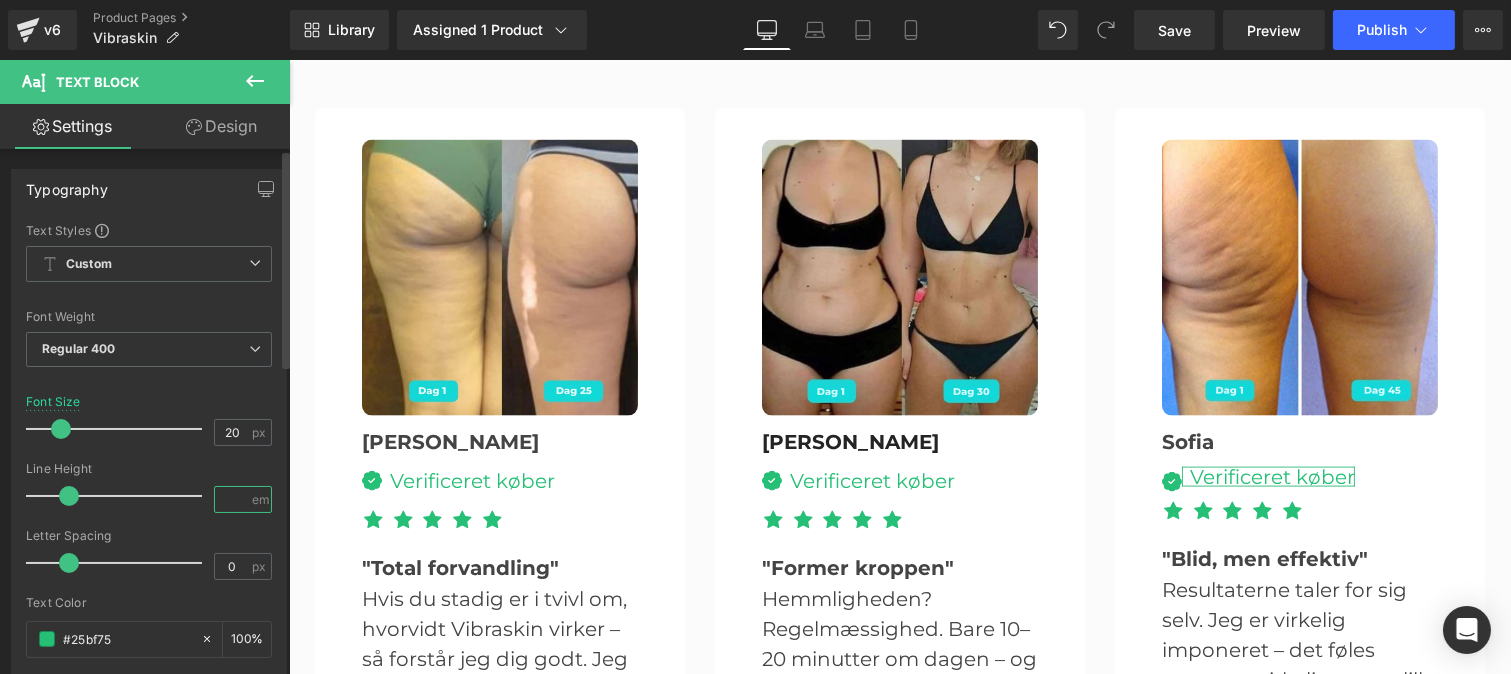 type on "1.5" 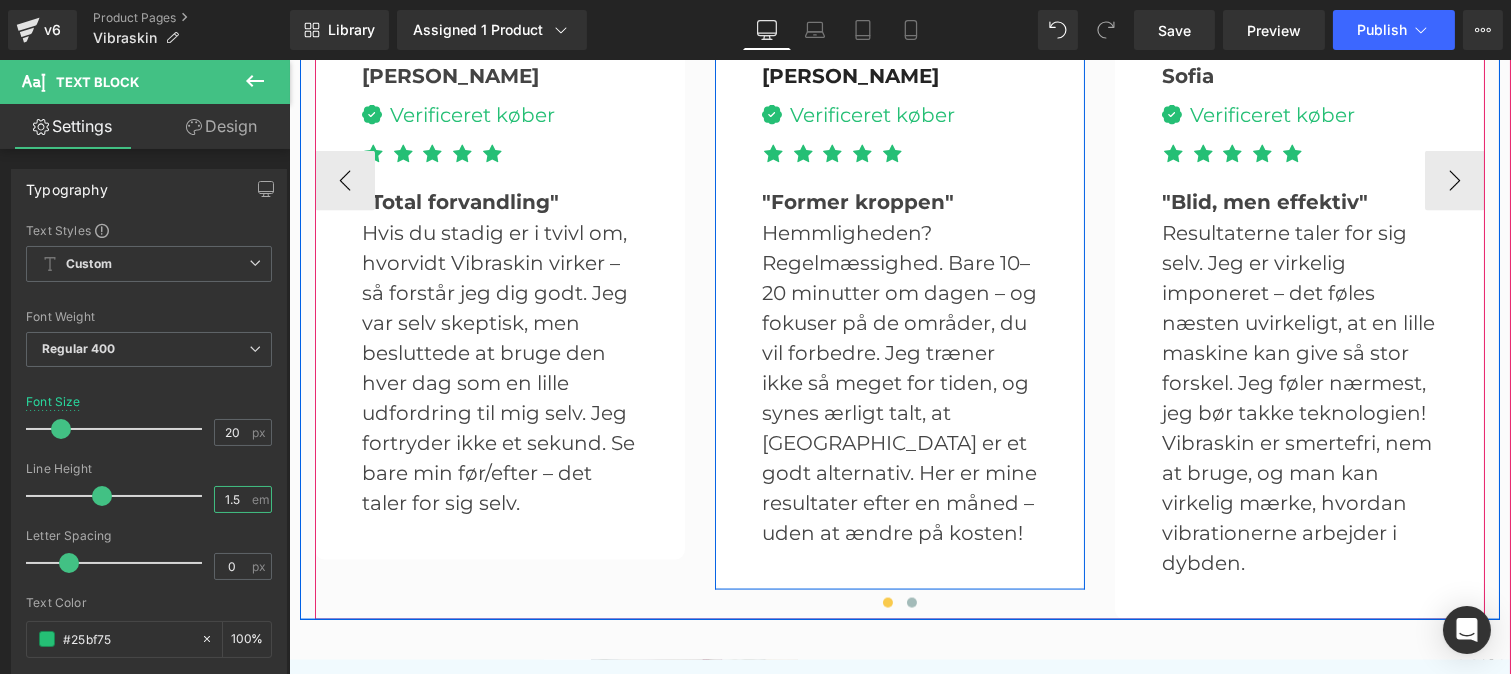 scroll, scrollTop: 5550, scrollLeft: 0, axis: vertical 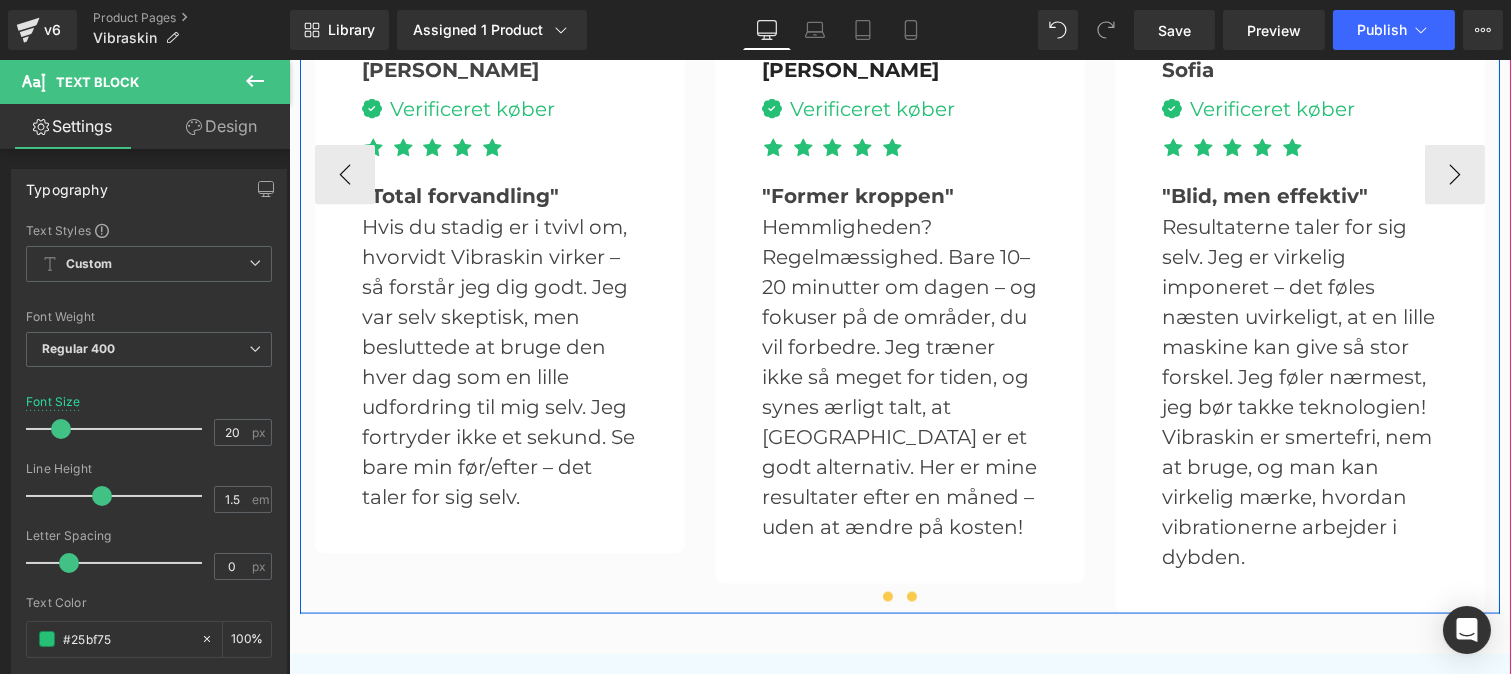 click at bounding box center [911, 597] 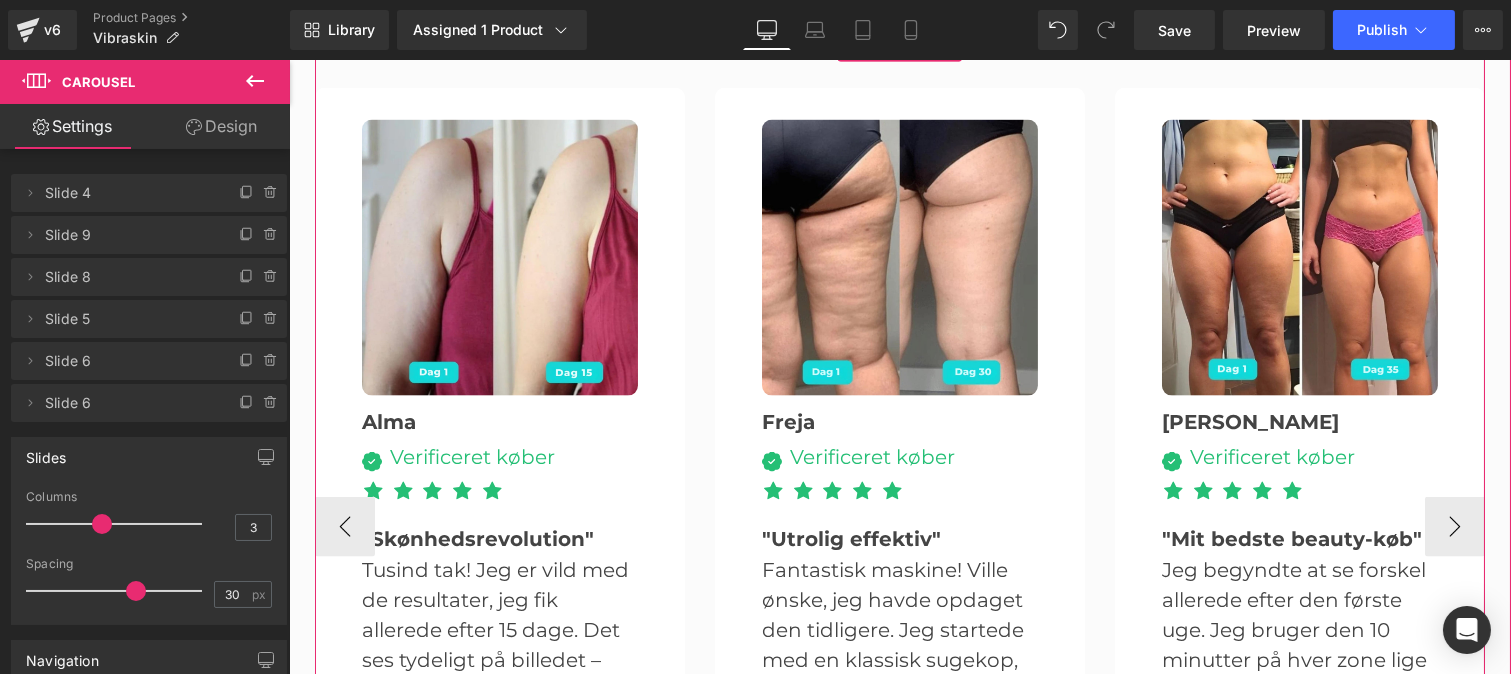 scroll, scrollTop: 5197, scrollLeft: 0, axis: vertical 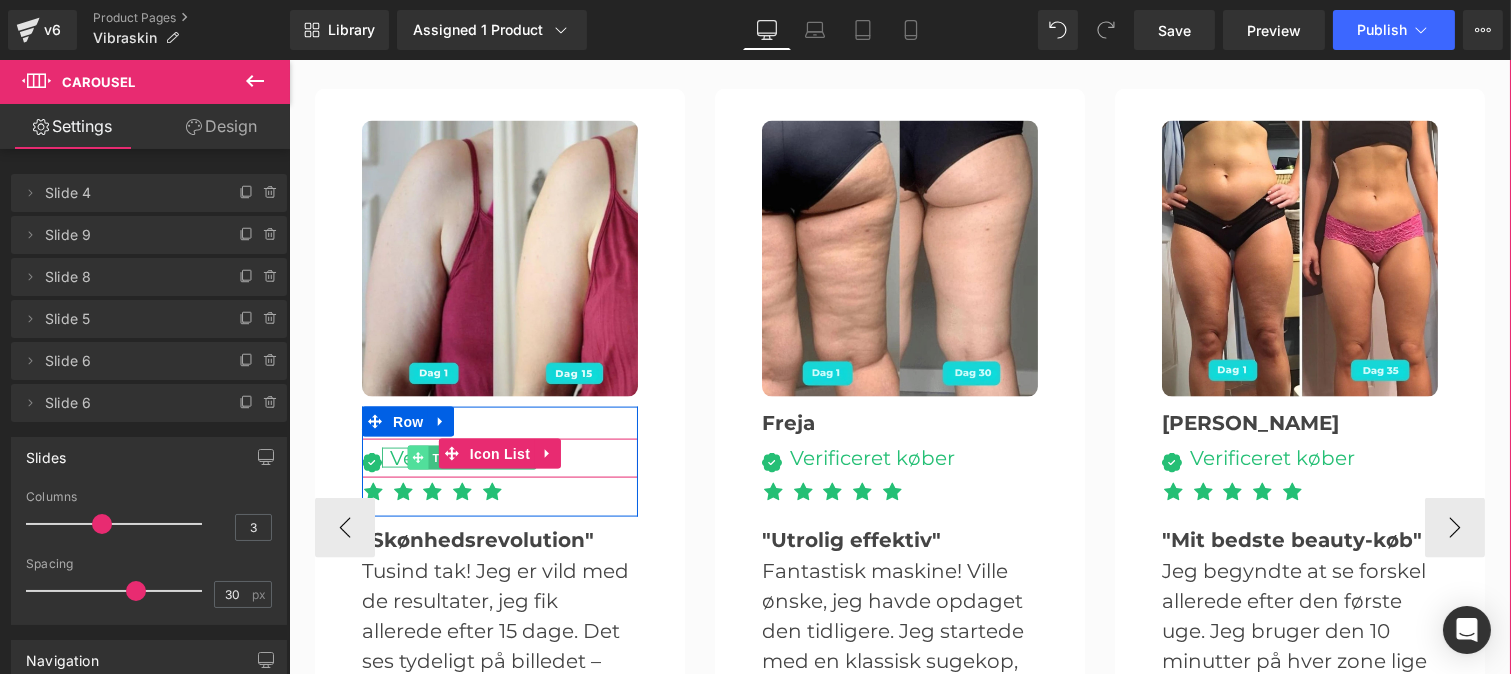 click 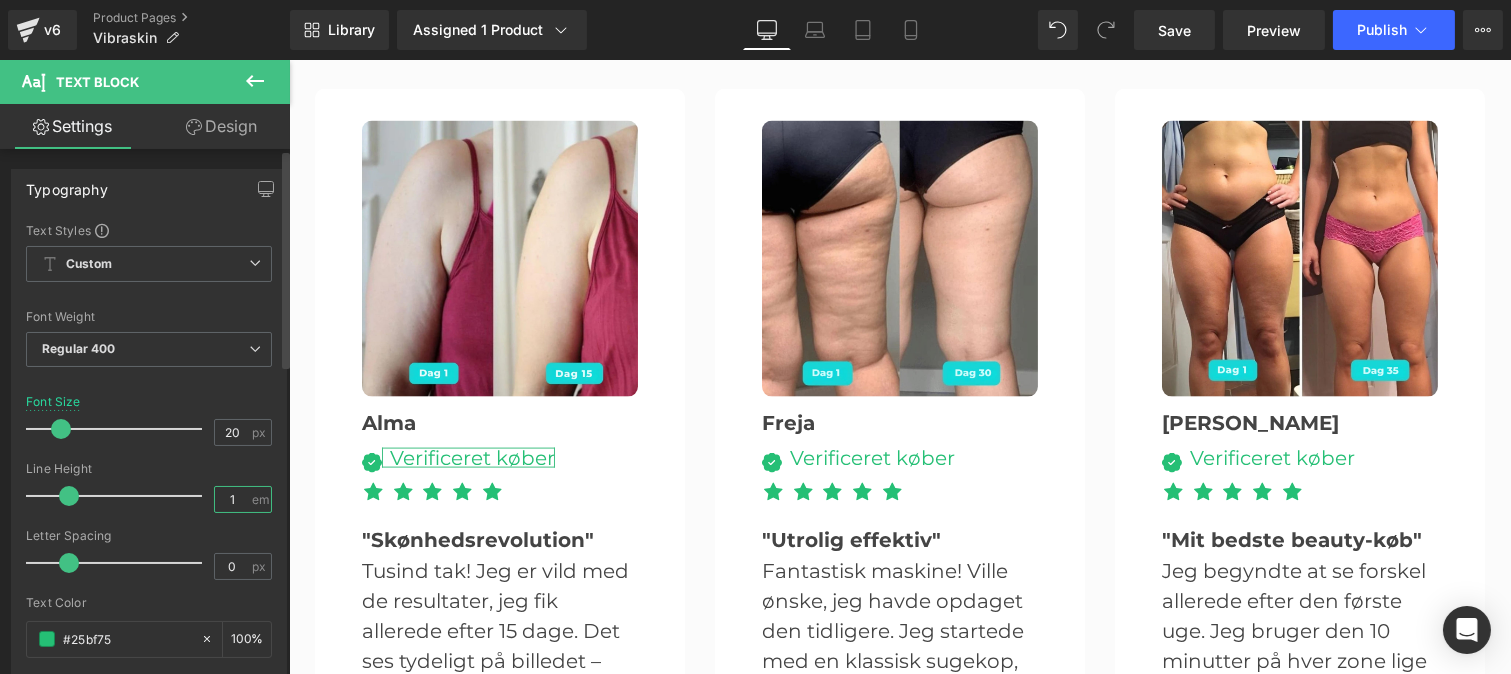 click on "1" at bounding box center (232, 499) 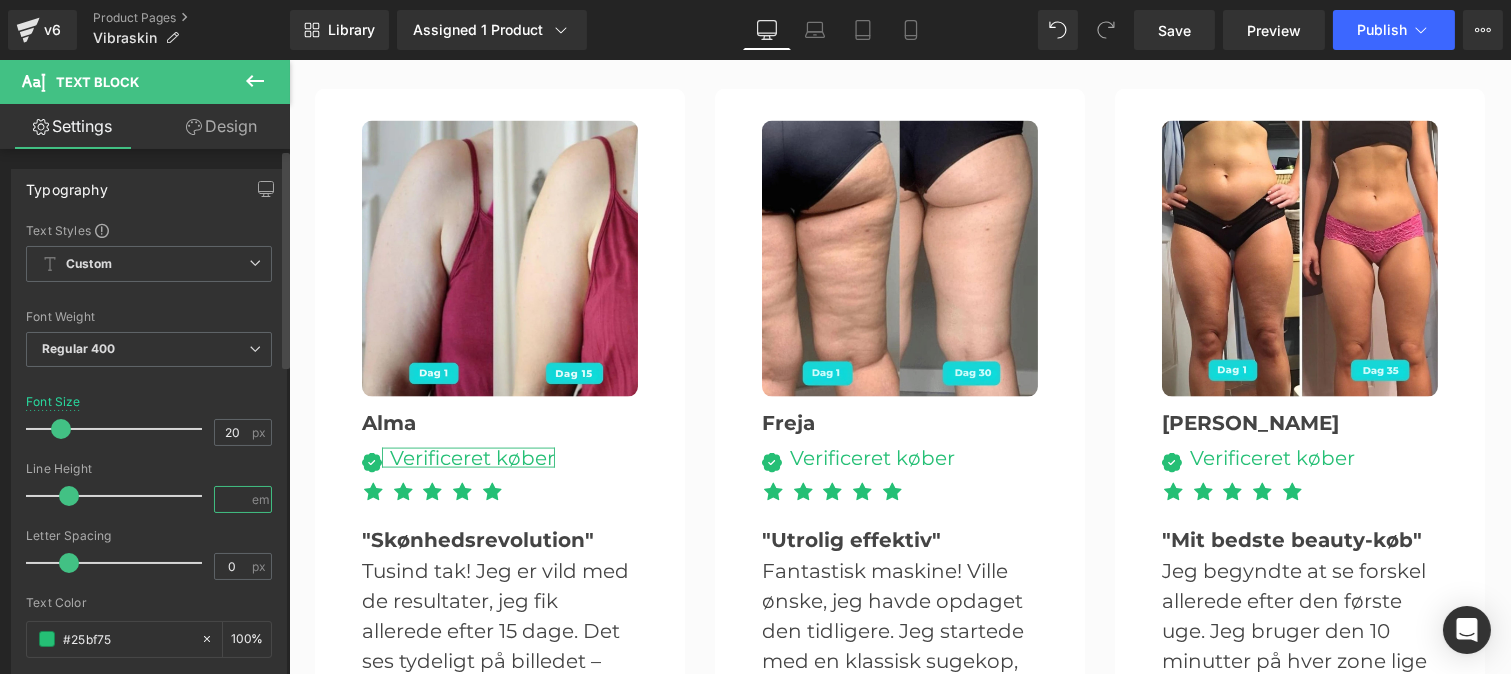 type on "1.5" 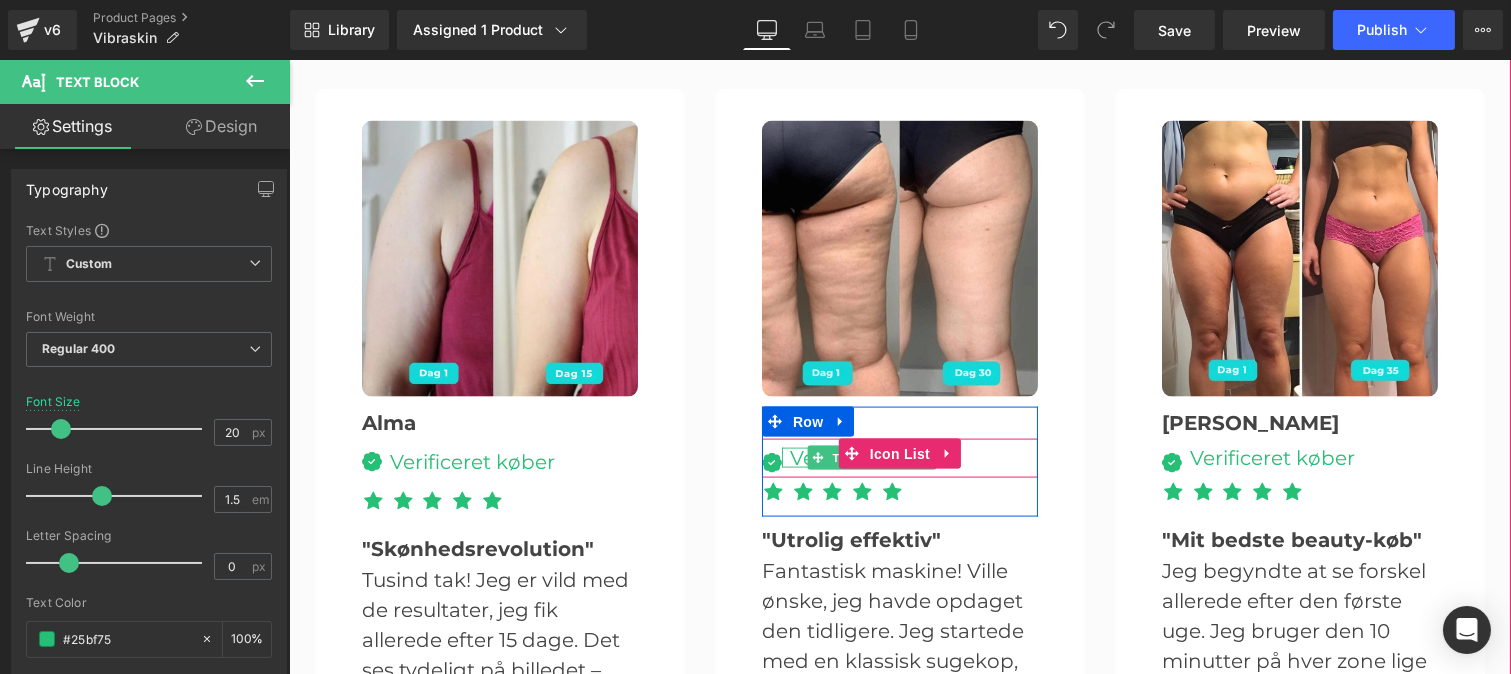click on "Verificeret køber" at bounding box center [867, 458] 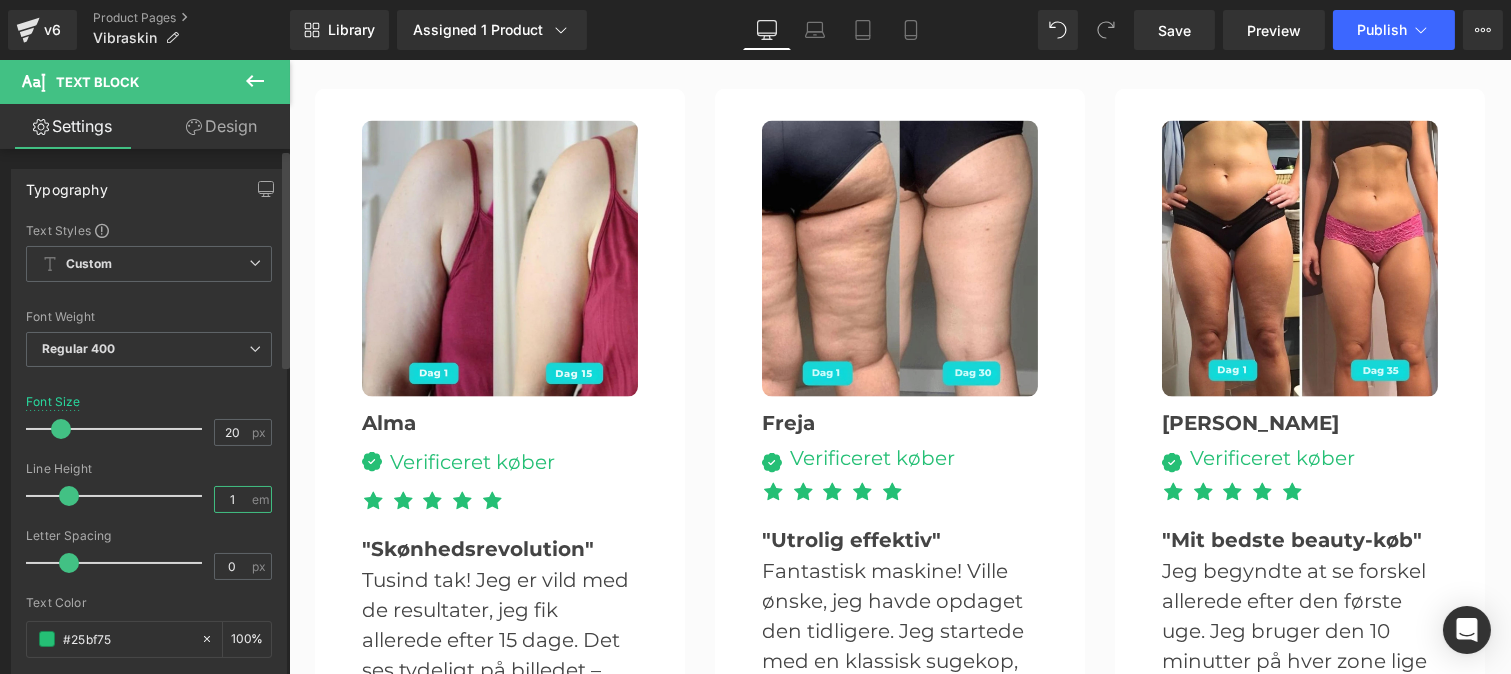 click on "1" at bounding box center (232, 499) 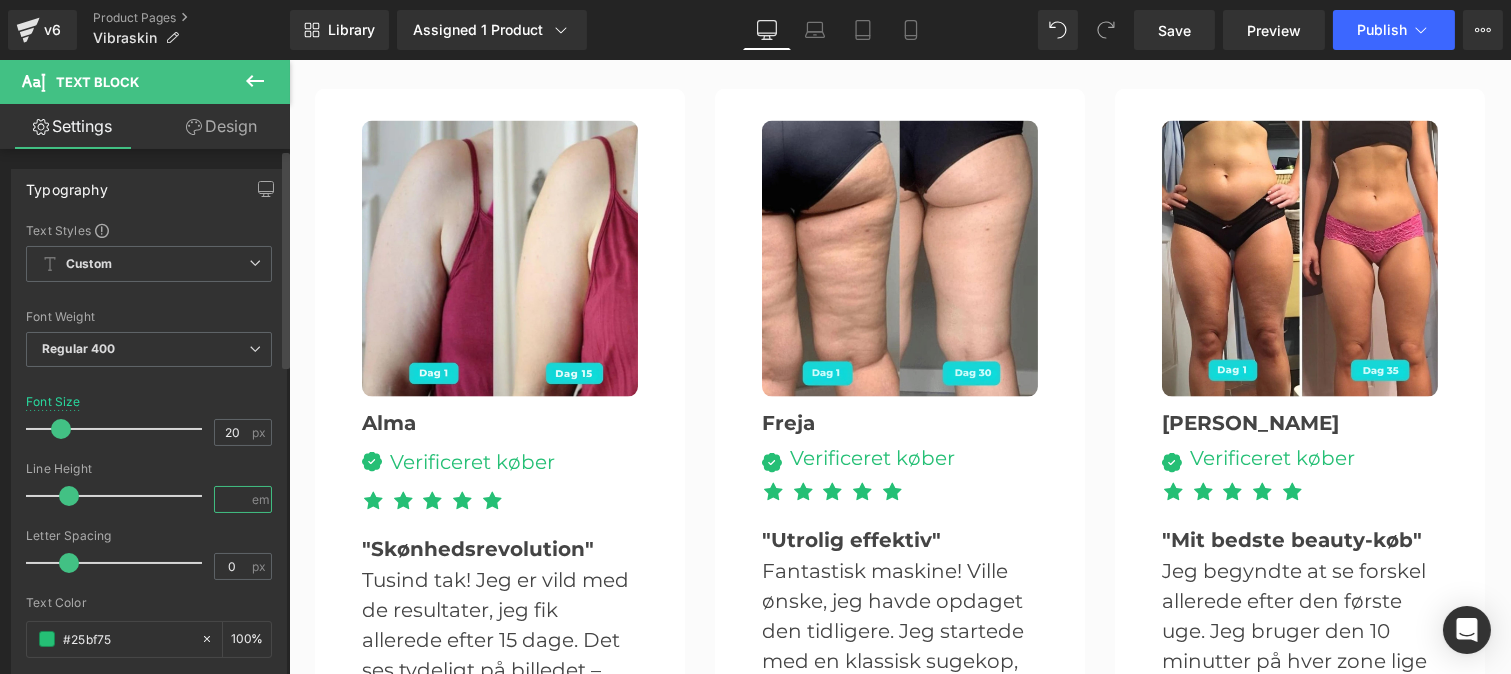 type on "1.5" 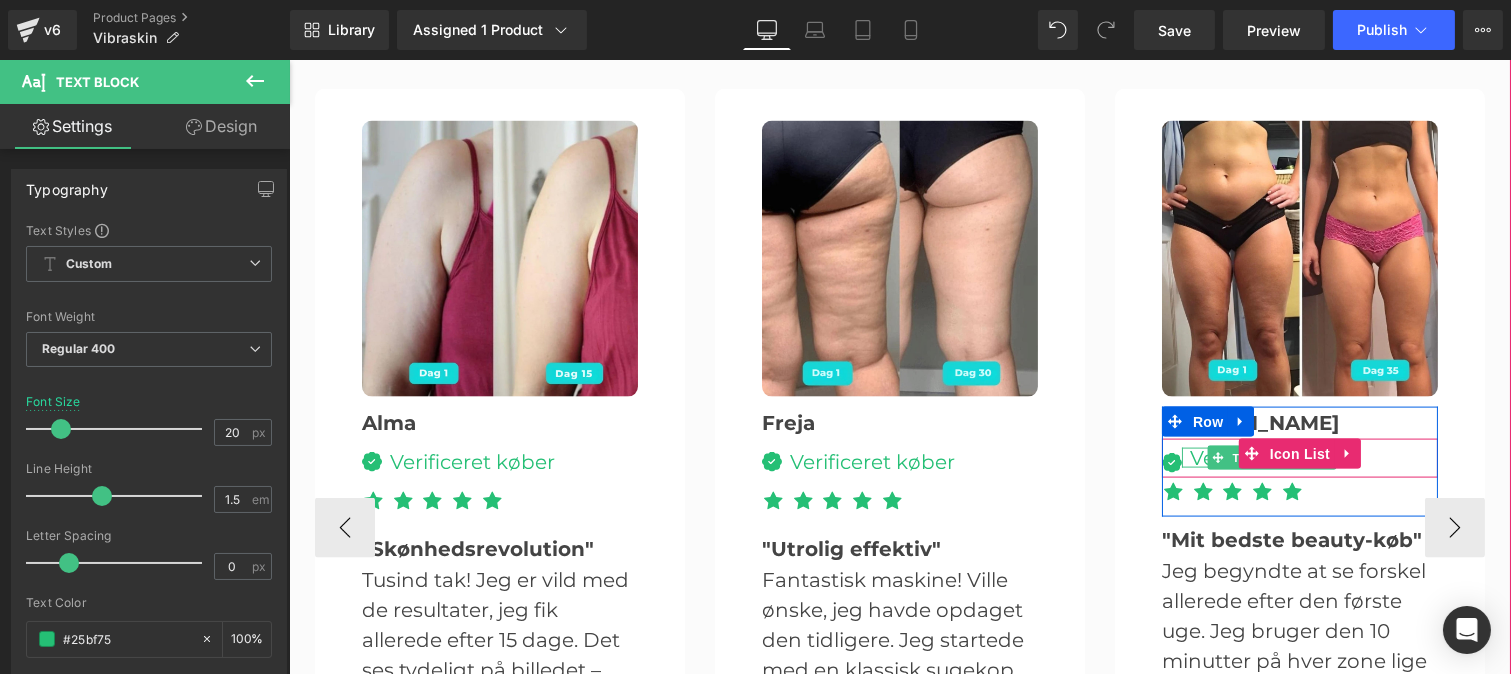 click on "Verificeret køber" at bounding box center [1267, 458] 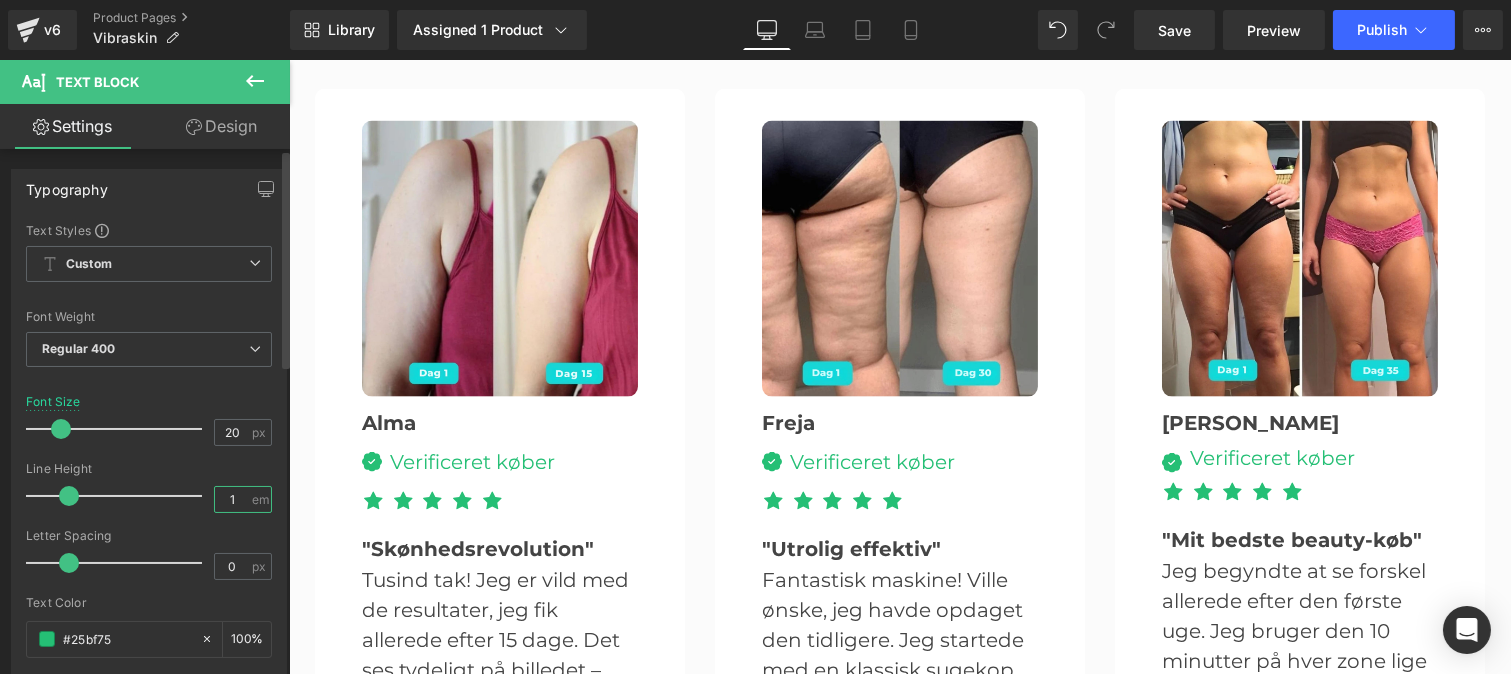 click on "1" at bounding box center [232, 499] 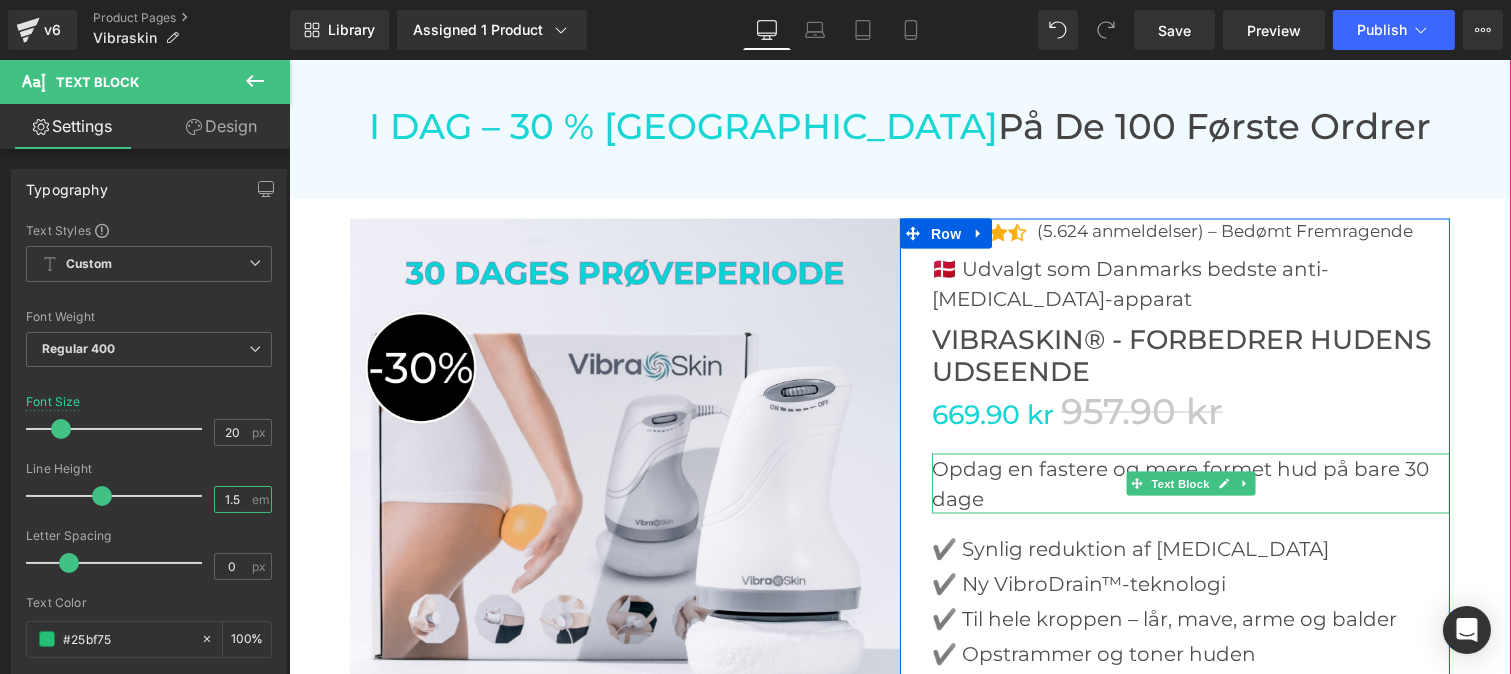 scroll, scrollTop: 6150, scrollLeft: 0, axis: vertical 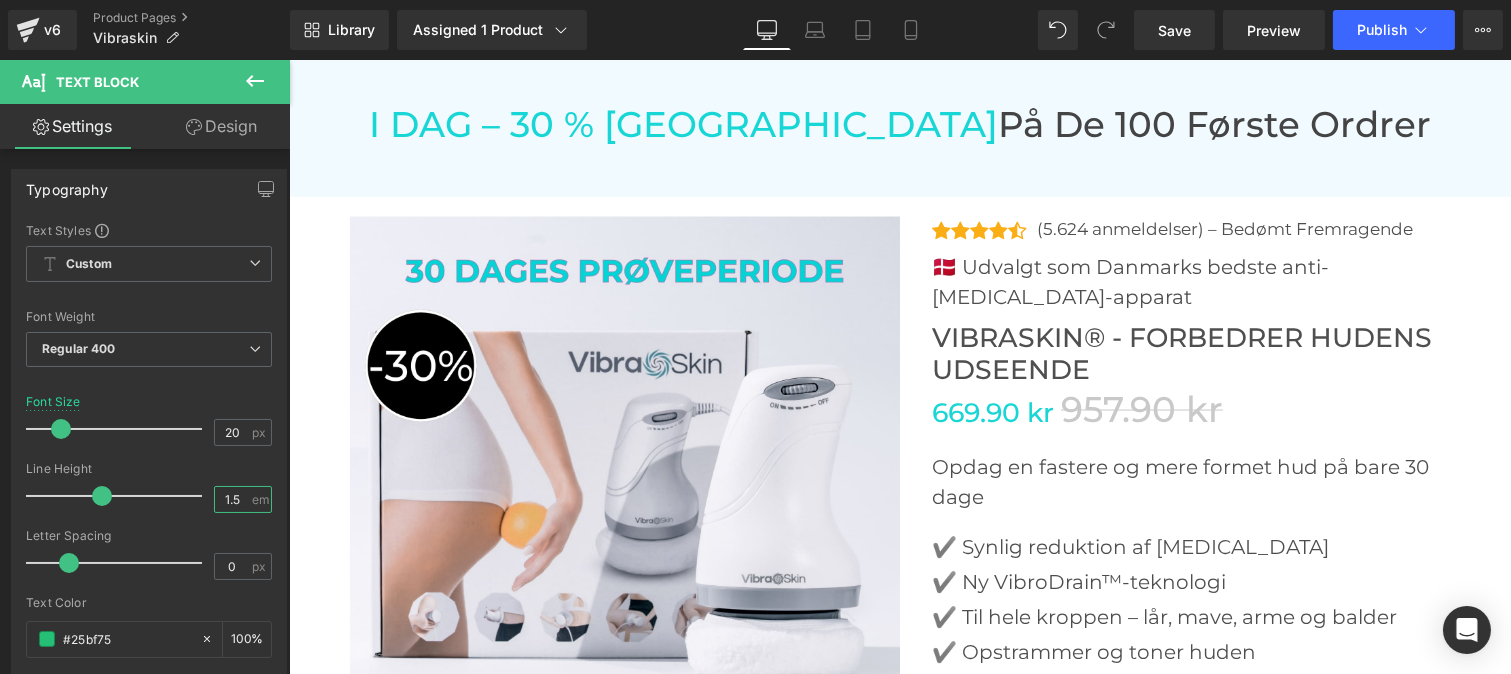 type on "1.5" 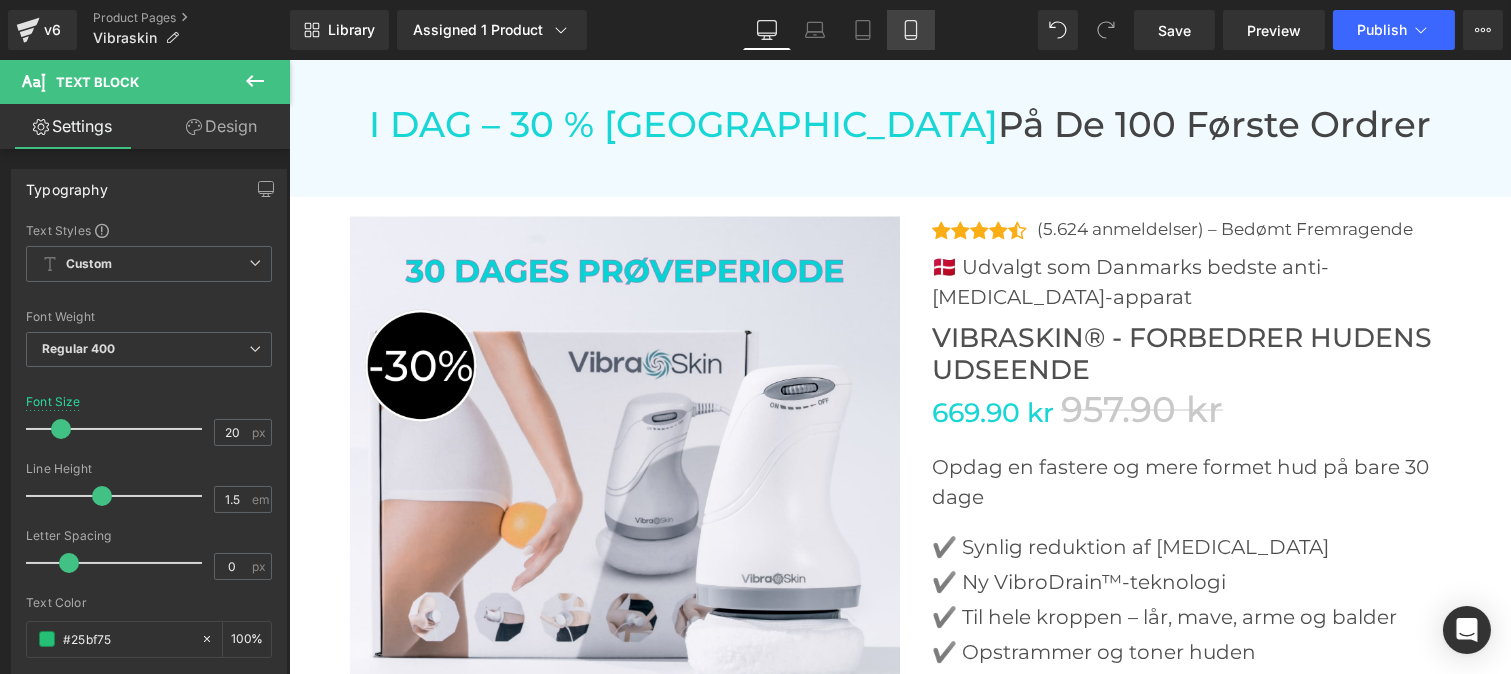 click 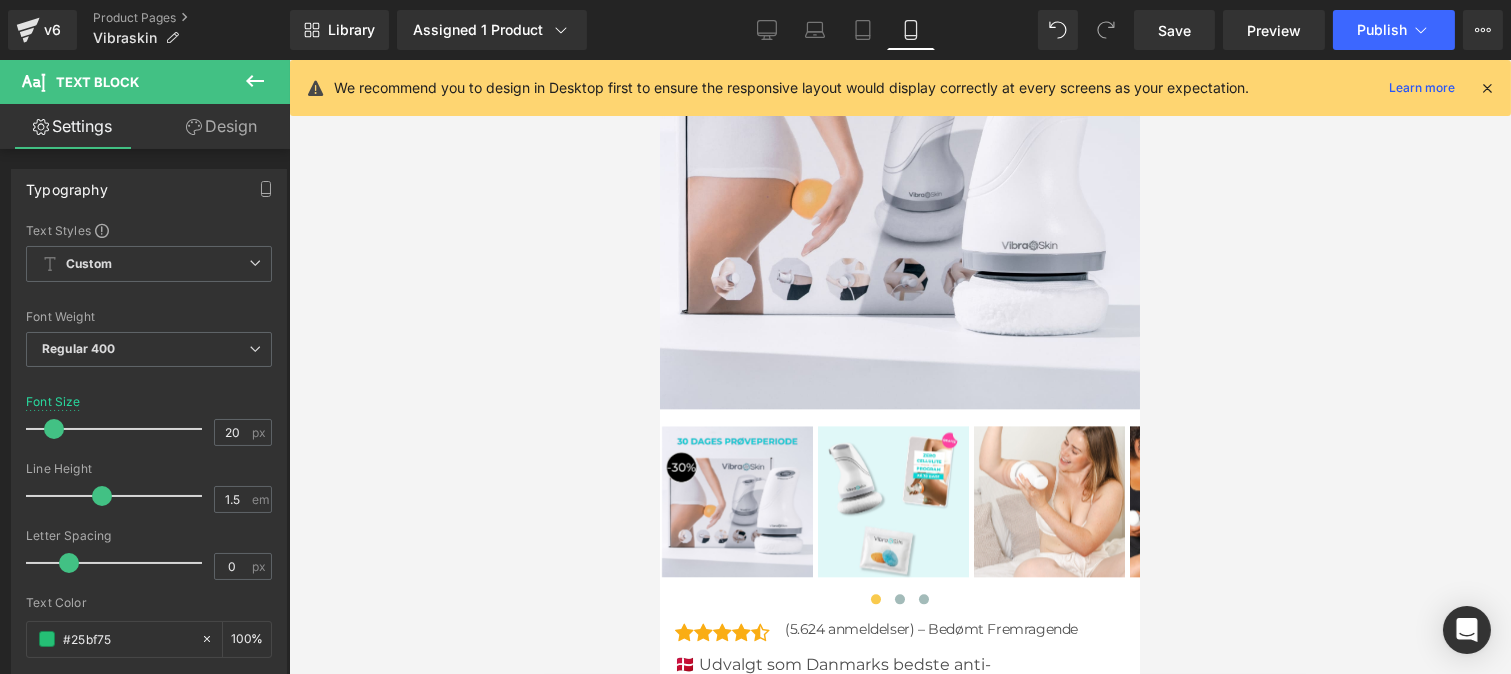 scroll, scrollTop: 8432, scrollLeft: 0, axis: vertical 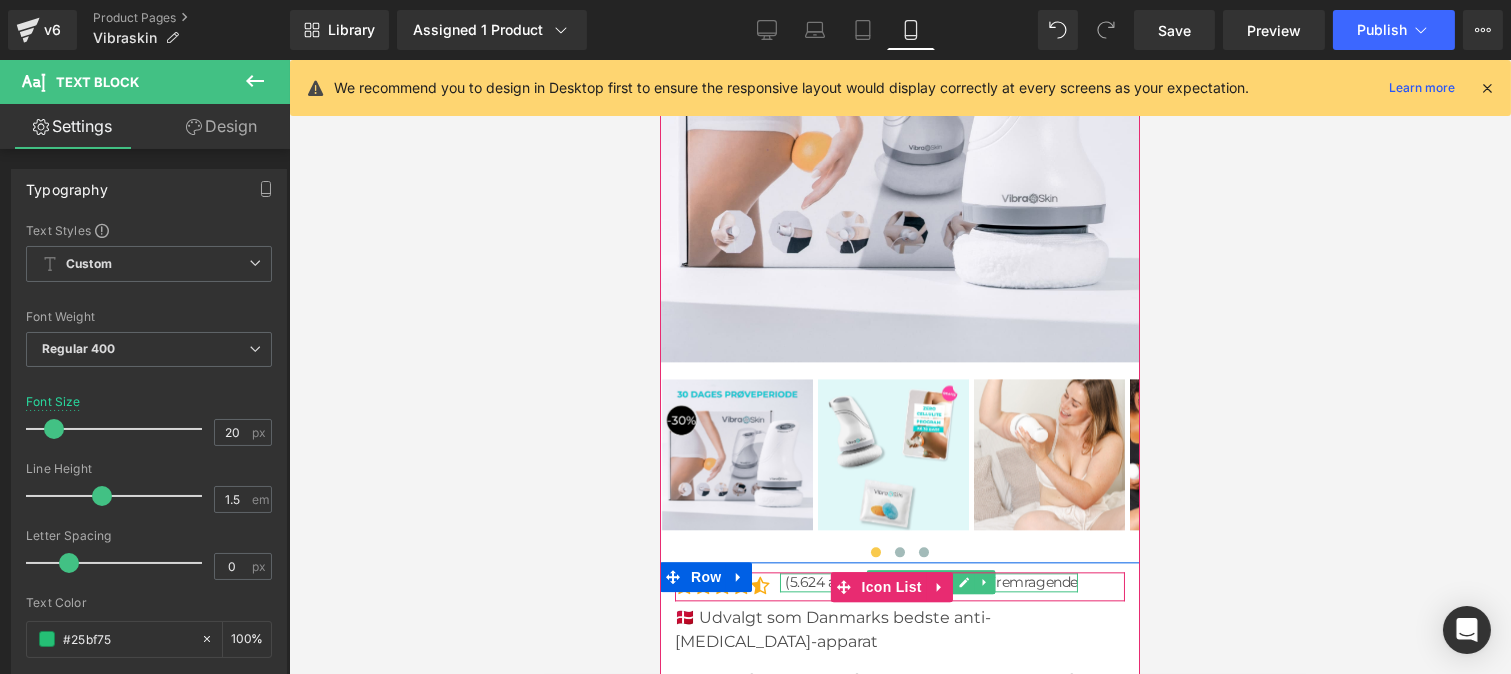 click on "(5.624 anmeldelser) – Bedømt Fremragende" at bounding box center [930, 583] 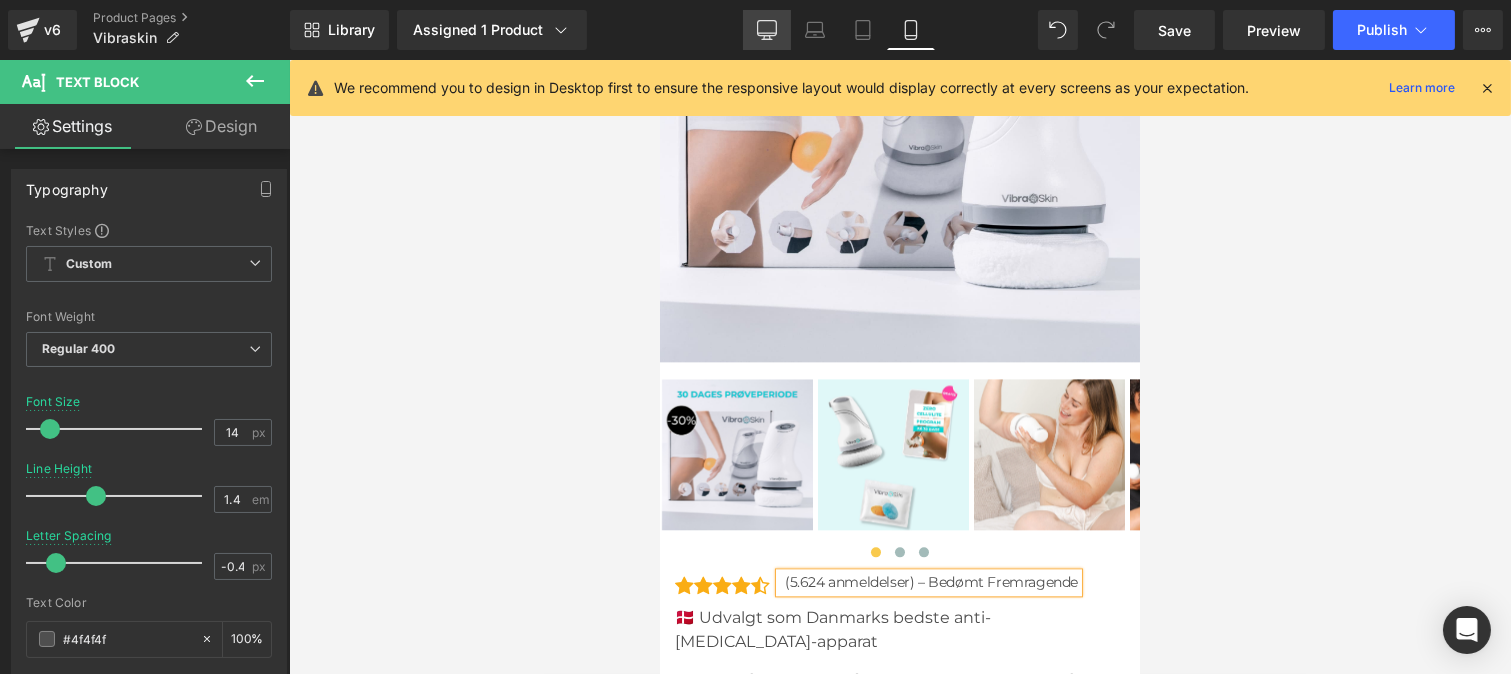 click 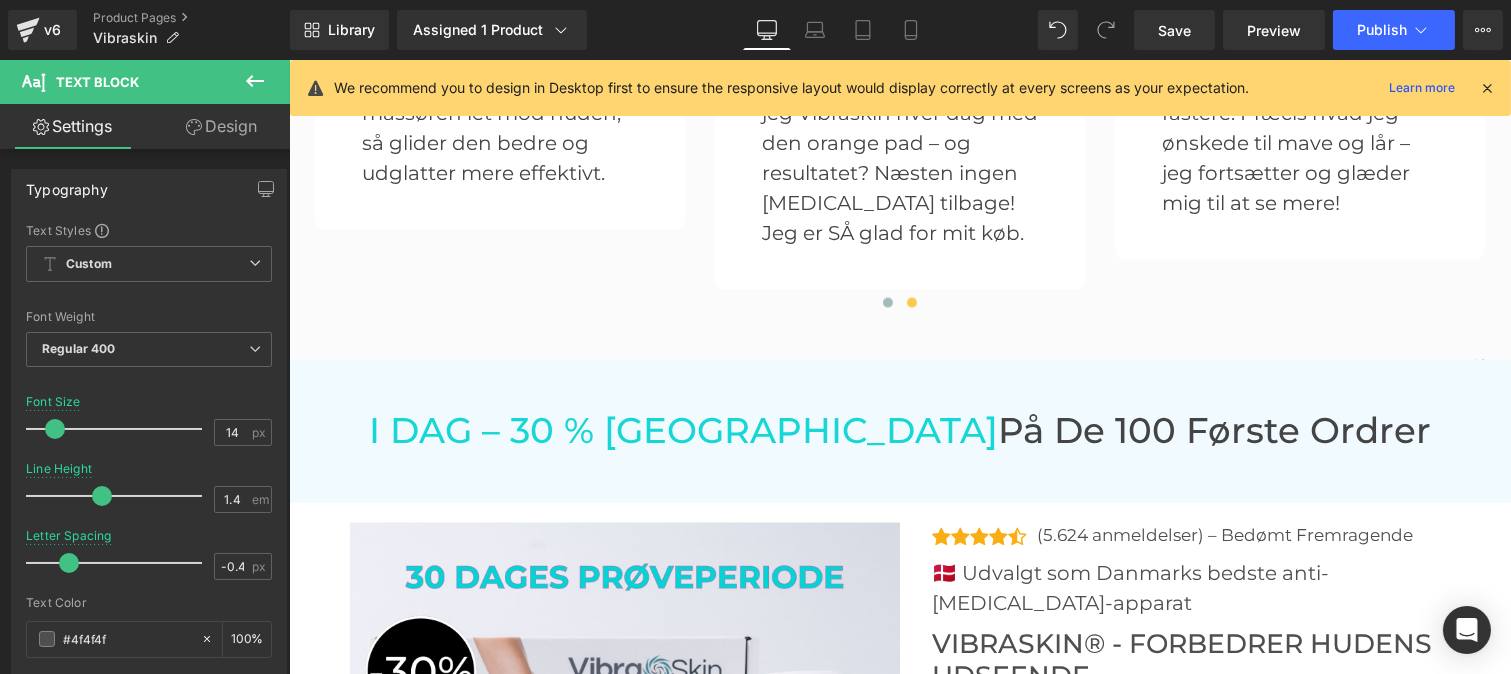scroll, scrollTop: 5711, scrollLeft: 0, axis: vertical 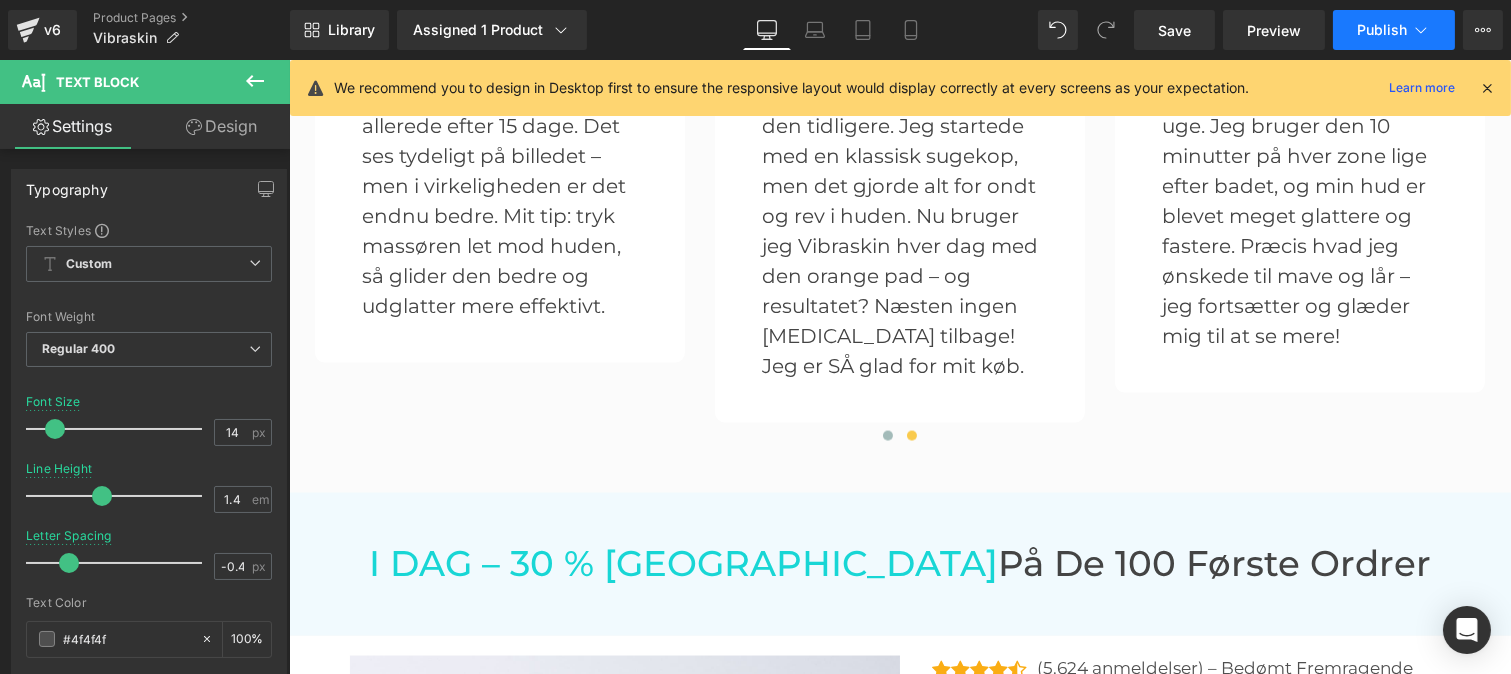 click on "Publish" at bounding box center [1394, 30] 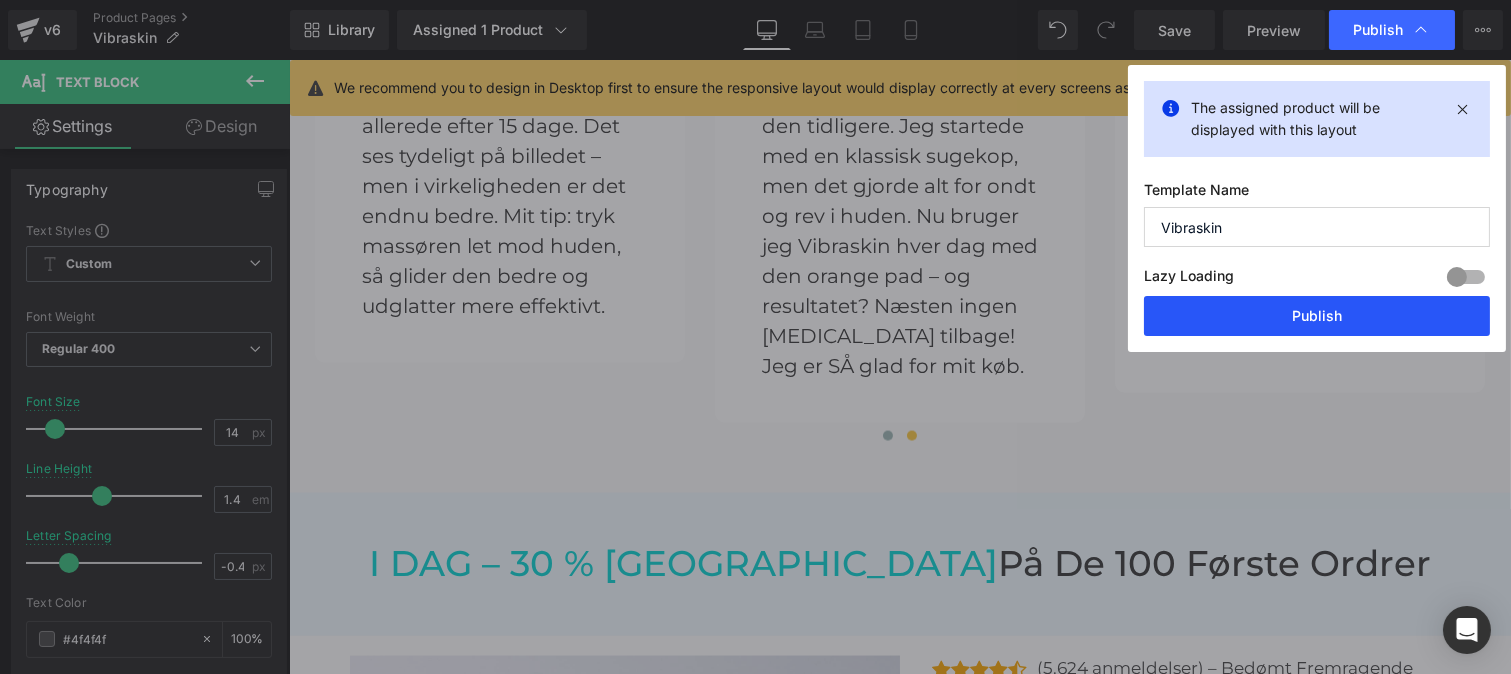 click on "Publish" at bounding box center (1317, 316) 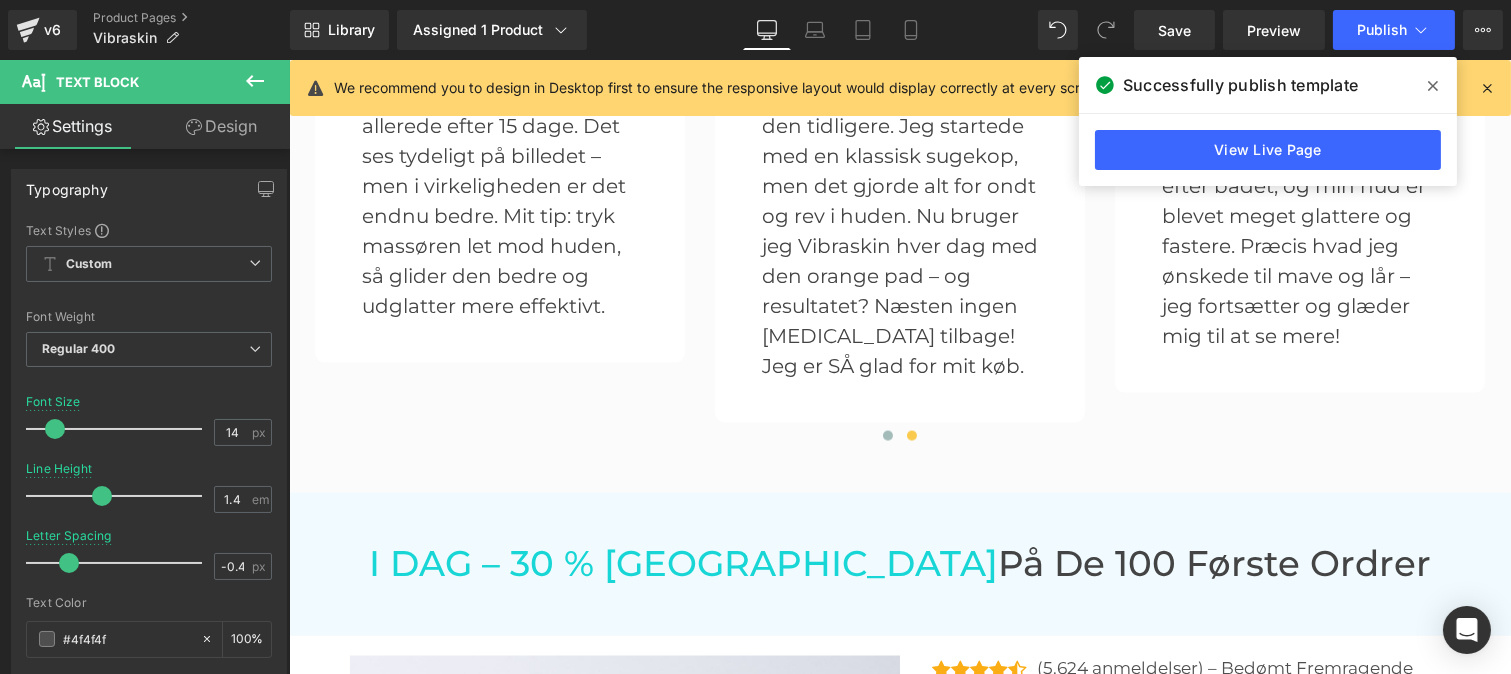 click at bounding box center [1433, 86] 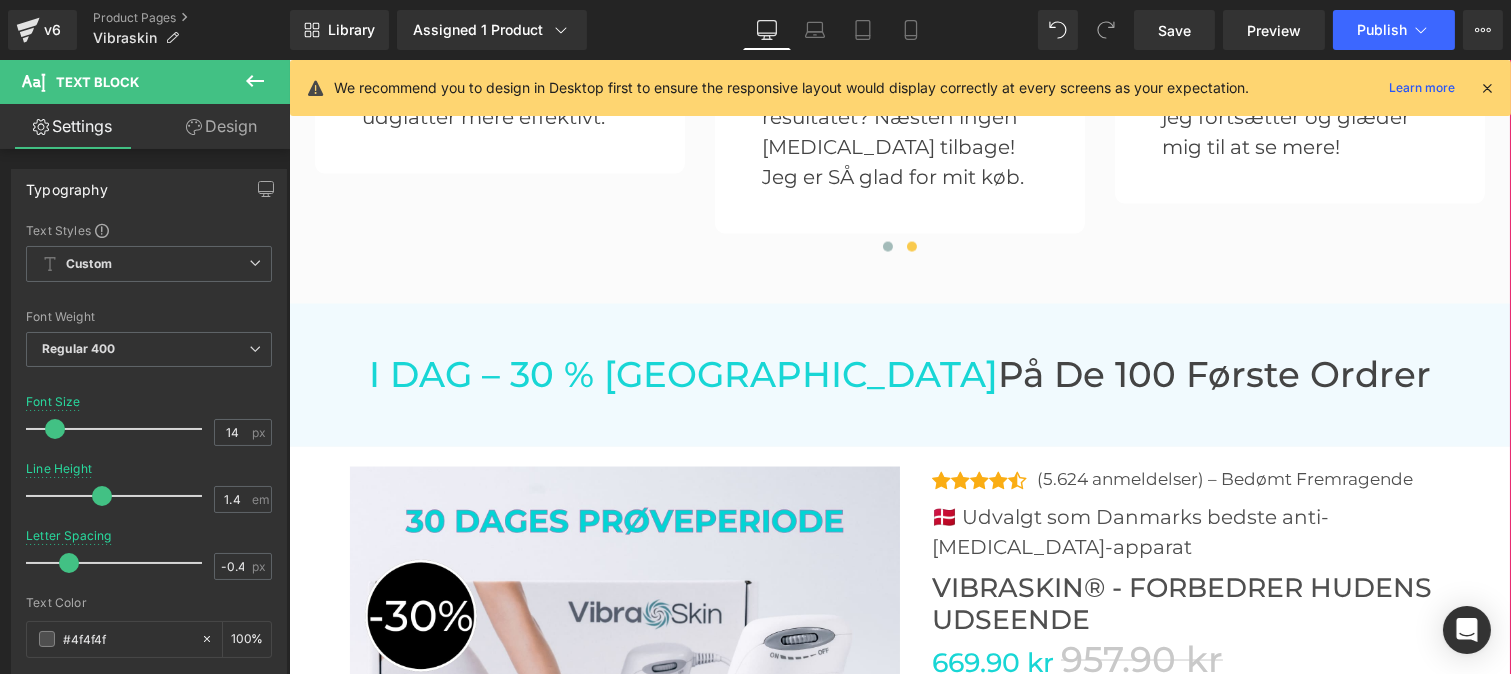 scroll, scrollTop: 5901, scrollLeft: 0, axis: vertical 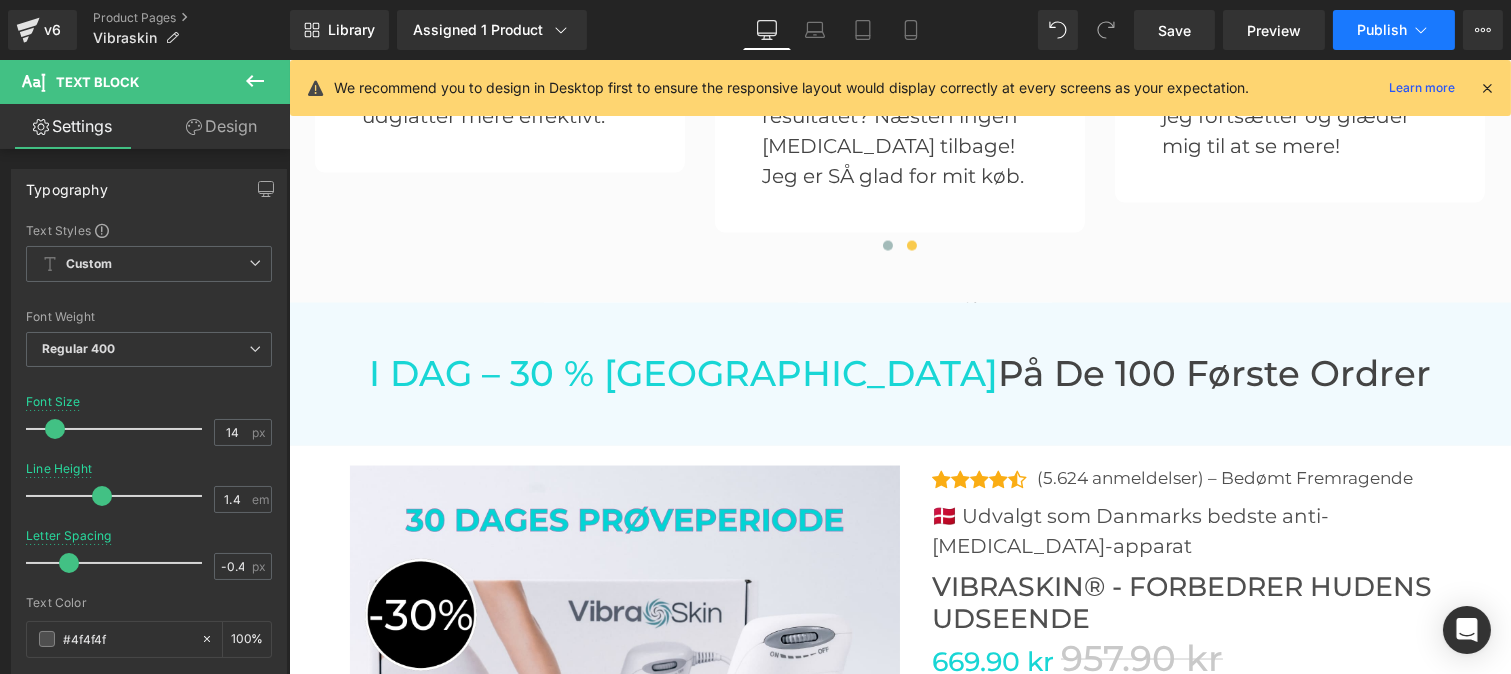 click on "Publish" at bounding box center (1382, 30) 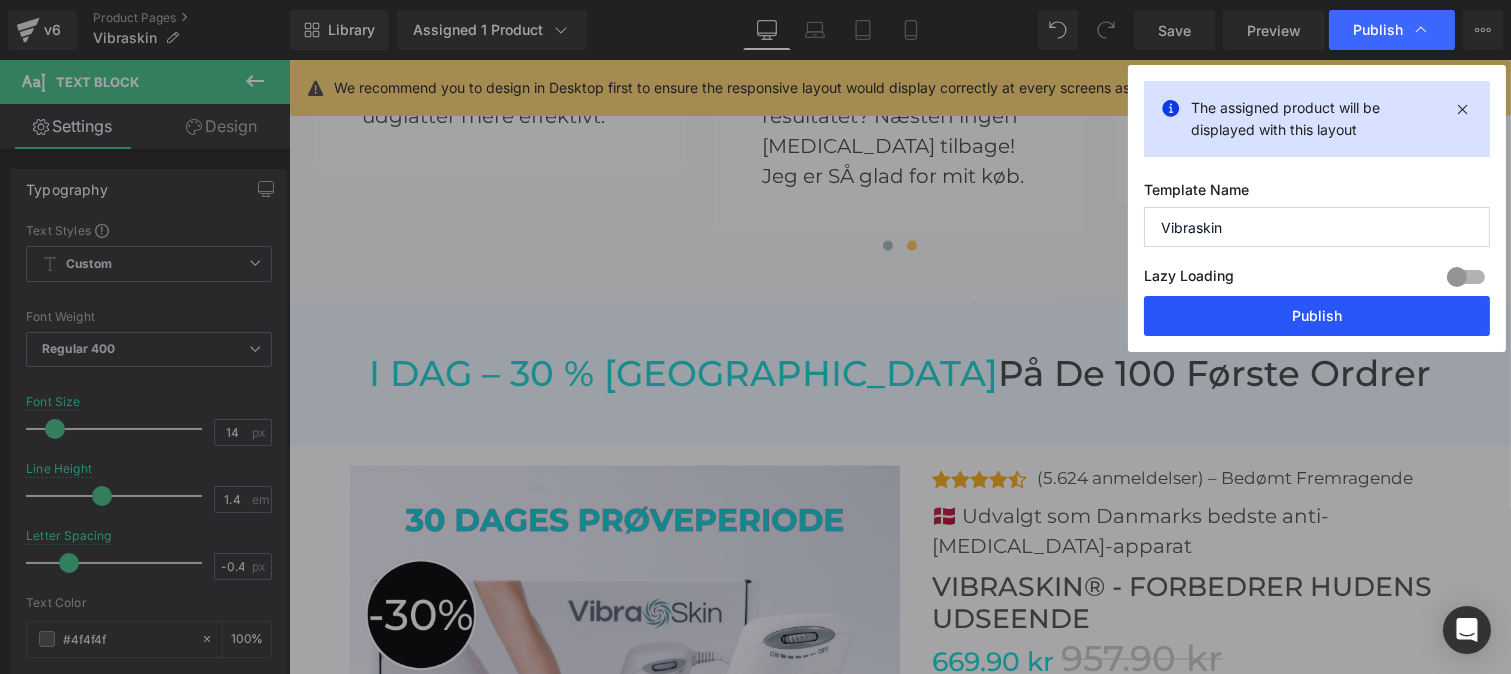 click on "Publish" at bounding box center (1317, 316) 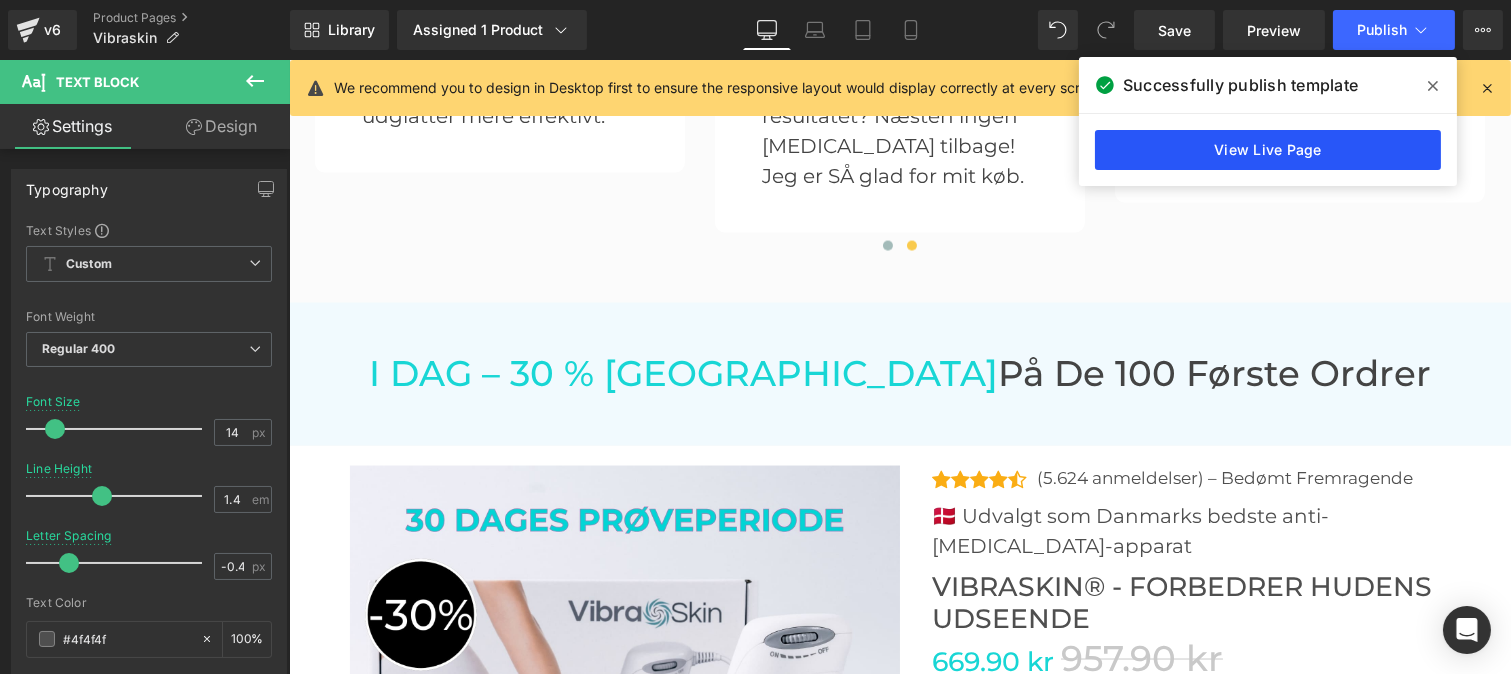 click on "View Live Page" at bounding box center (1268, 150) 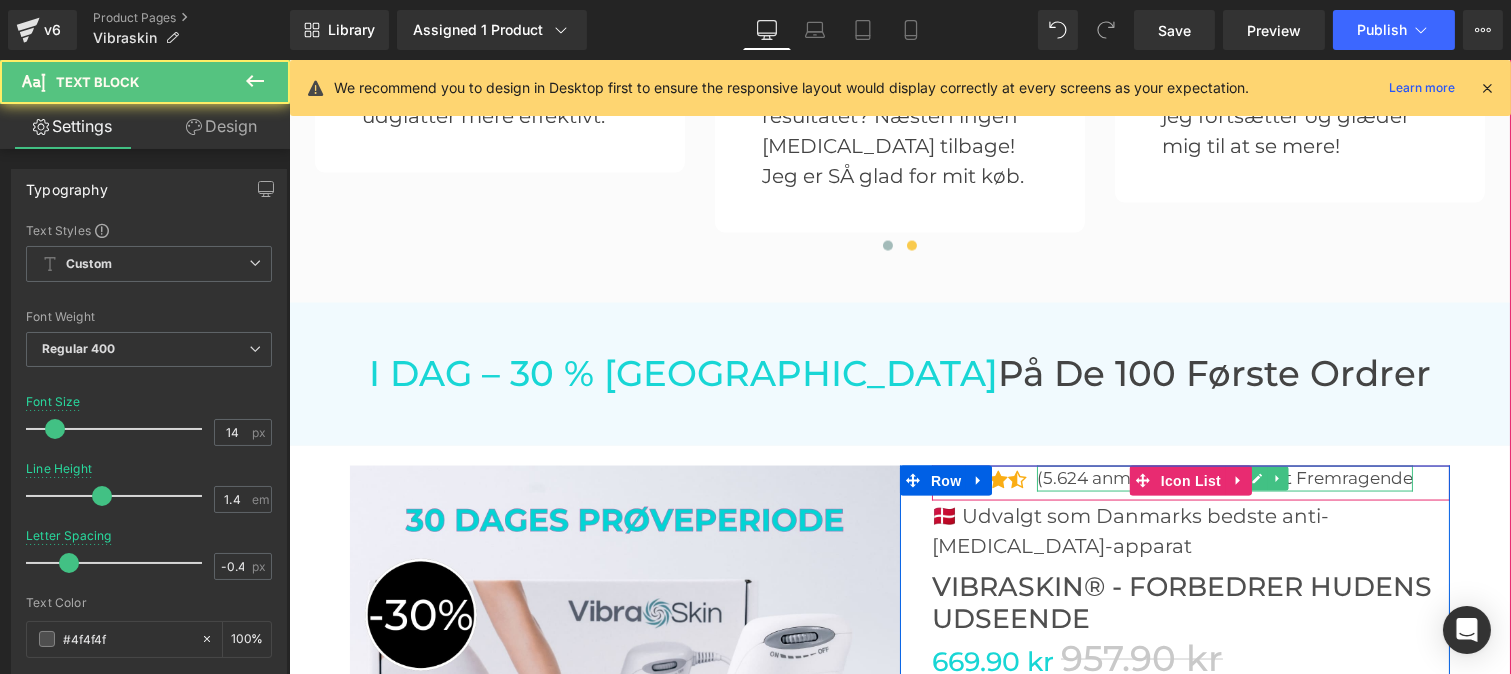 click on "(5.624 anmeldelser) – Bedømt Fremragende" at bounding box center [1224, 479] 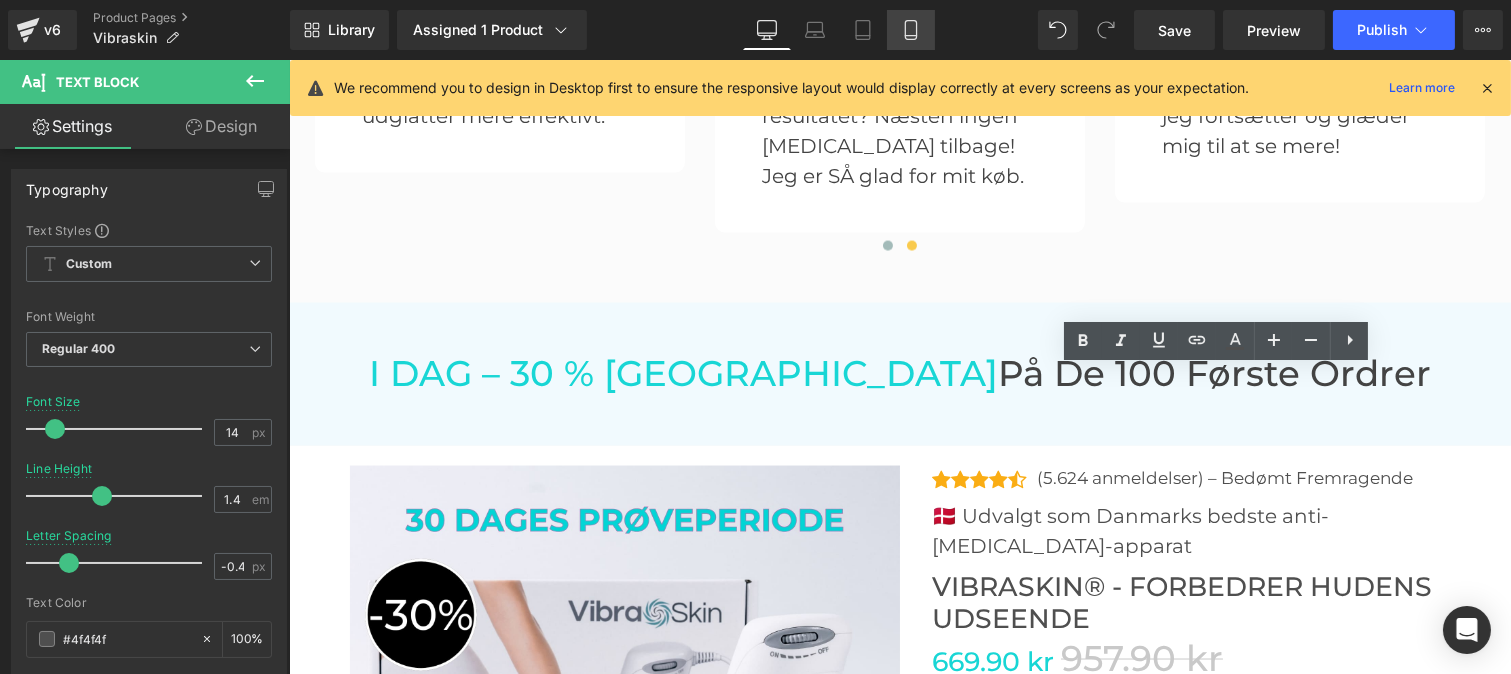 click on "Mobile" at bounding box center [911, 30] 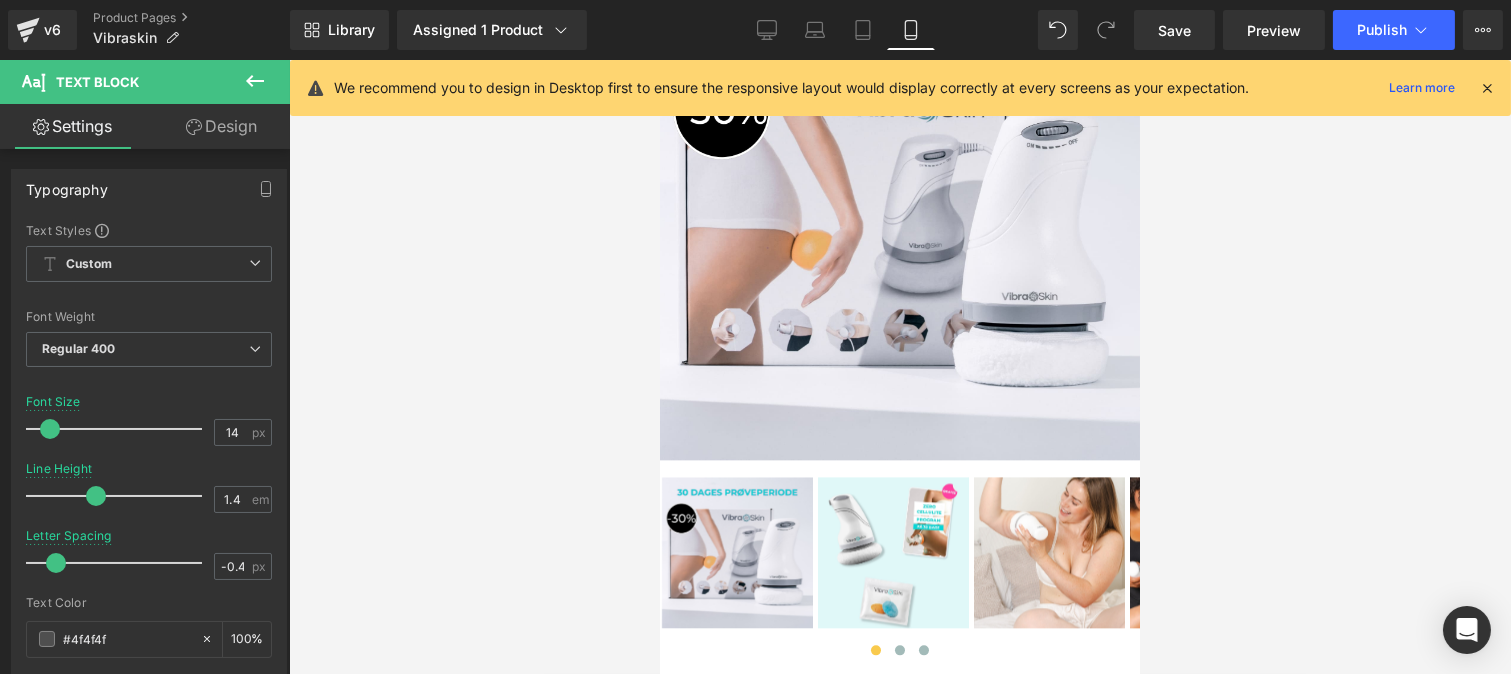 scroll, scrollTop: 8500, scrollLeft: 0, axis: vertical 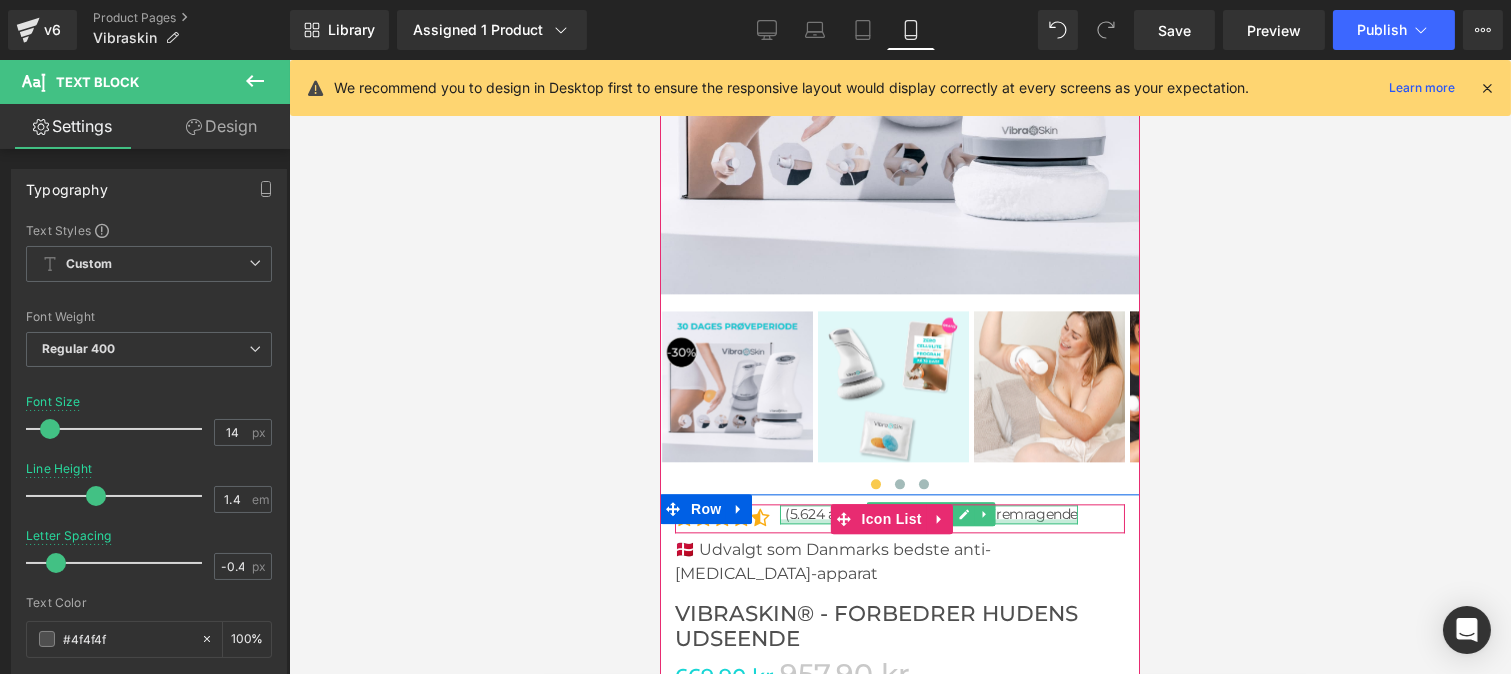 click at bounding box center (928, 521) 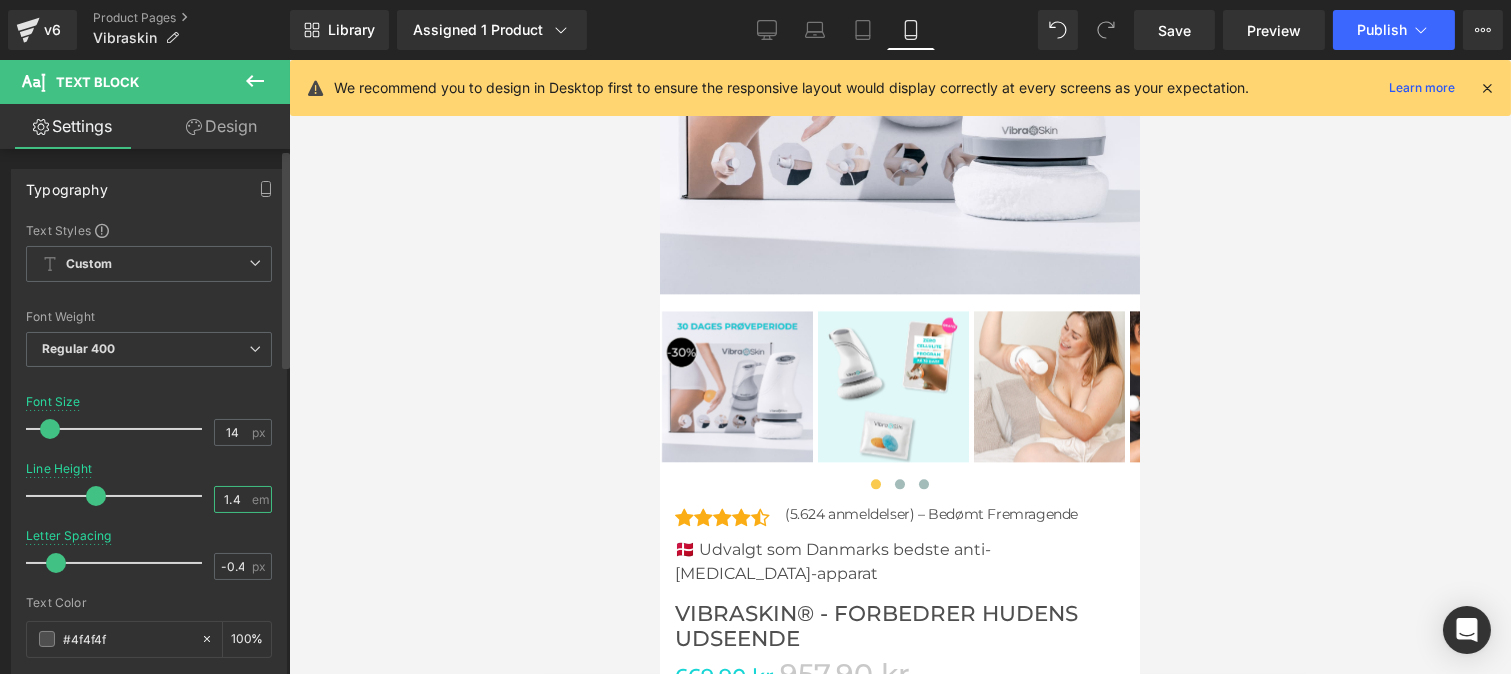 click on "1.4" at bounding box center (232, 499) 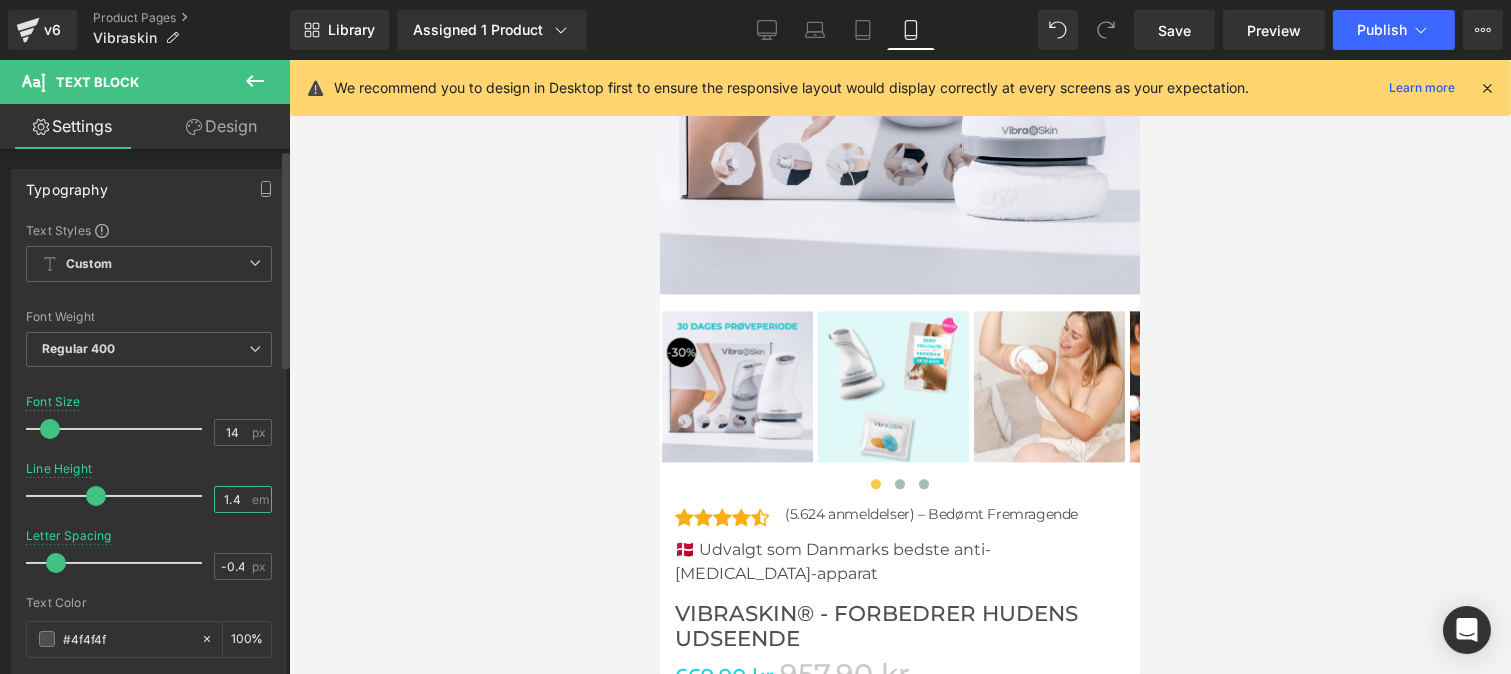 type on "1" 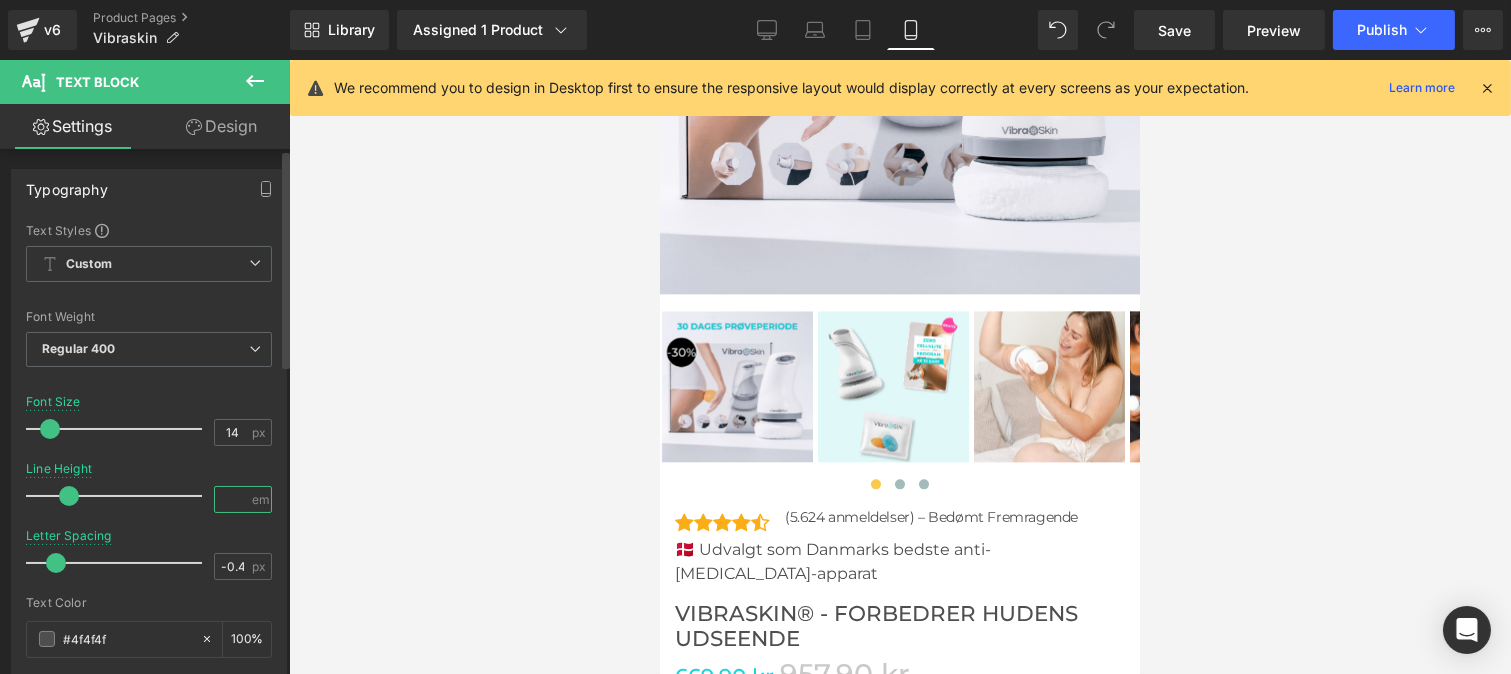 type on "1.4" 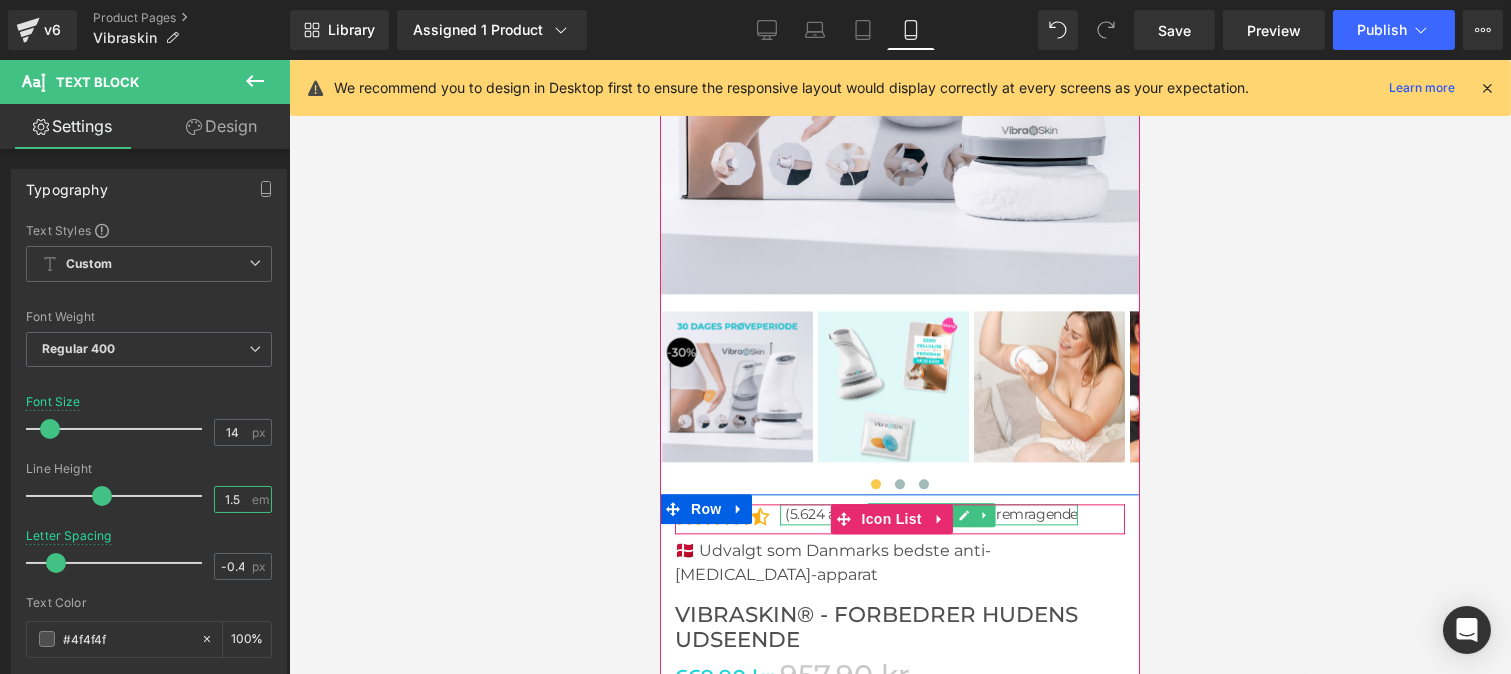 type on "1.5" 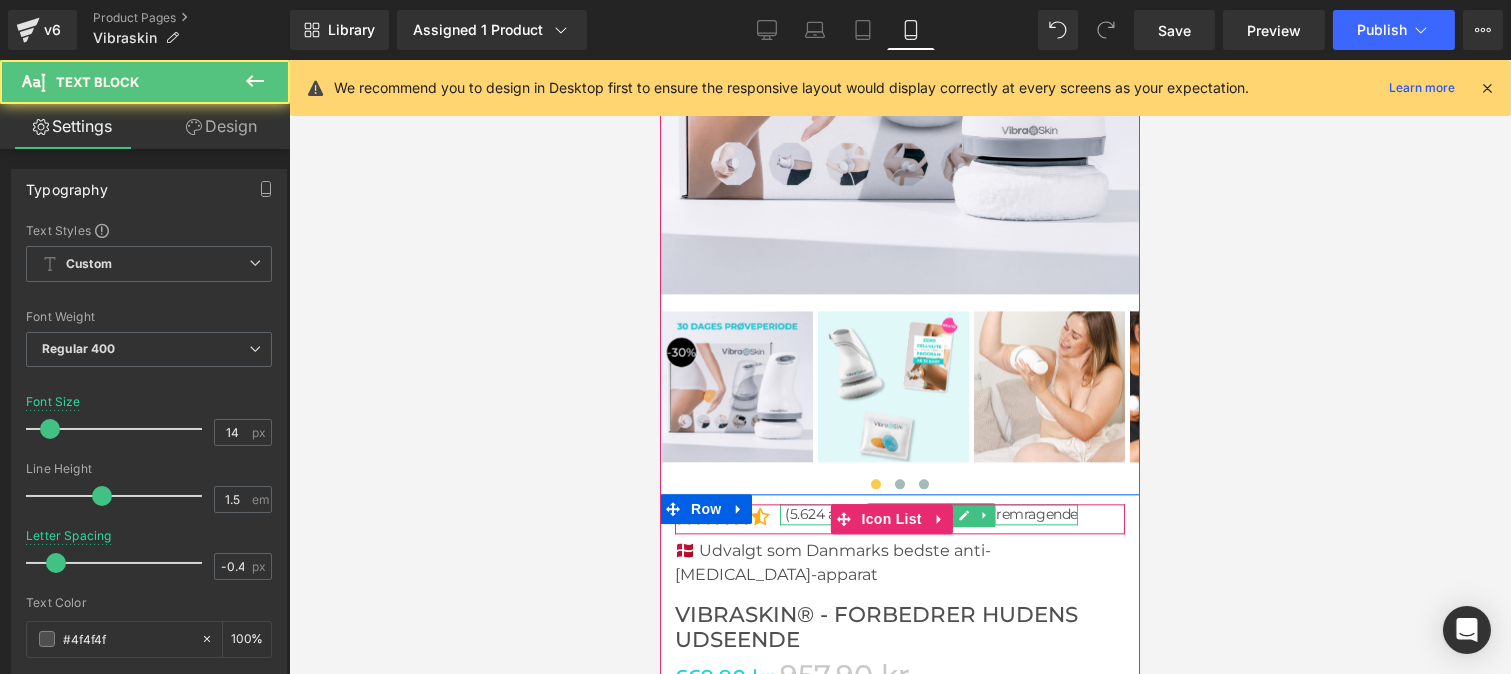 click on "(5.624 anmeldelser) – Bedømt Fremragende" at bounding box center (930, 514) 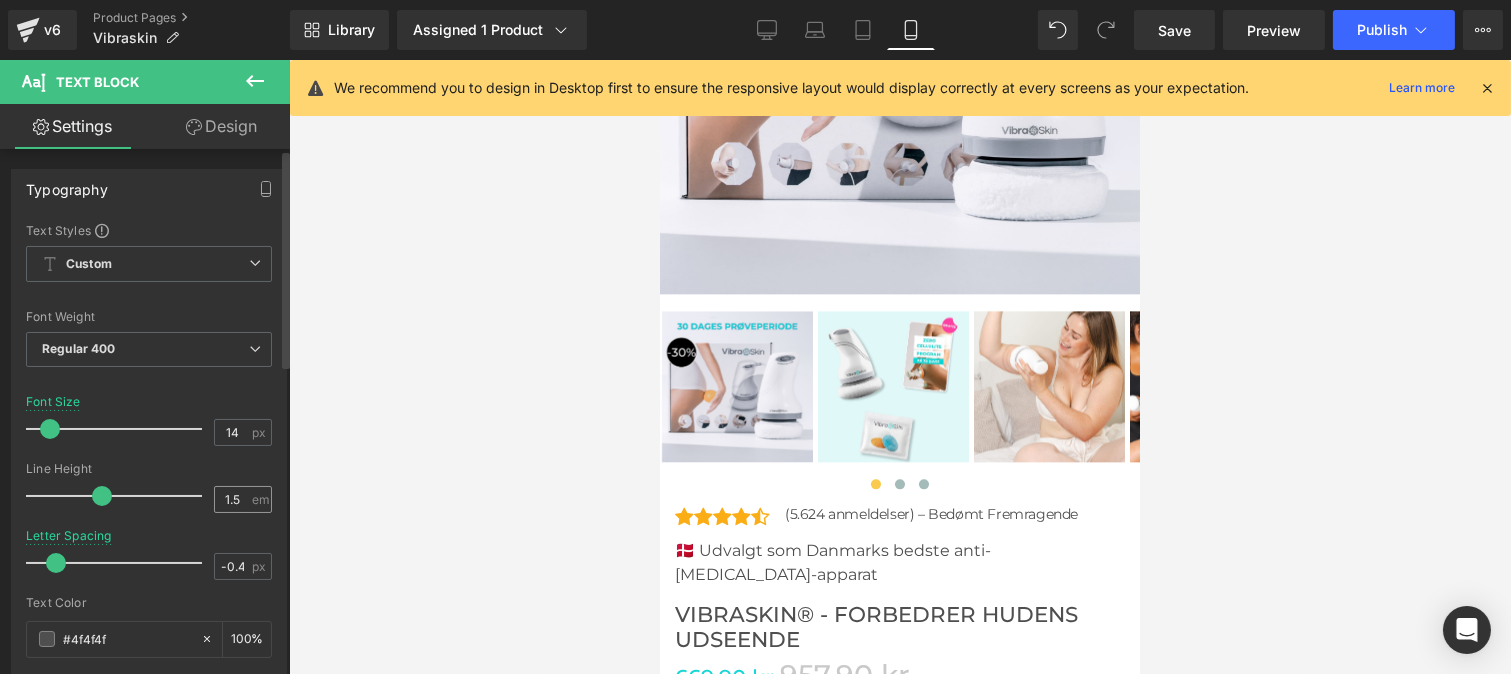 click on "1.5 em" at bounding box center [243, 499] 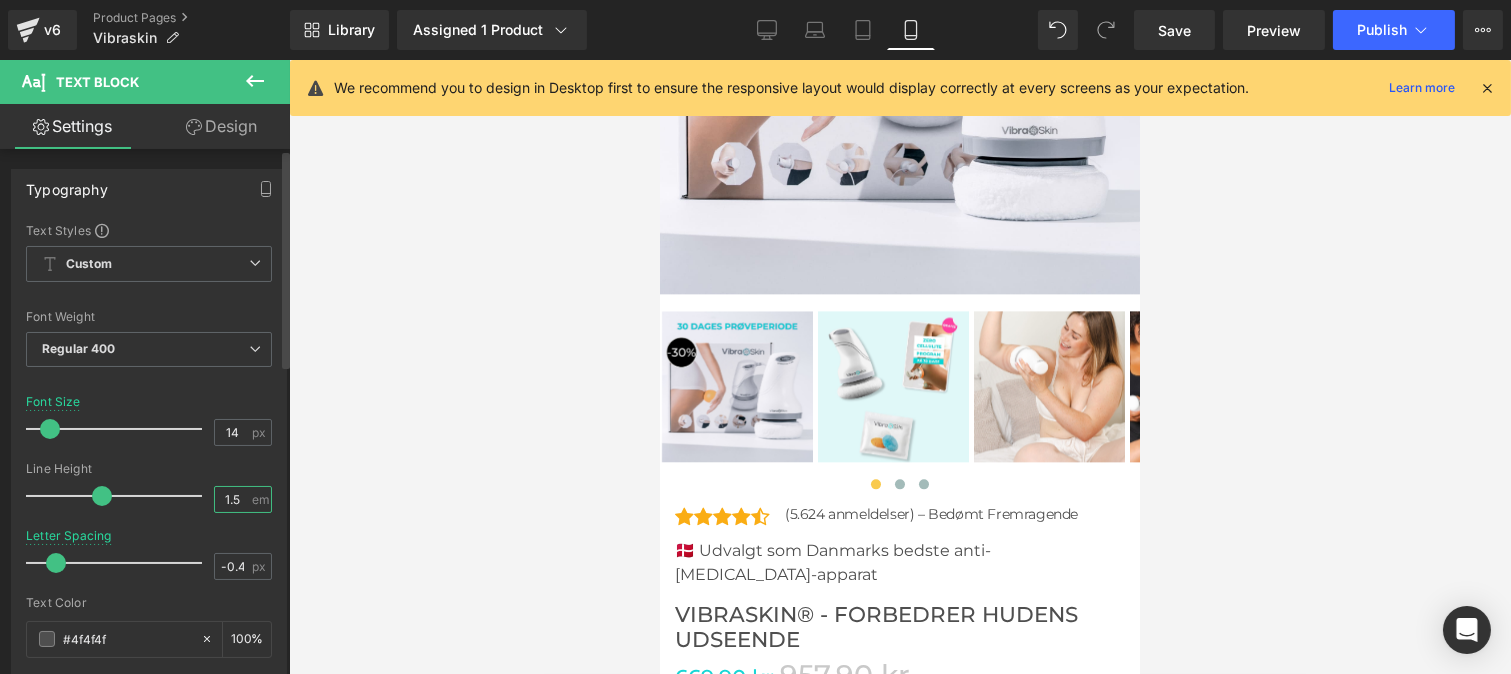 click on "1.5" at bounding box center (232, 499) 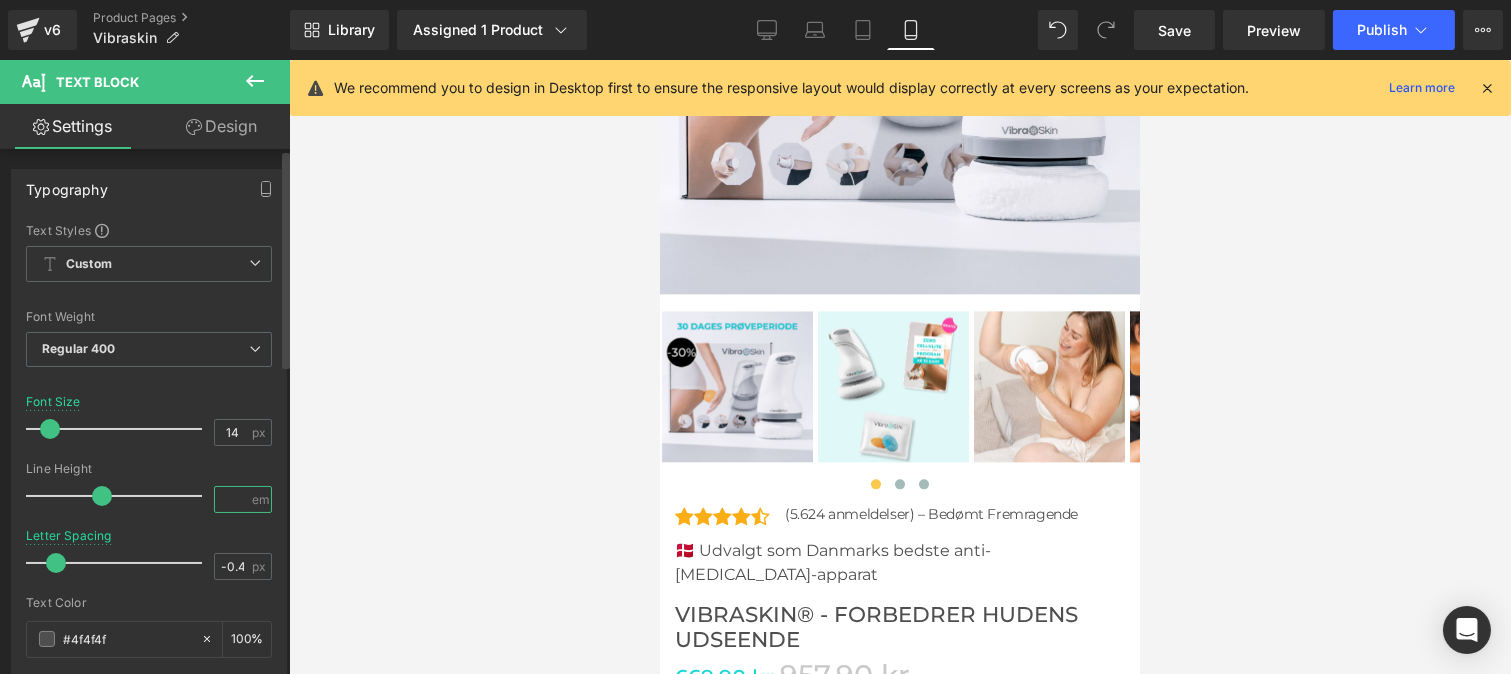 type on "1" 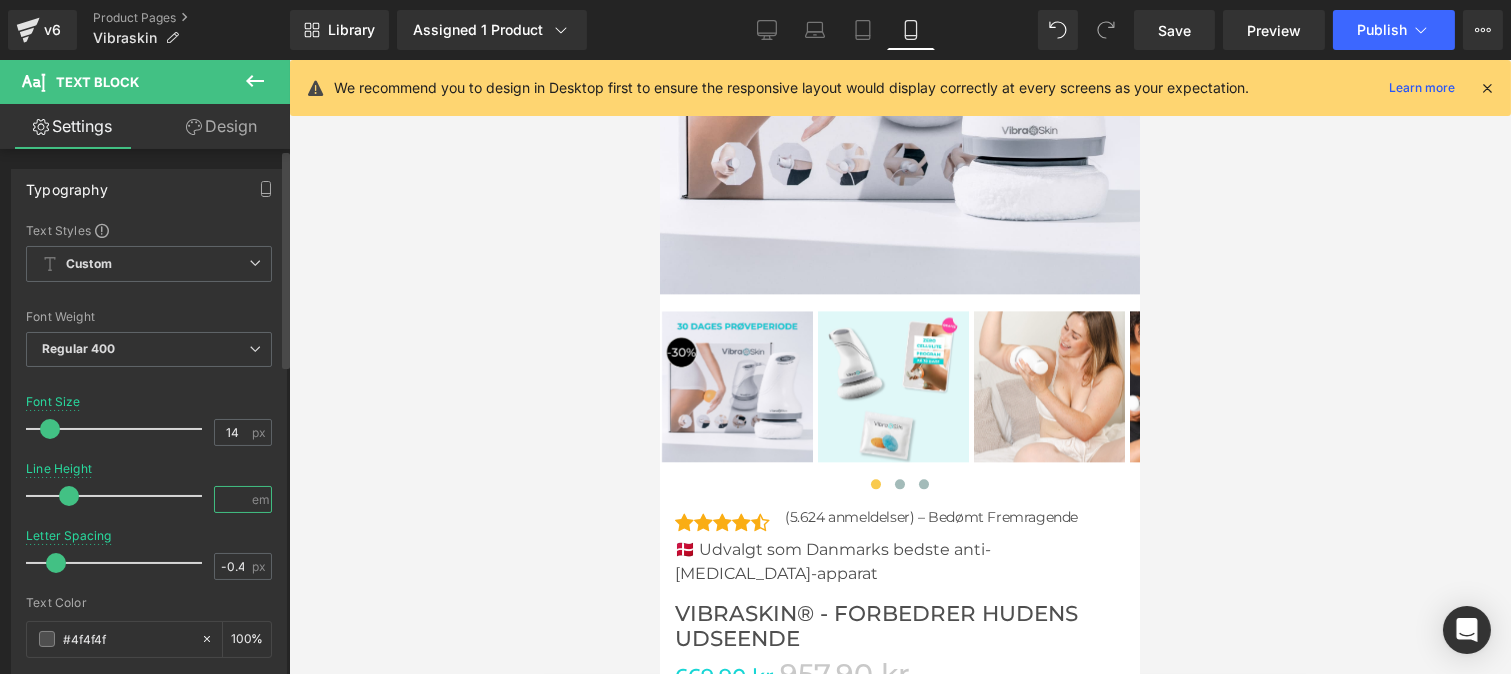 type on "1.5" 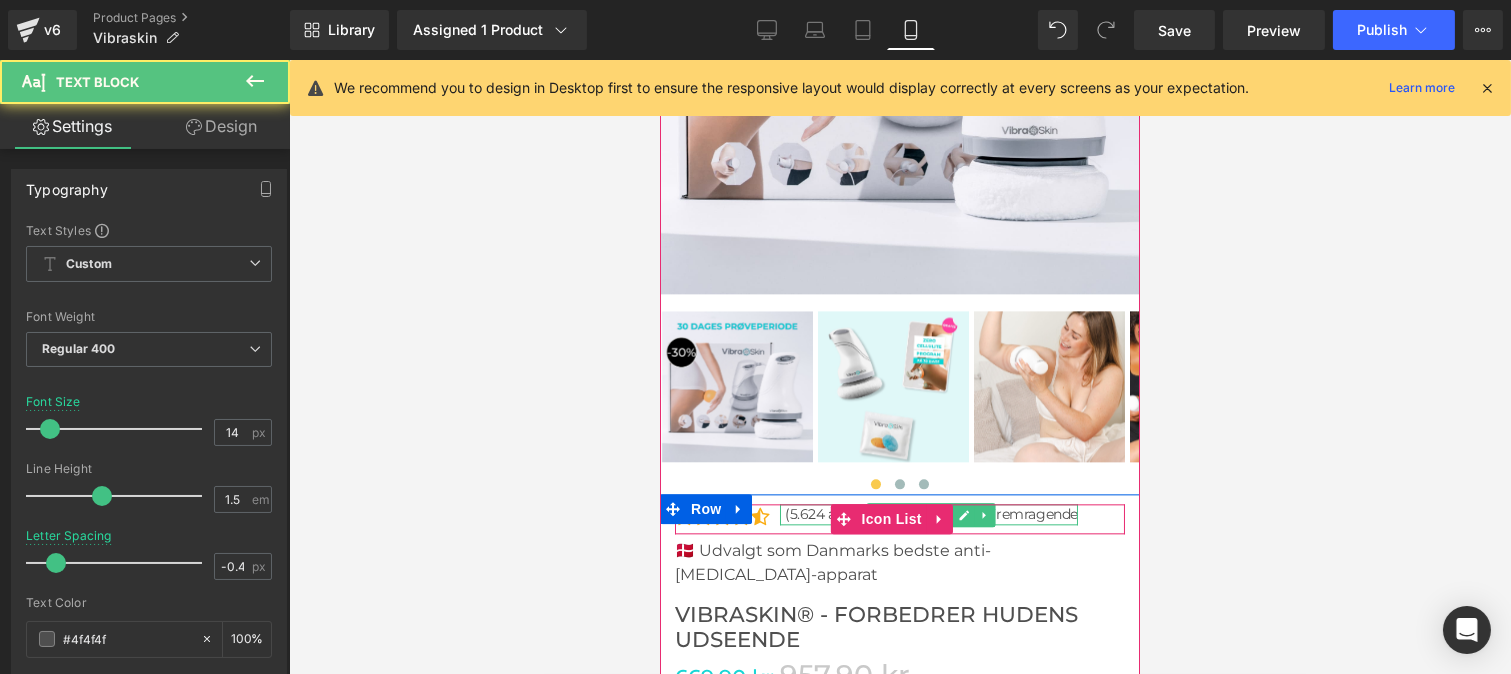 click on "(5.624 anmeldelser) – Bedømt Fremragende" at bounding box center [930, 514] 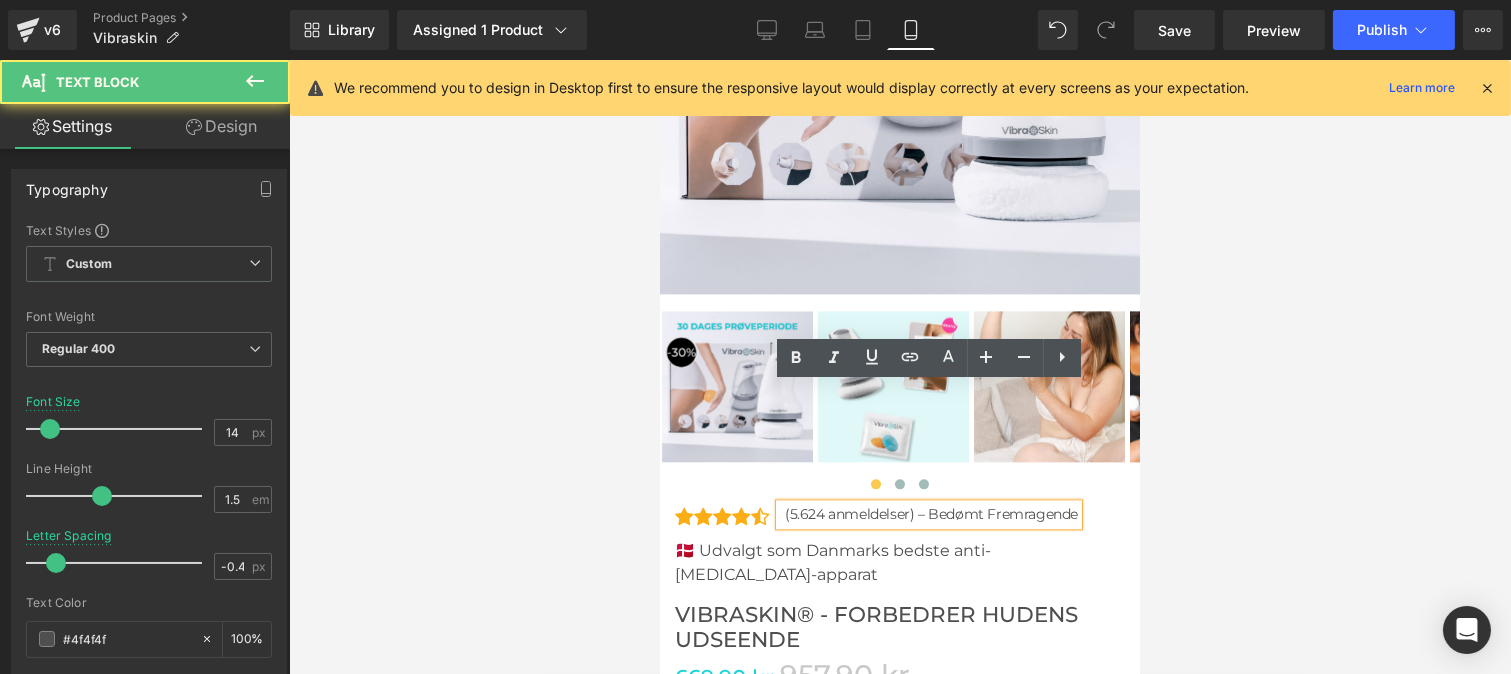 click on "(5.624 anmeldelser) – Bedømt Fremragende" at bounding box center (930, 514) 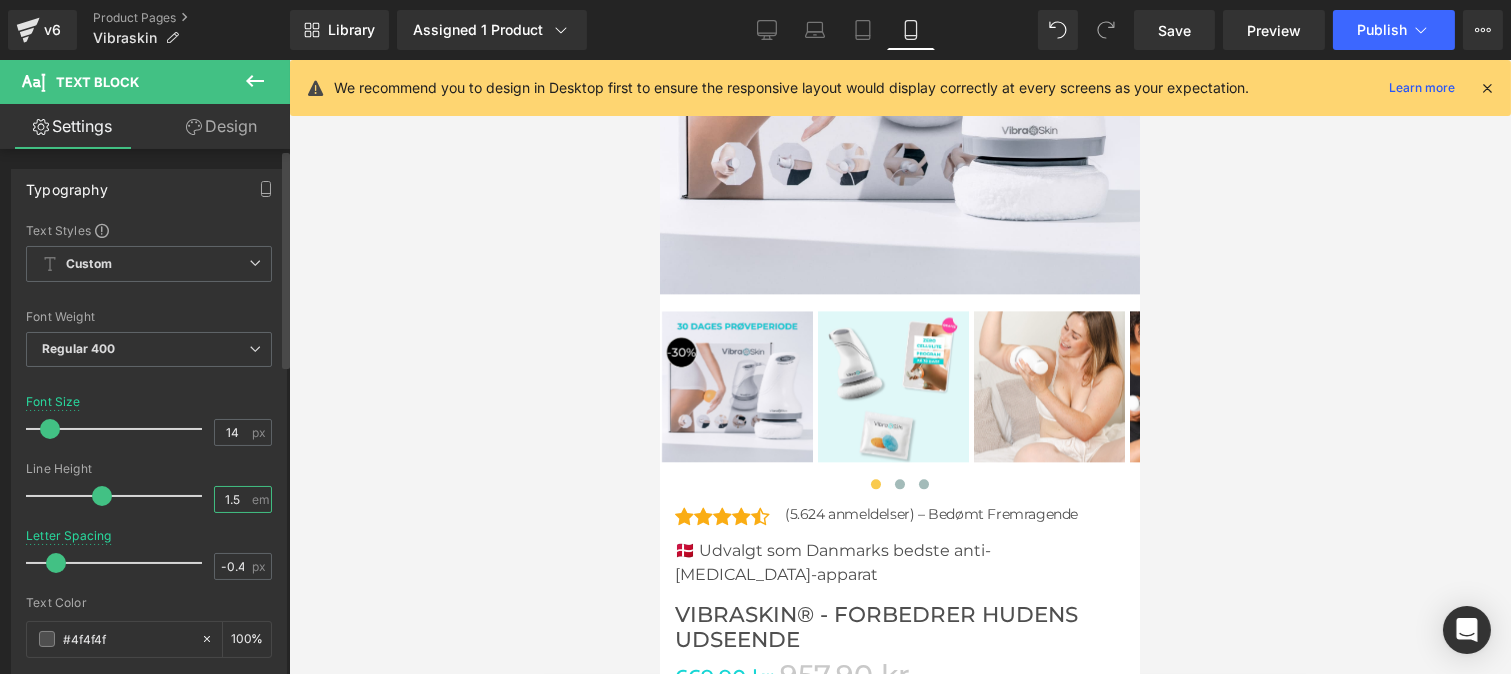 click on "1.5" at bounding box center [232, 499] 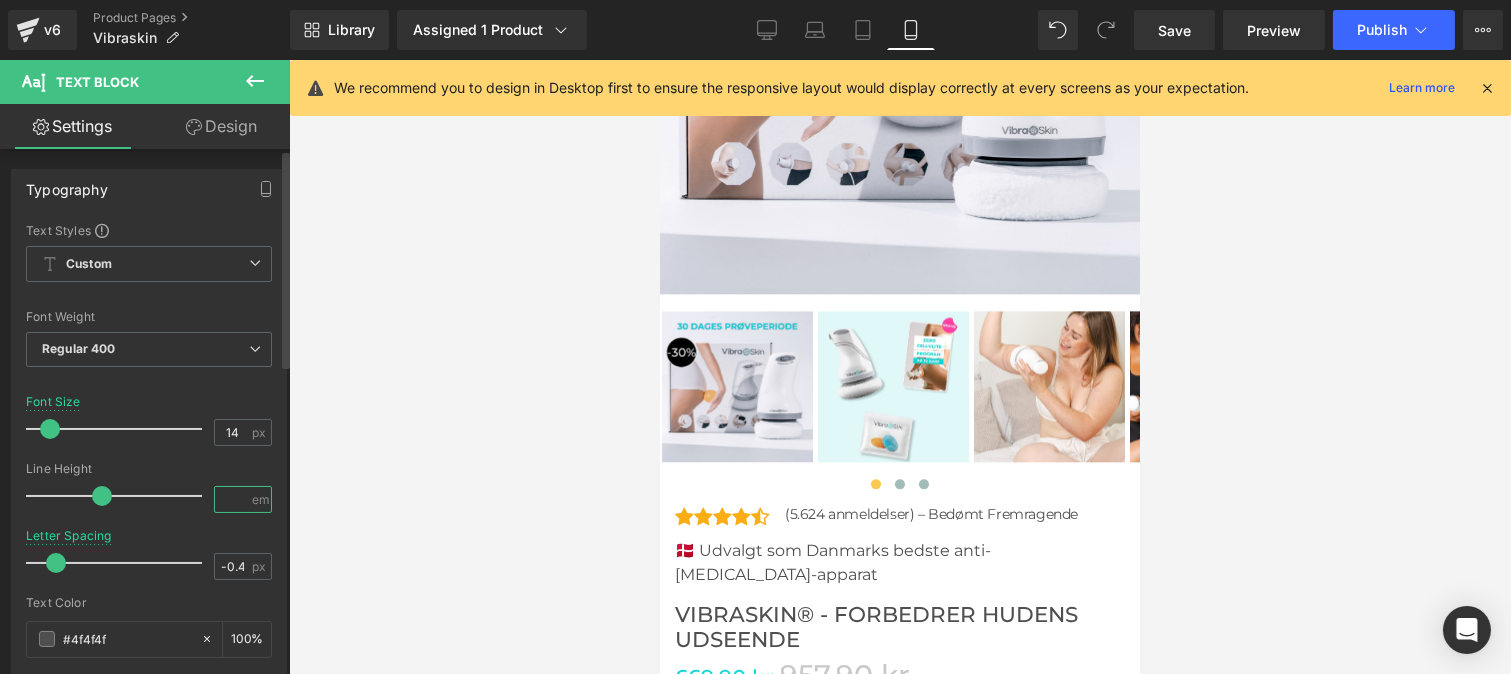 type on "1" 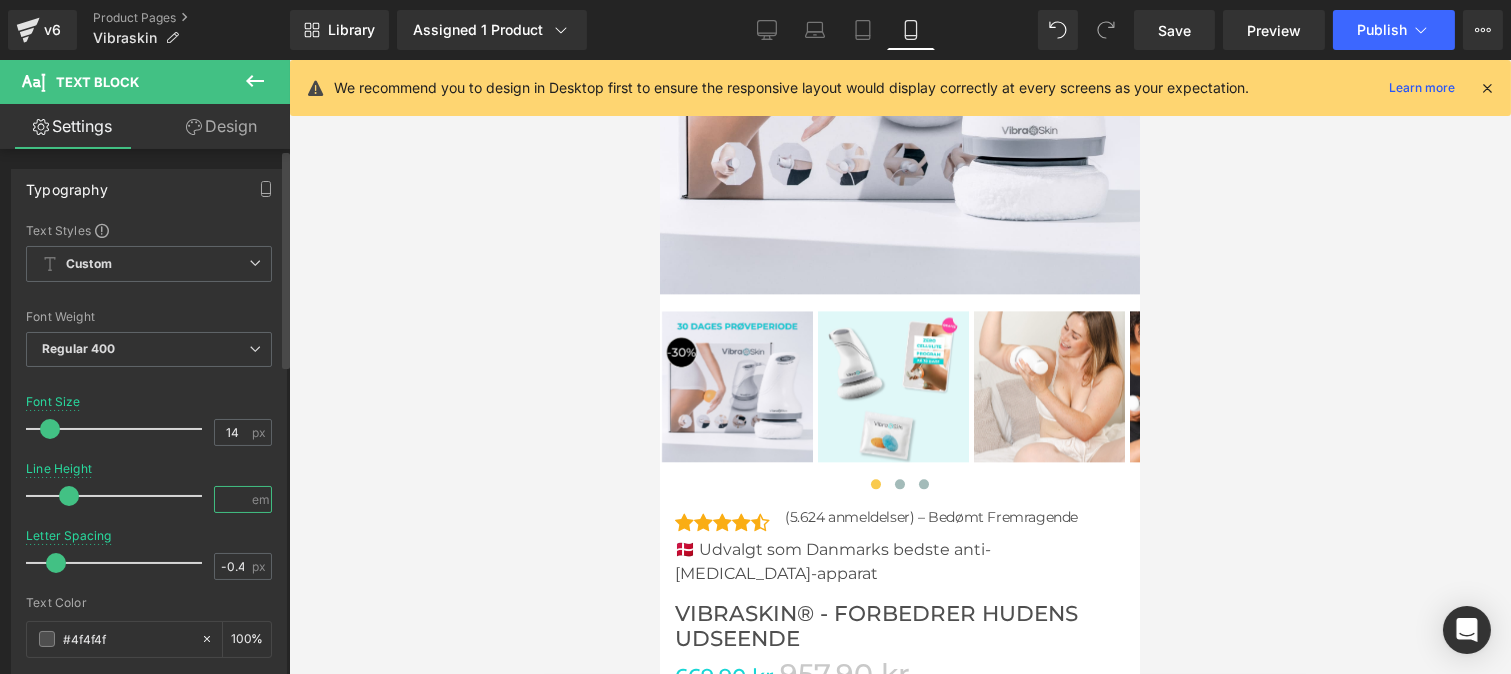 type on "1.5" 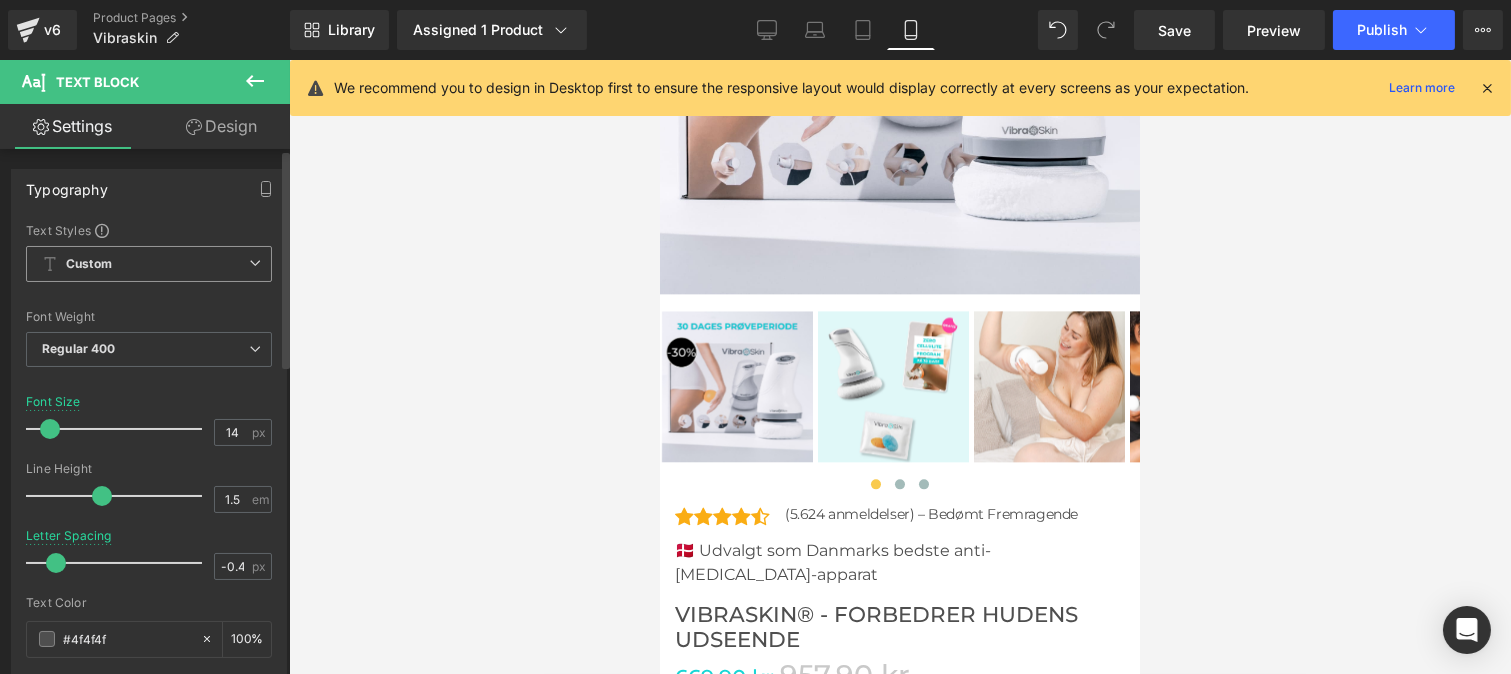 click on "Custom" at bounding box center (149, 264) 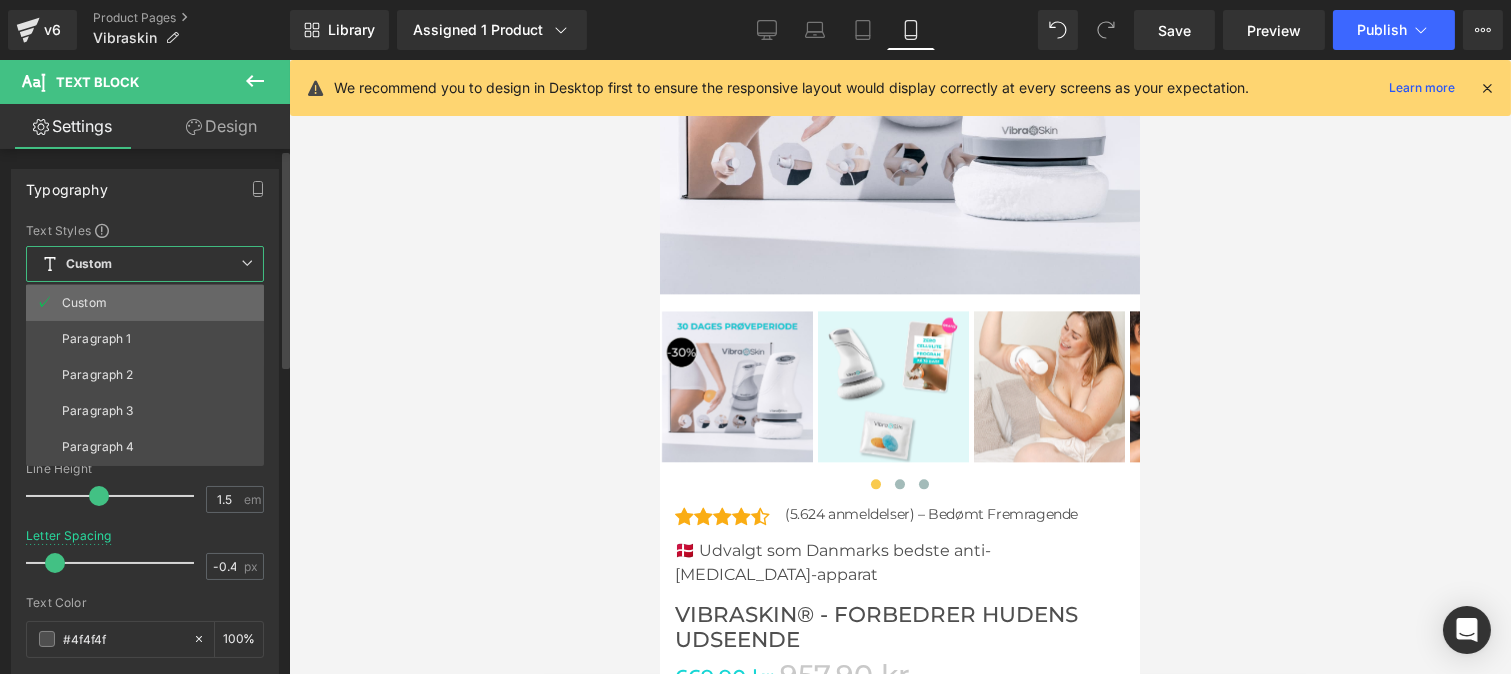 click on "Custom" at bounding box center (145, 303) 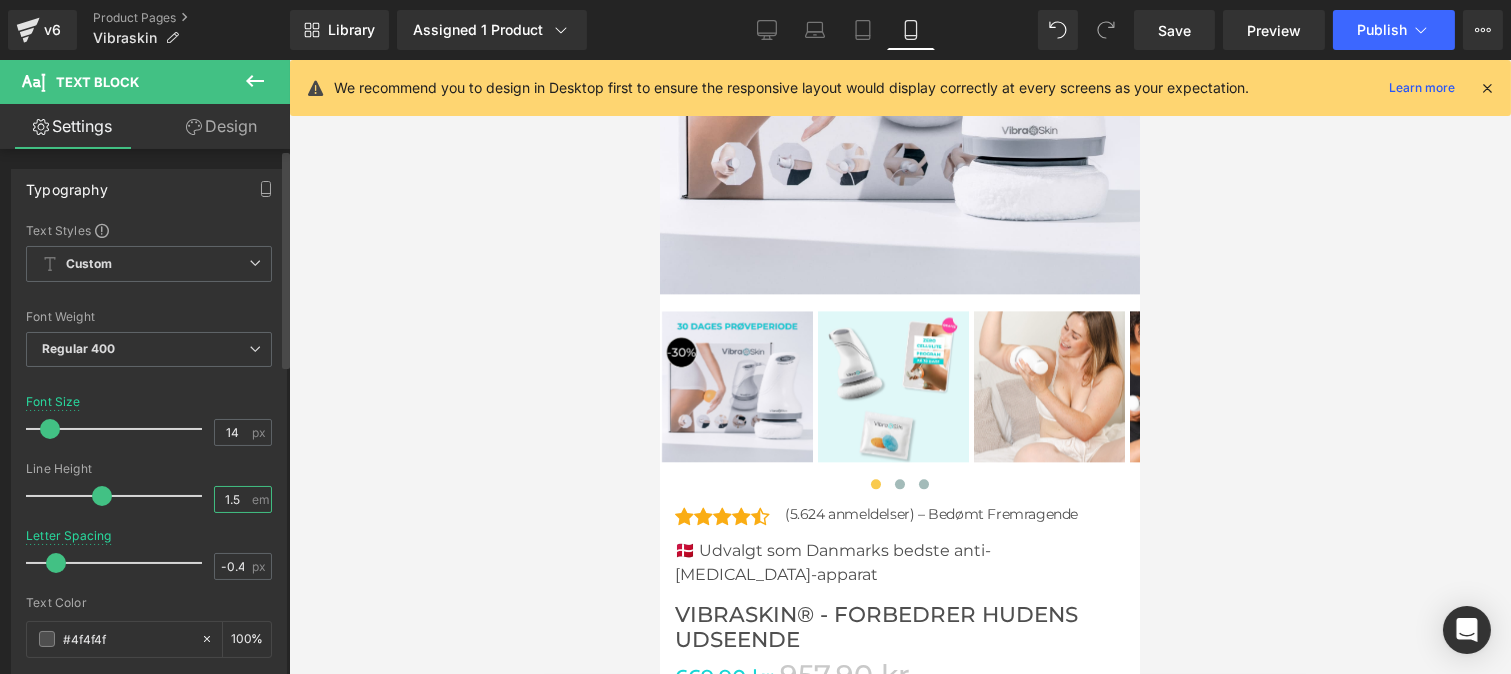 click on "1.5" at bounding box center (232, 499) 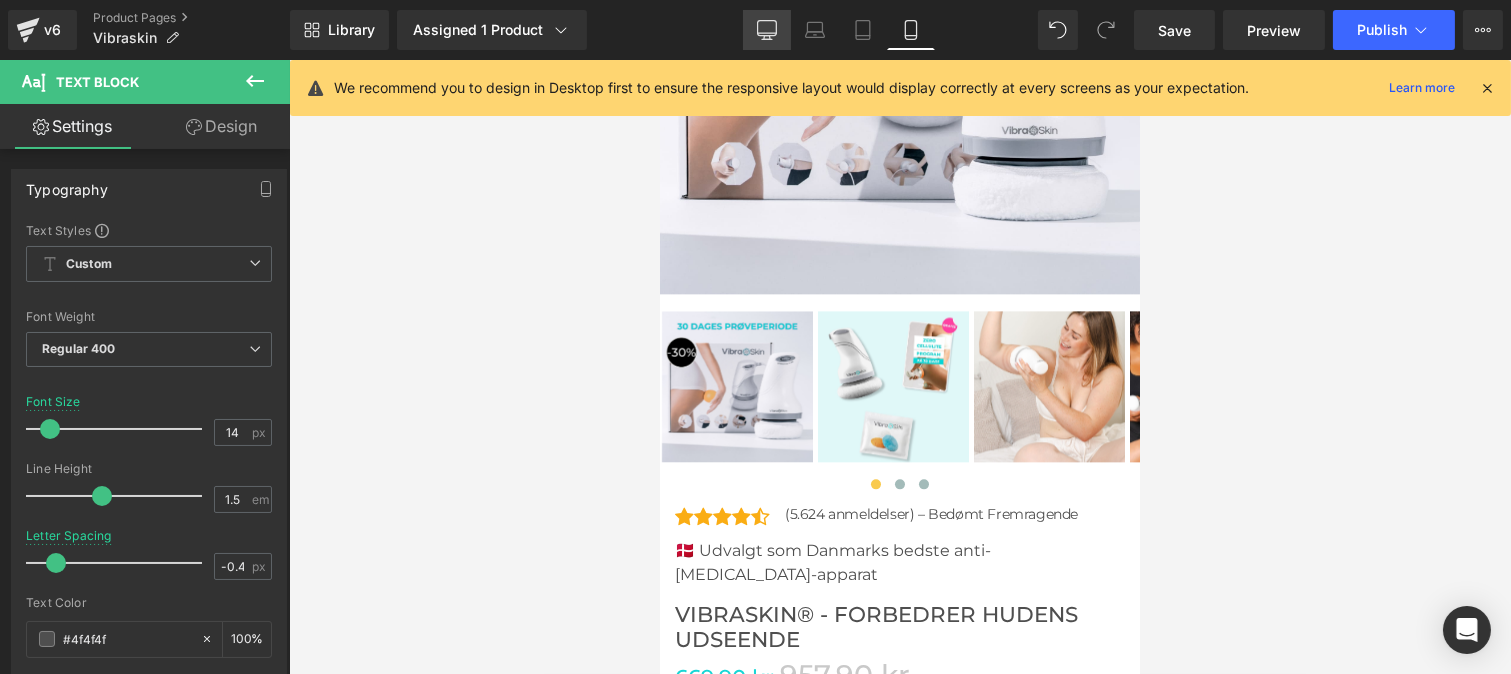drag, startPoint x: 762, startPoint y: 43, endPoint x: 783, endPoint y: 300, distance: 257.85654 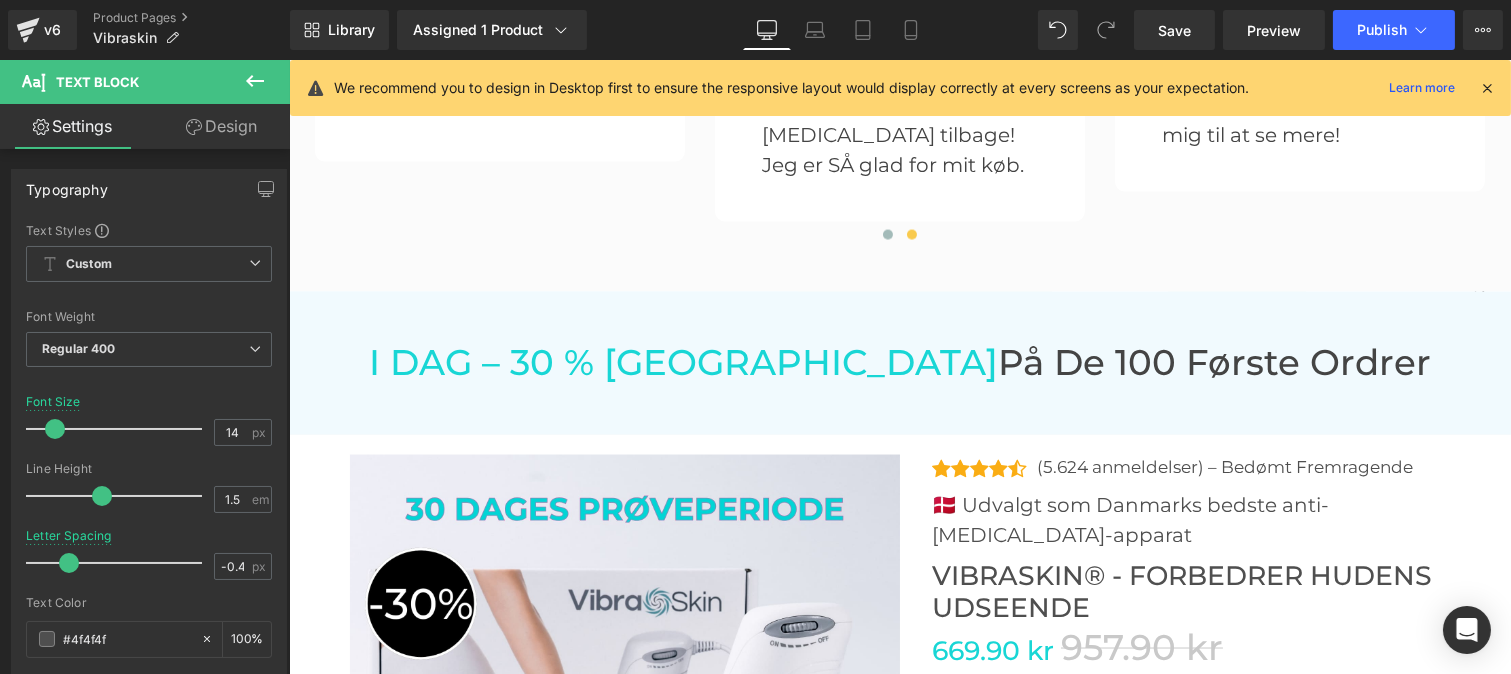 scroll, scrollTop: 5778, scrollLeft: 0, axis: vertical 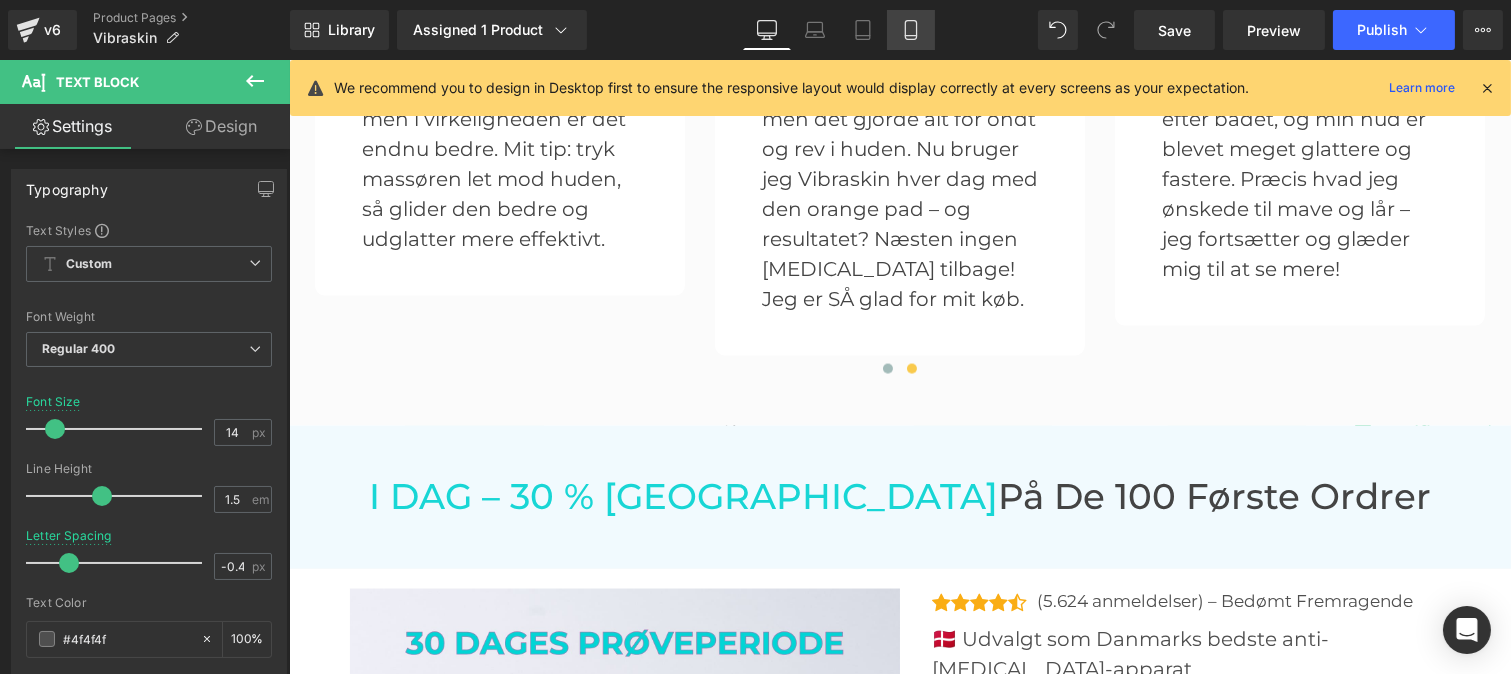 click on "Mobile" at bounding box center [911, 30] 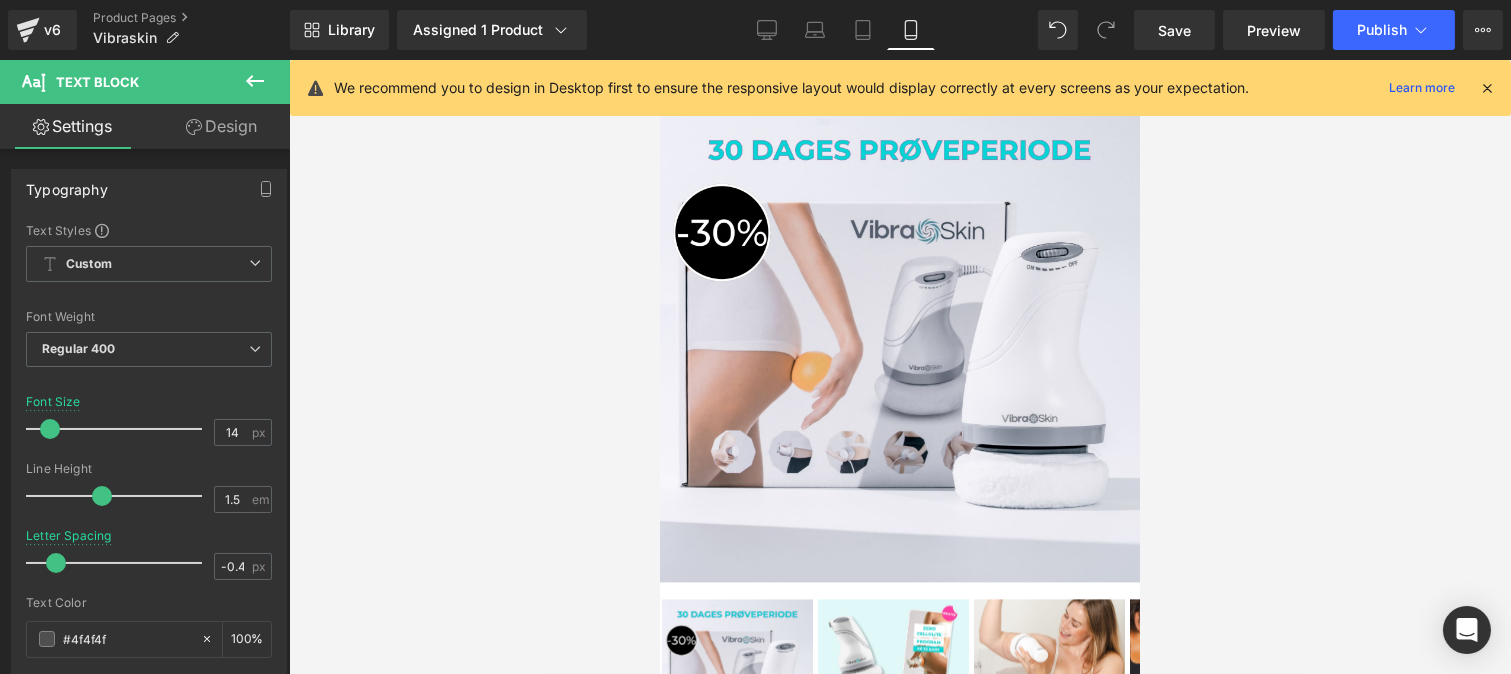 scroll, scrollTop: 8377, scrollLeft: 0, axis: vertical 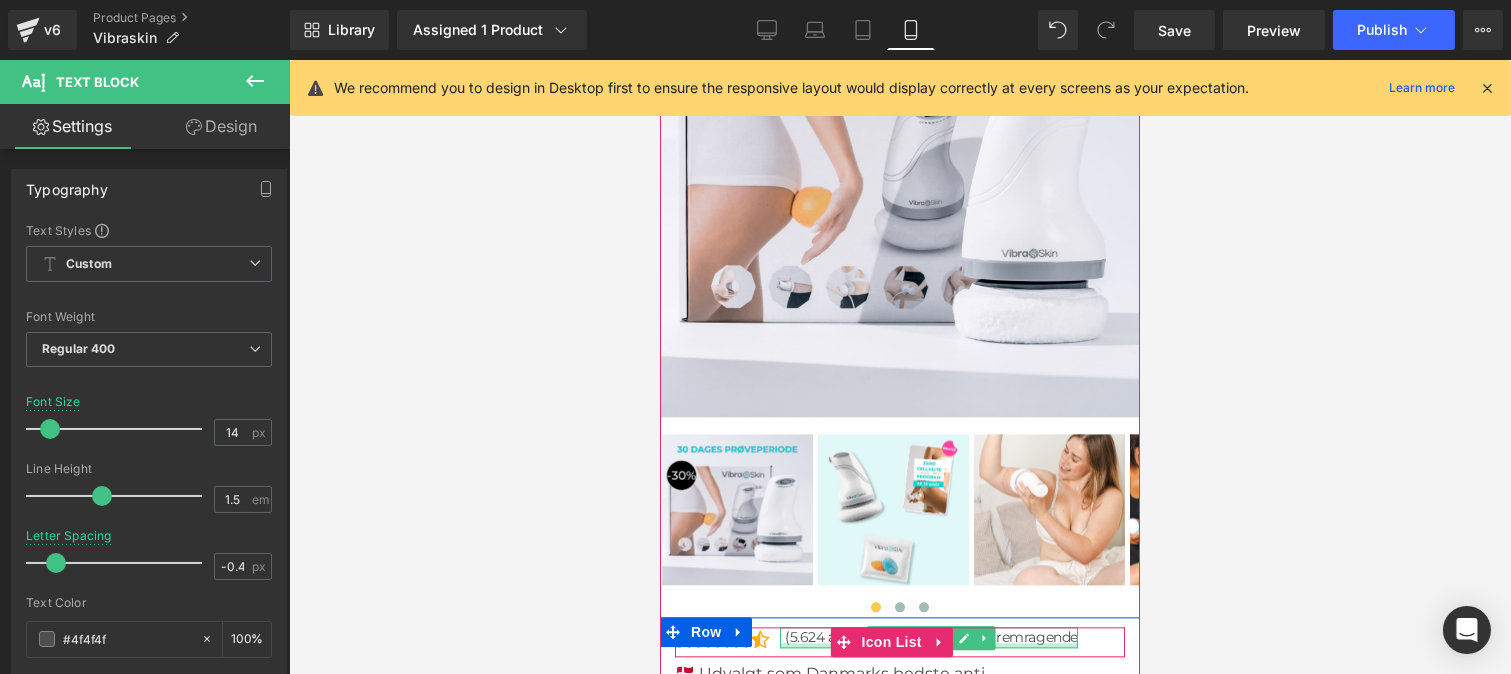 click at bounding box center [928, 645] 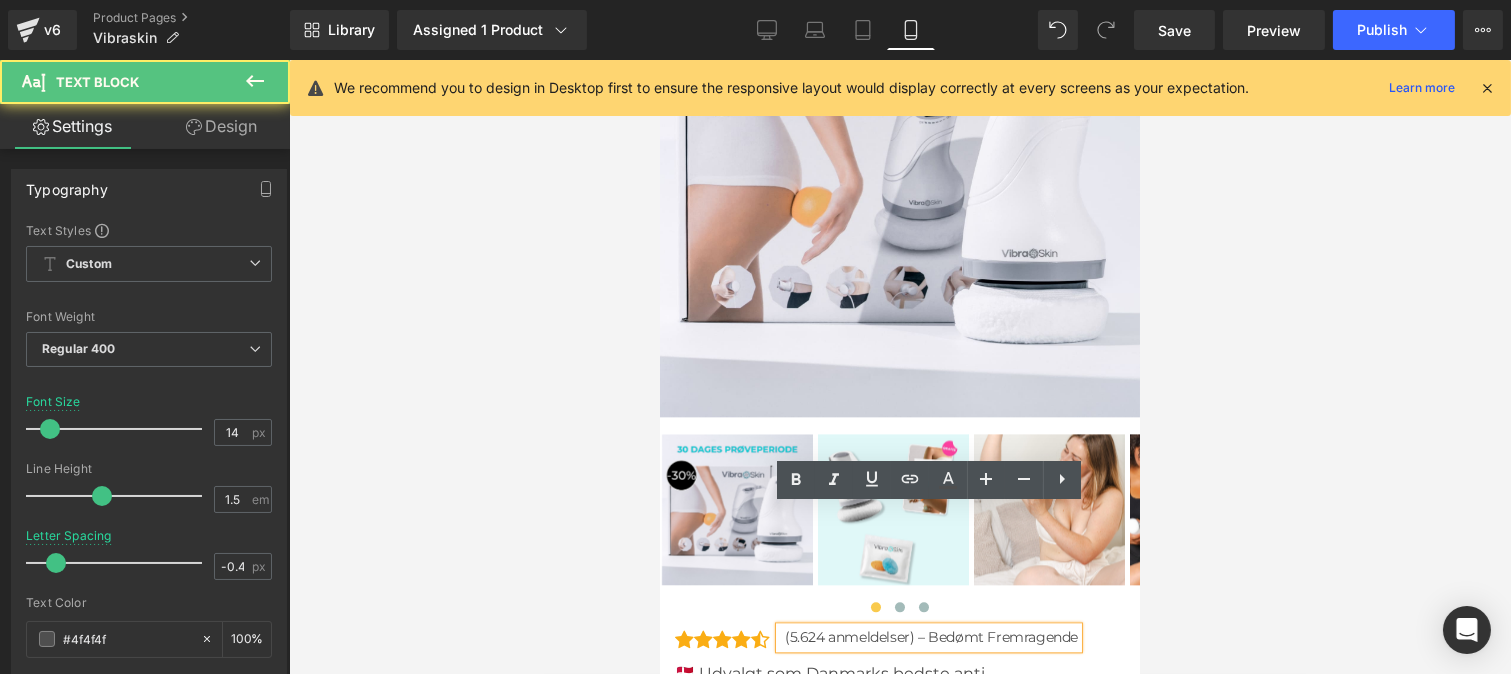 click on "(5.624 anmeldelser) – Bedømt Fremragende" at bounding box center (930, 637) 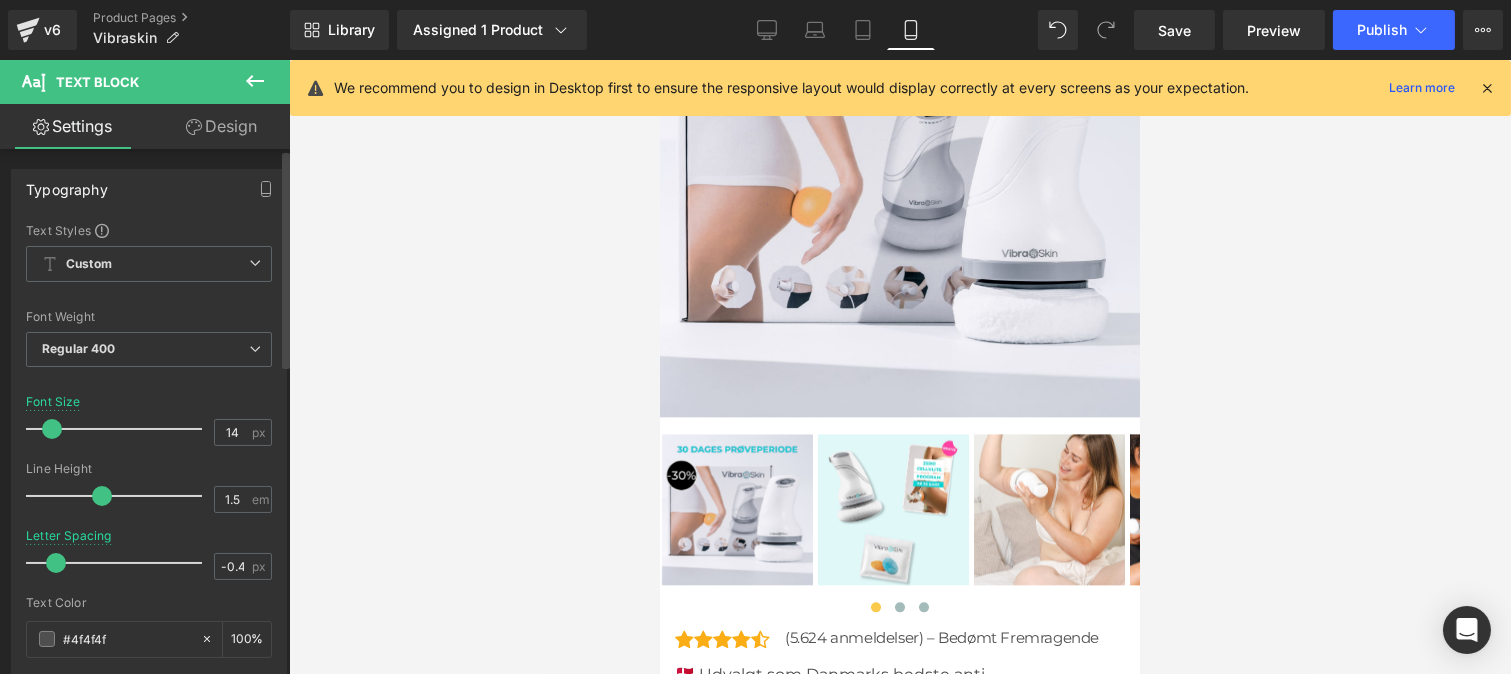 click at bounding box center [52, 429] 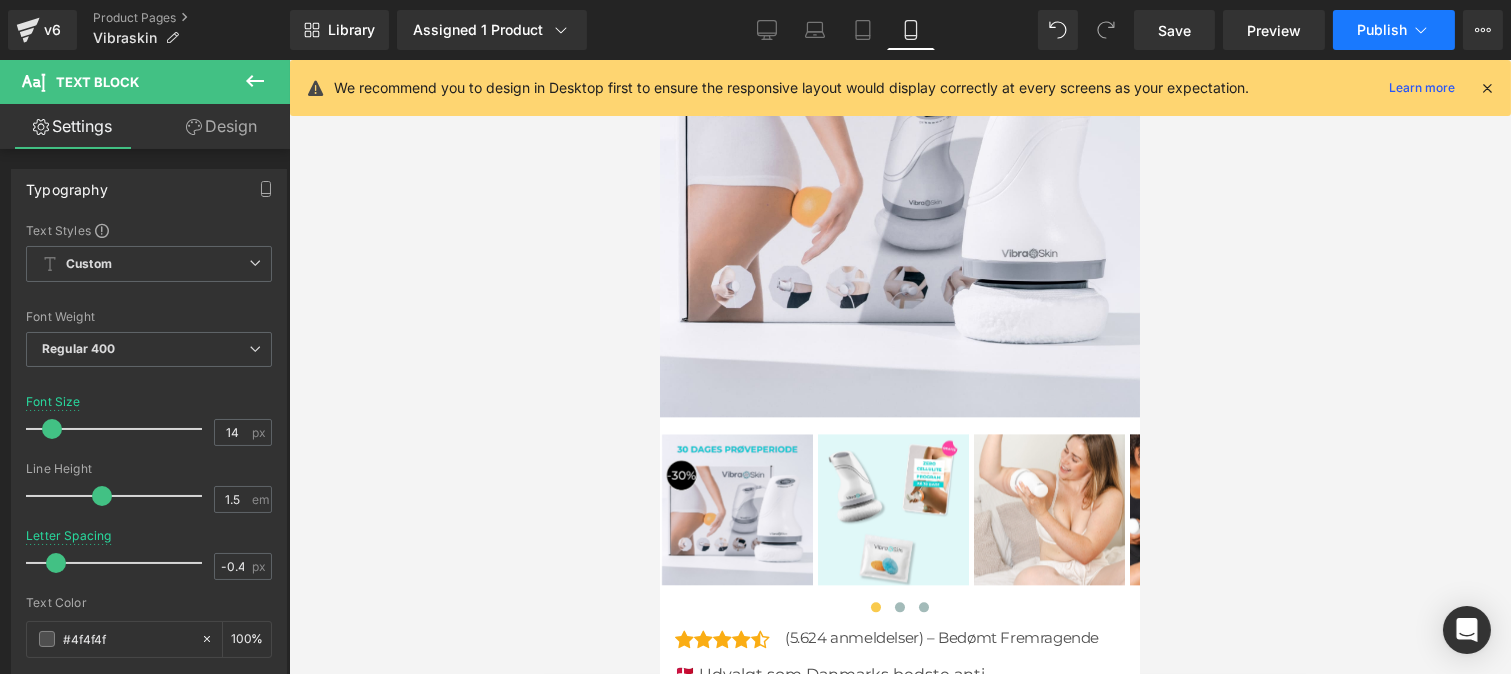 click on "Publish" at bounding box center (1382, 30) 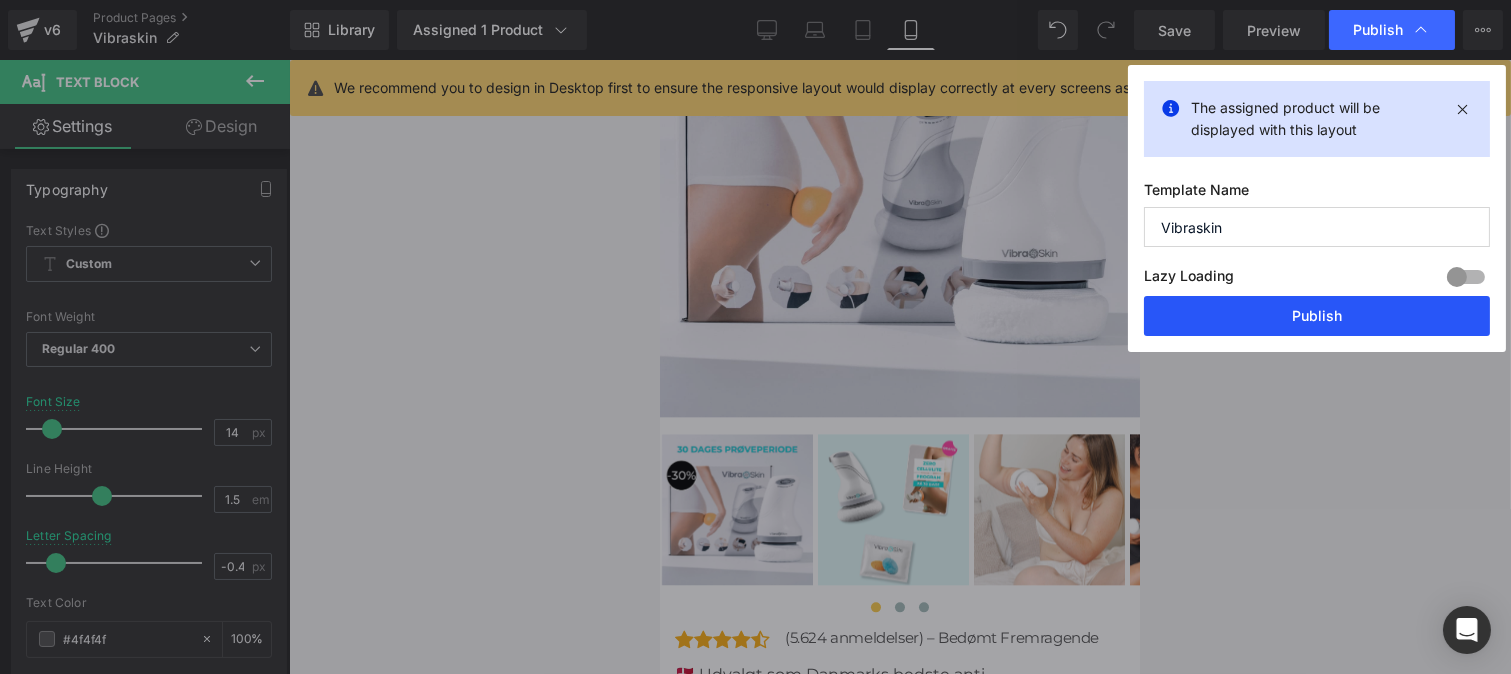 click on "Publish" at bounding box center (1317, 316) 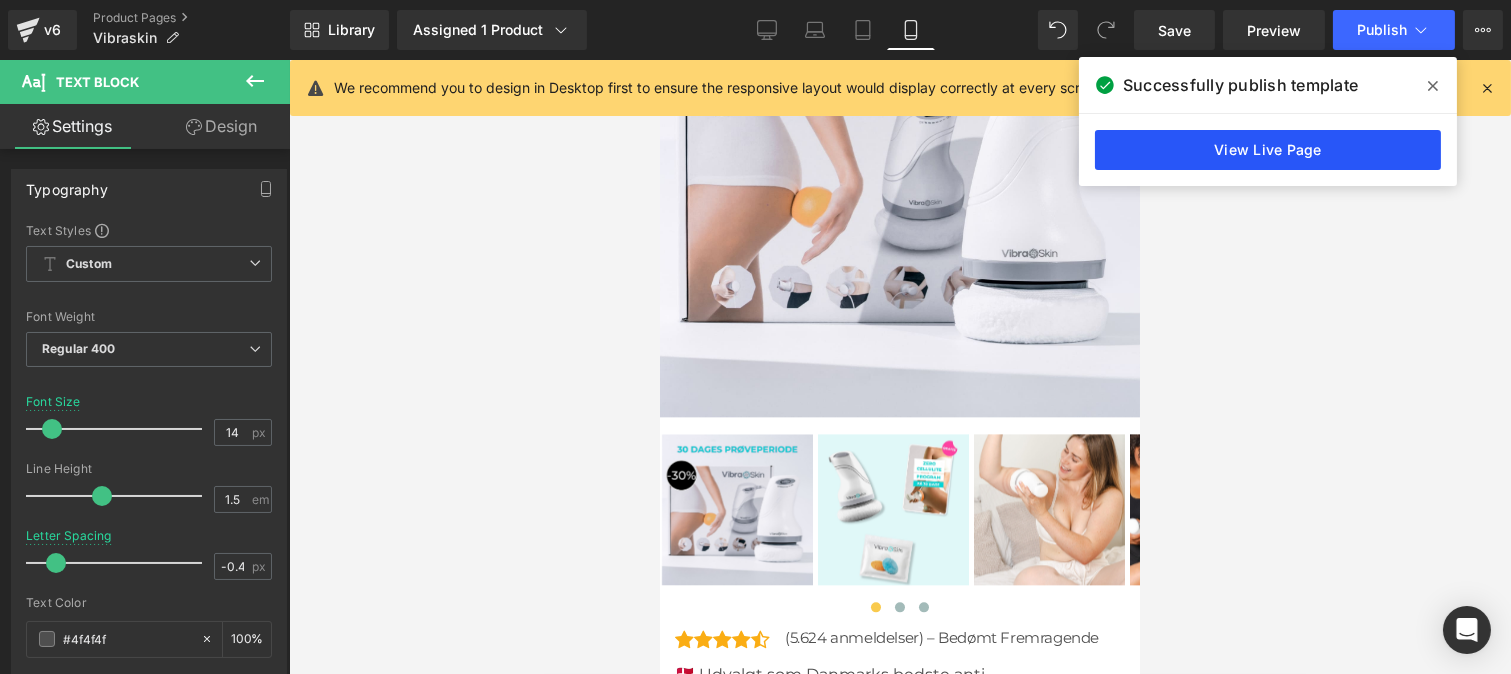 click on "View Live Page" at bounding box center [1268, 150] 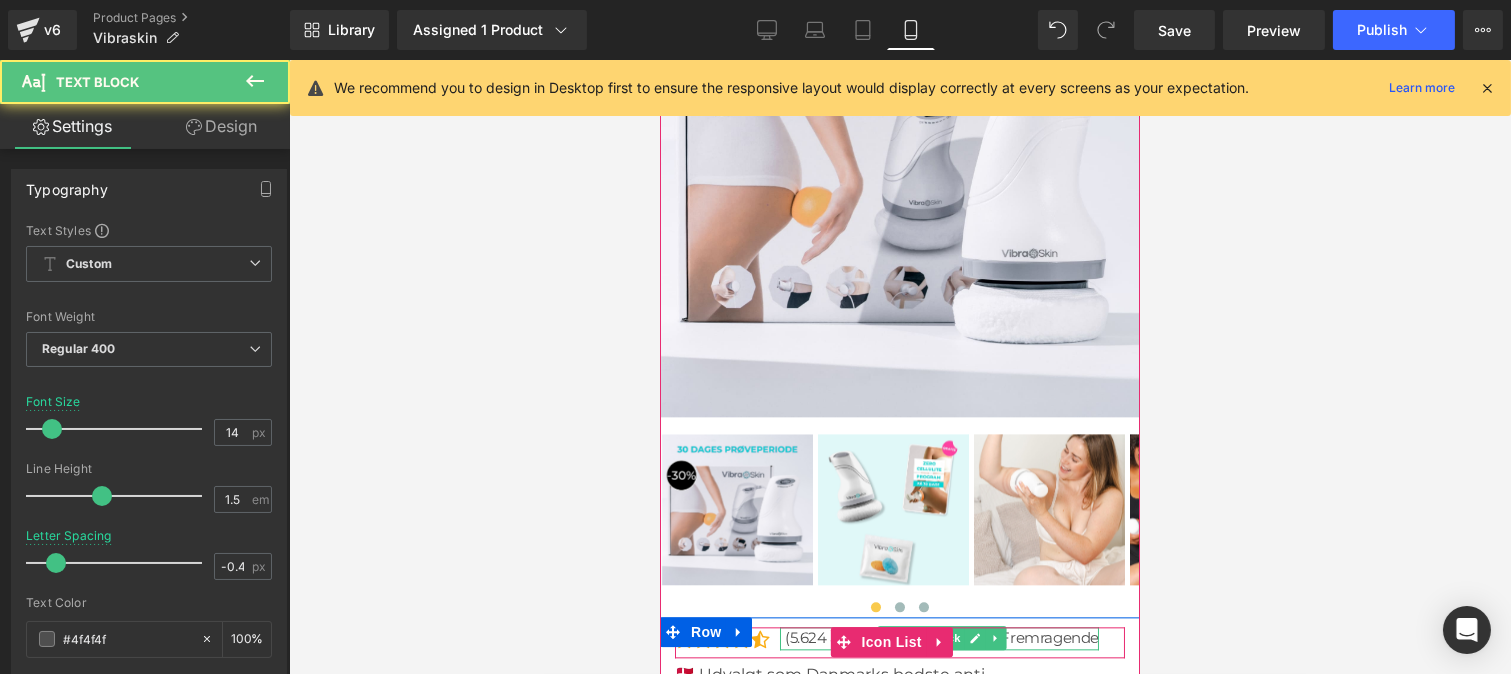 click on "(5.624 anmeldelser) – Bedømt Fremragende" at bounding box center (941, 638) 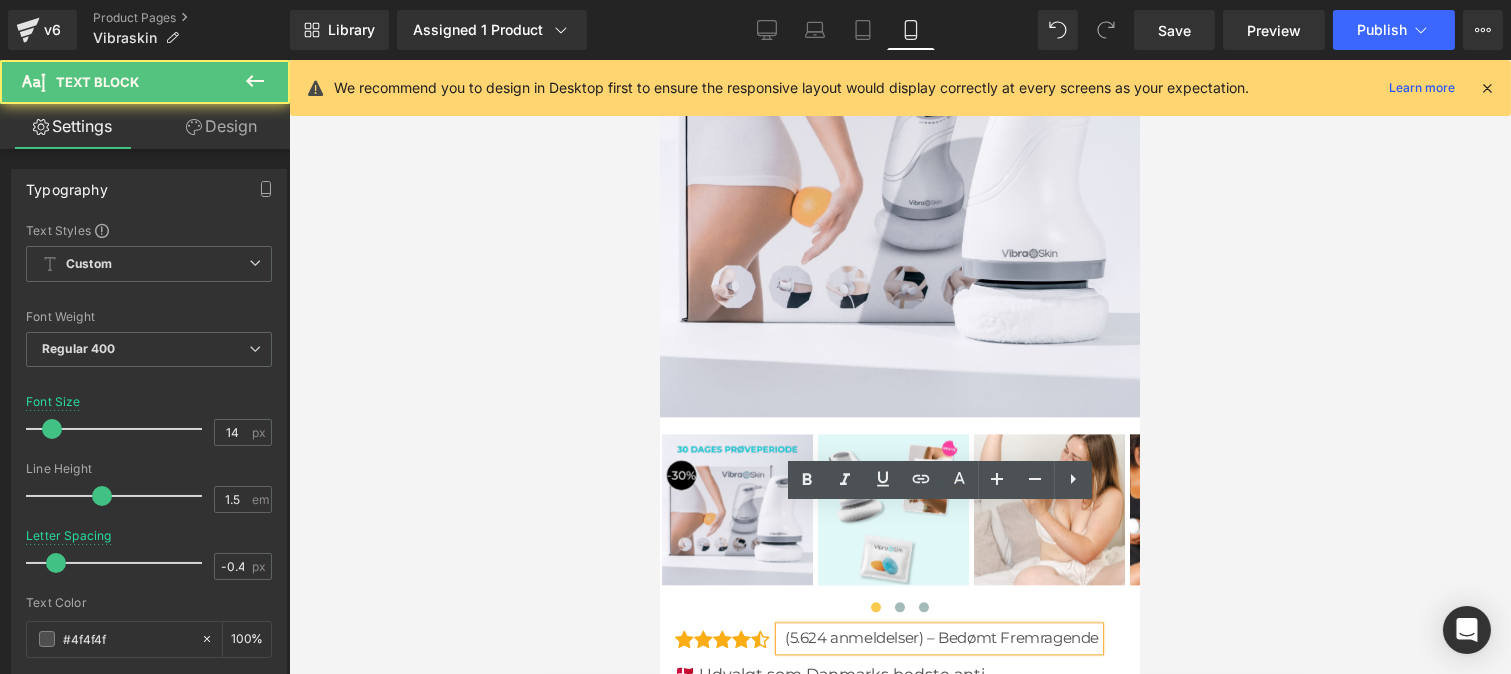 click on "(5.624 anmeldelser) – Bedømt Fremragende" at bounding box center [941, 638] 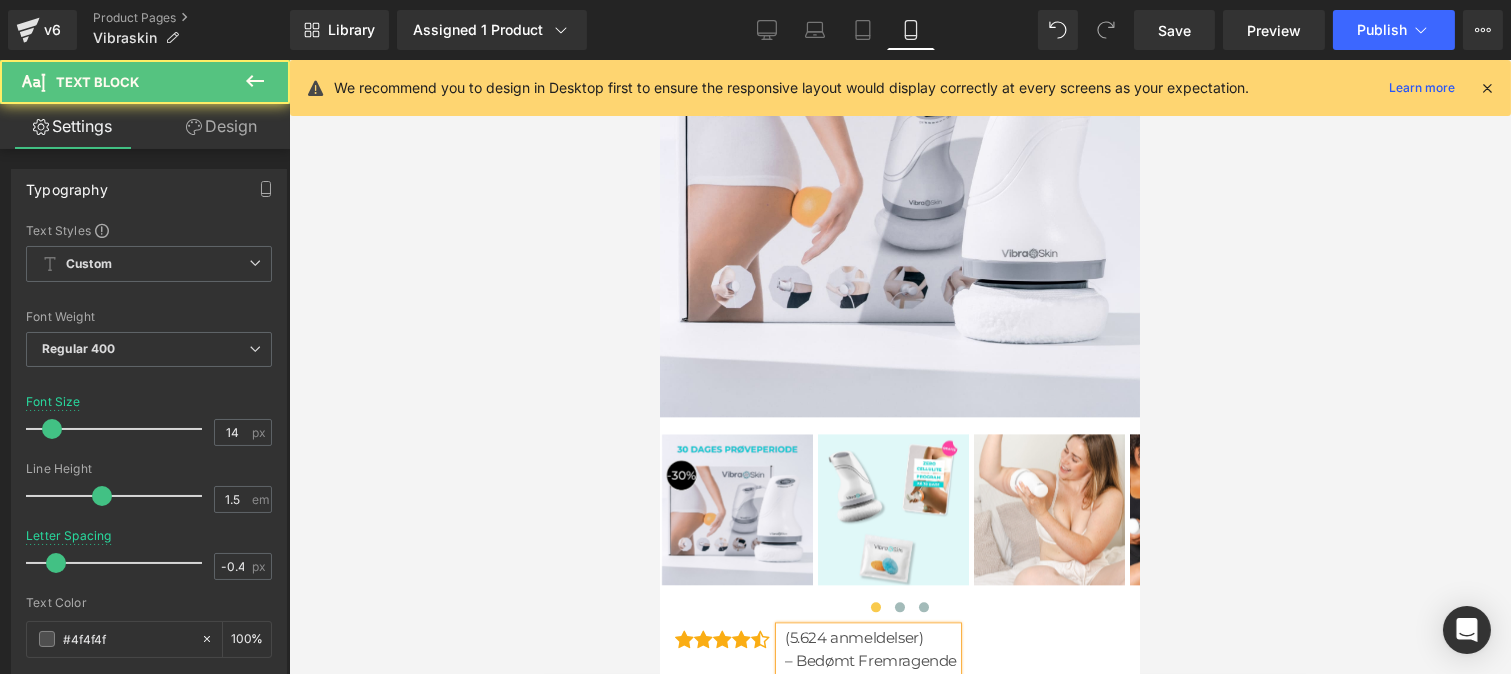 click on "– Bedømt Fremragende" at bounding box center [870, 661] 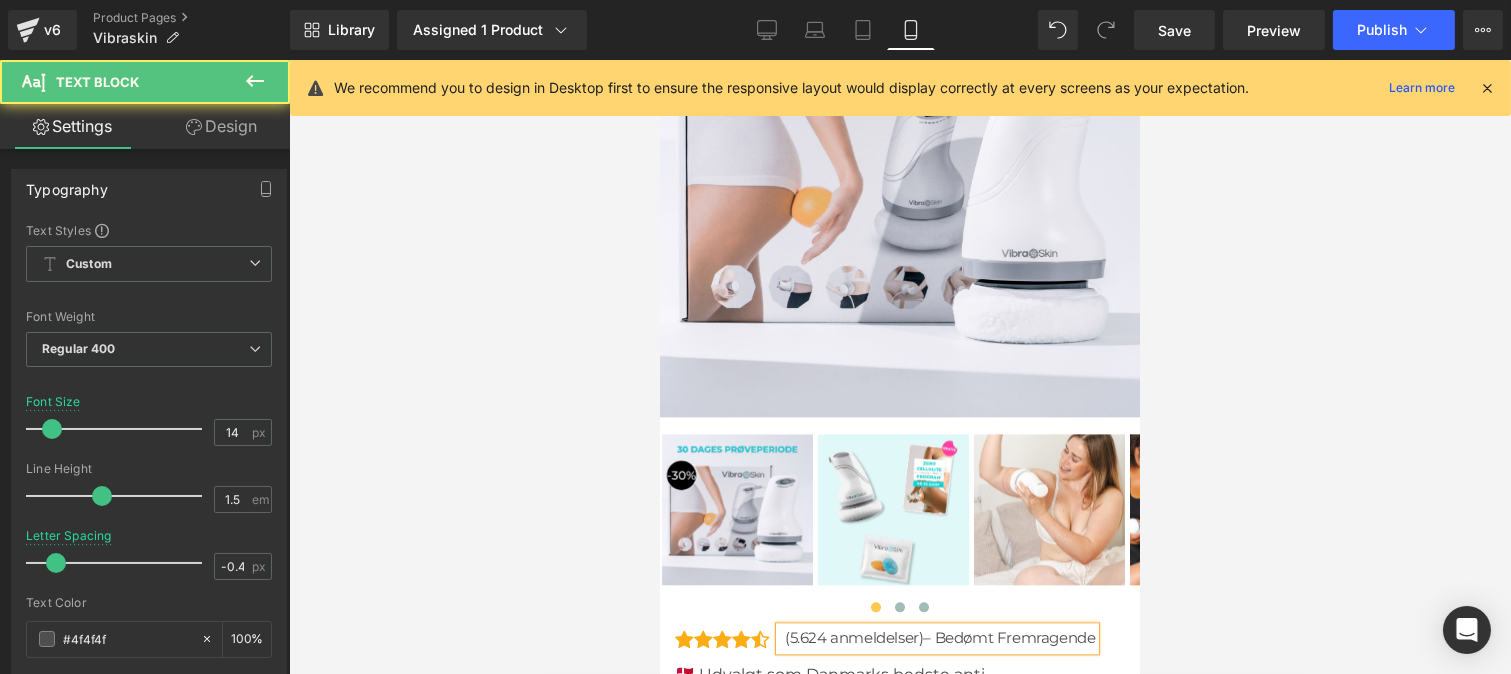click on "– Bedømt Fremragende" at bounding box center (1008, 637) 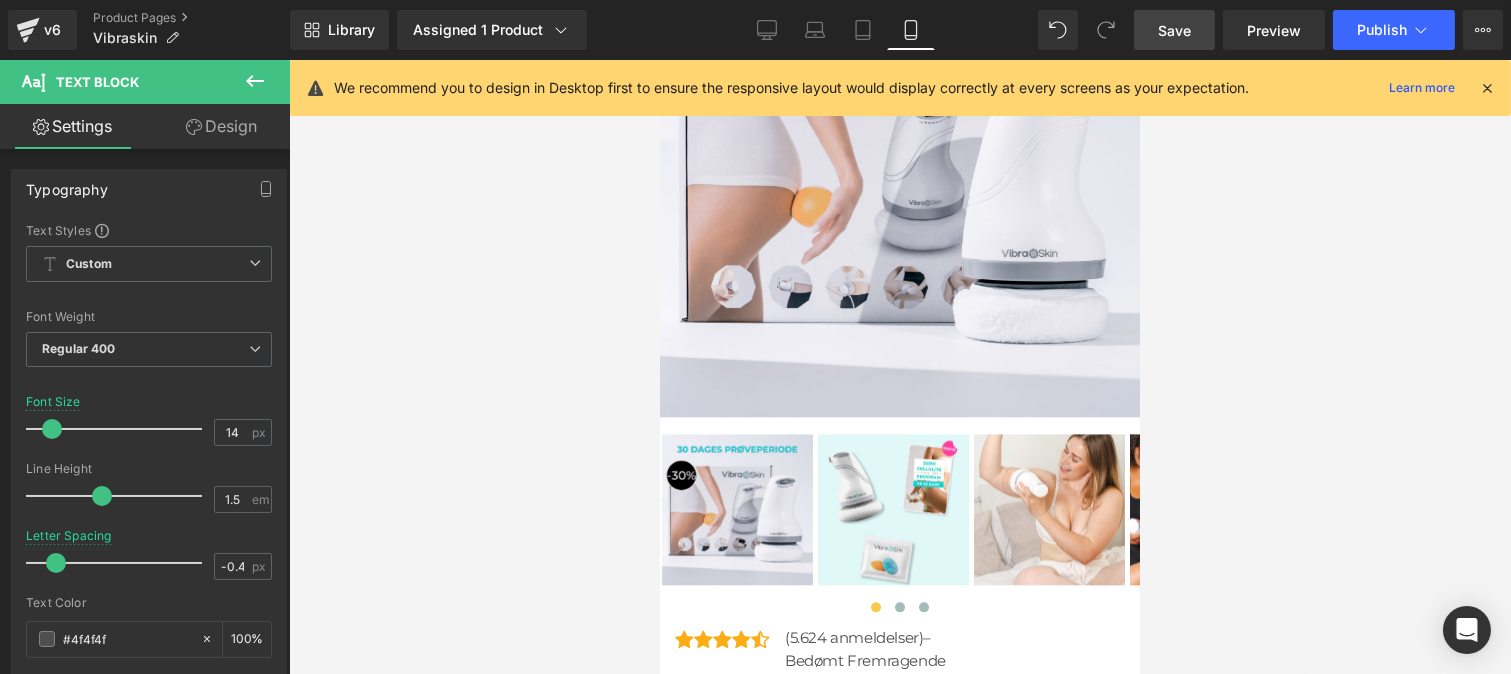 click on "Save" at bounding box center (1174, 30) 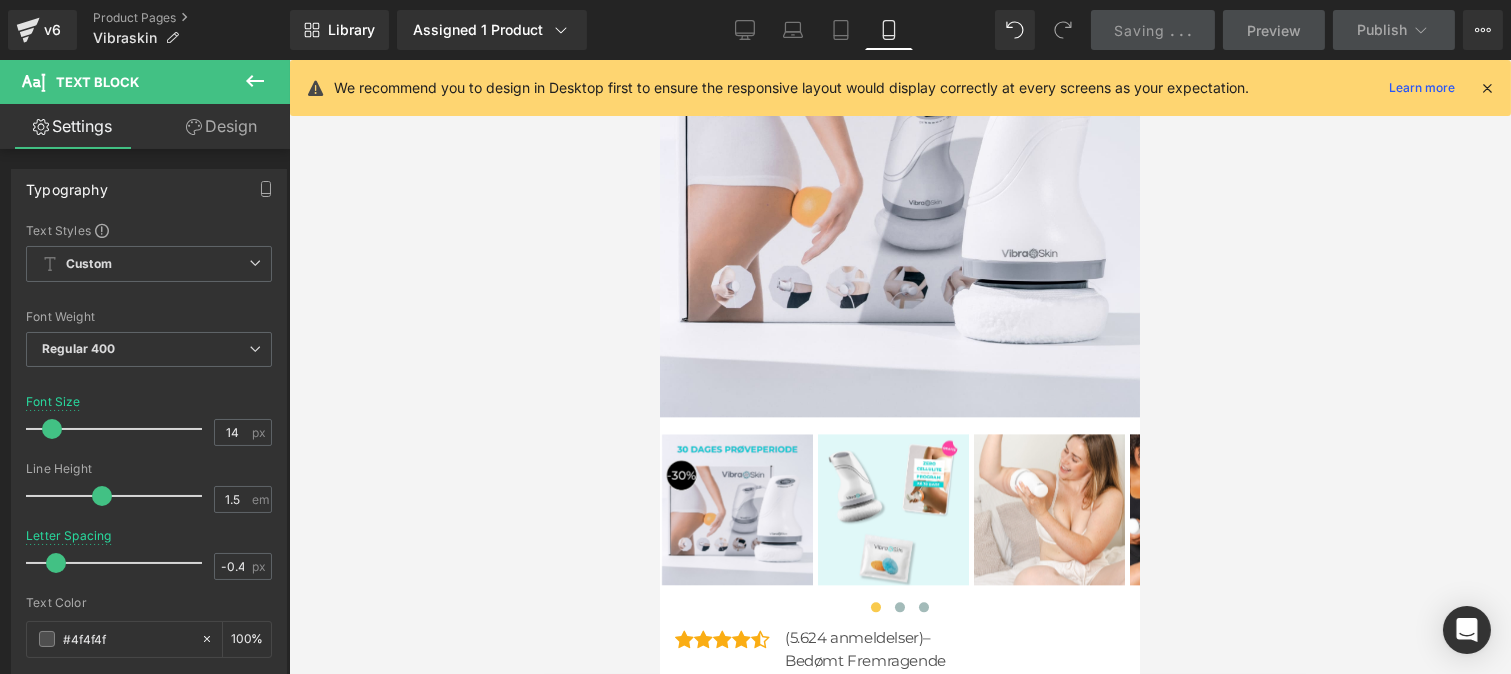 click at bounding box center (1487, 88) 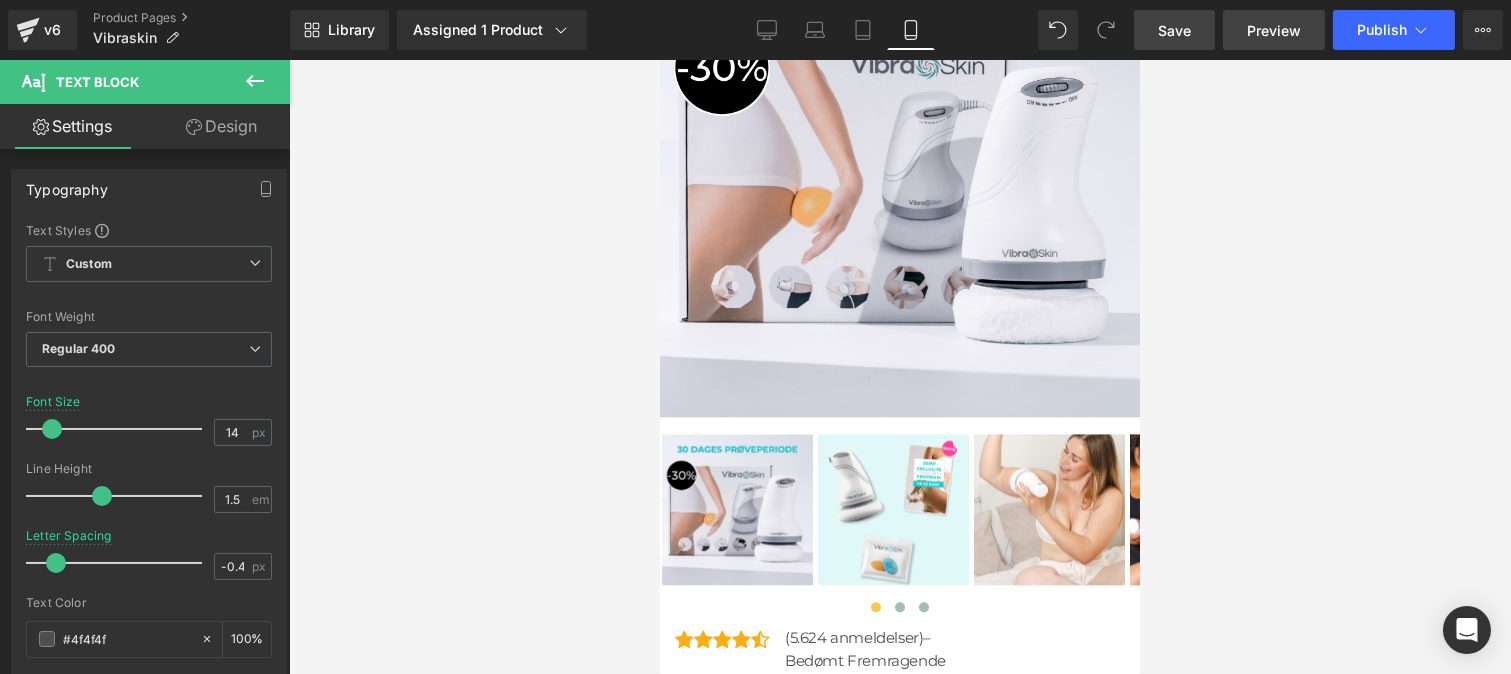 click on "Preview" at bounding box center (1274, 30) 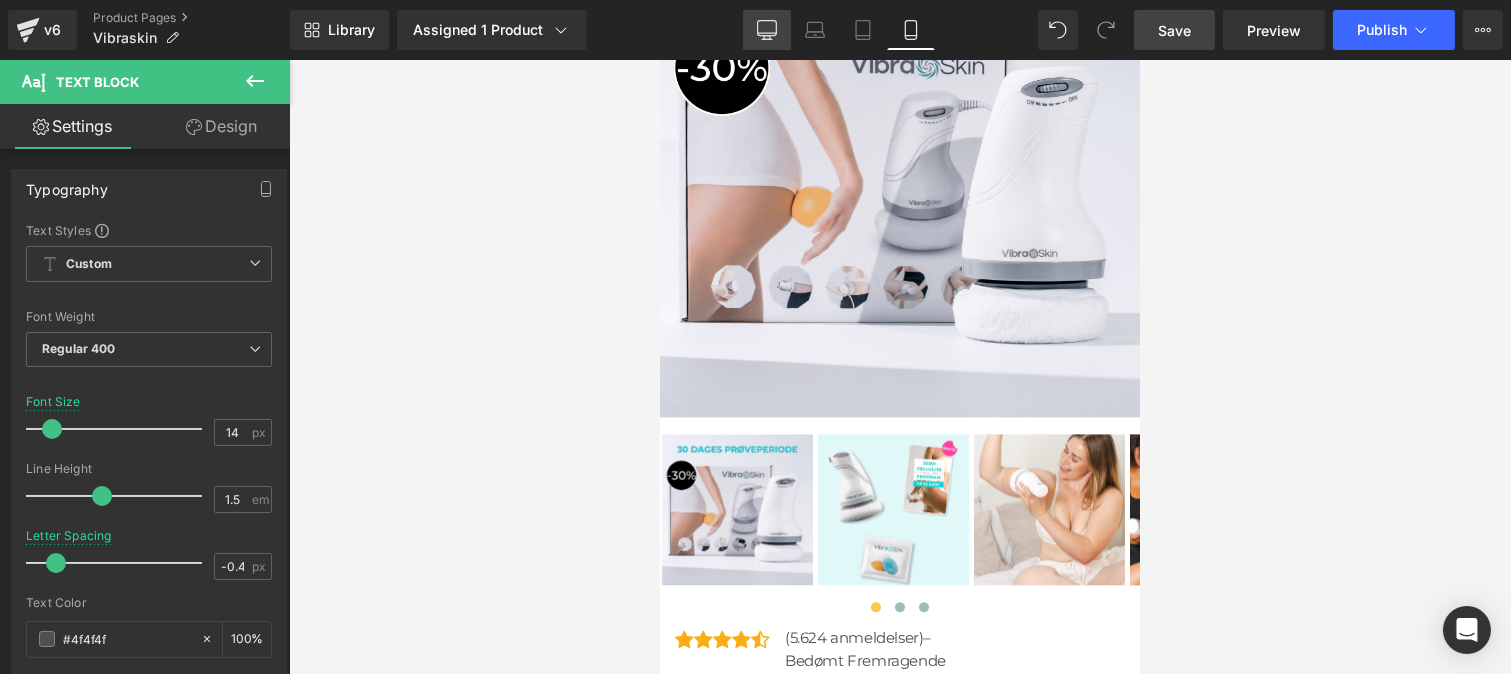 click 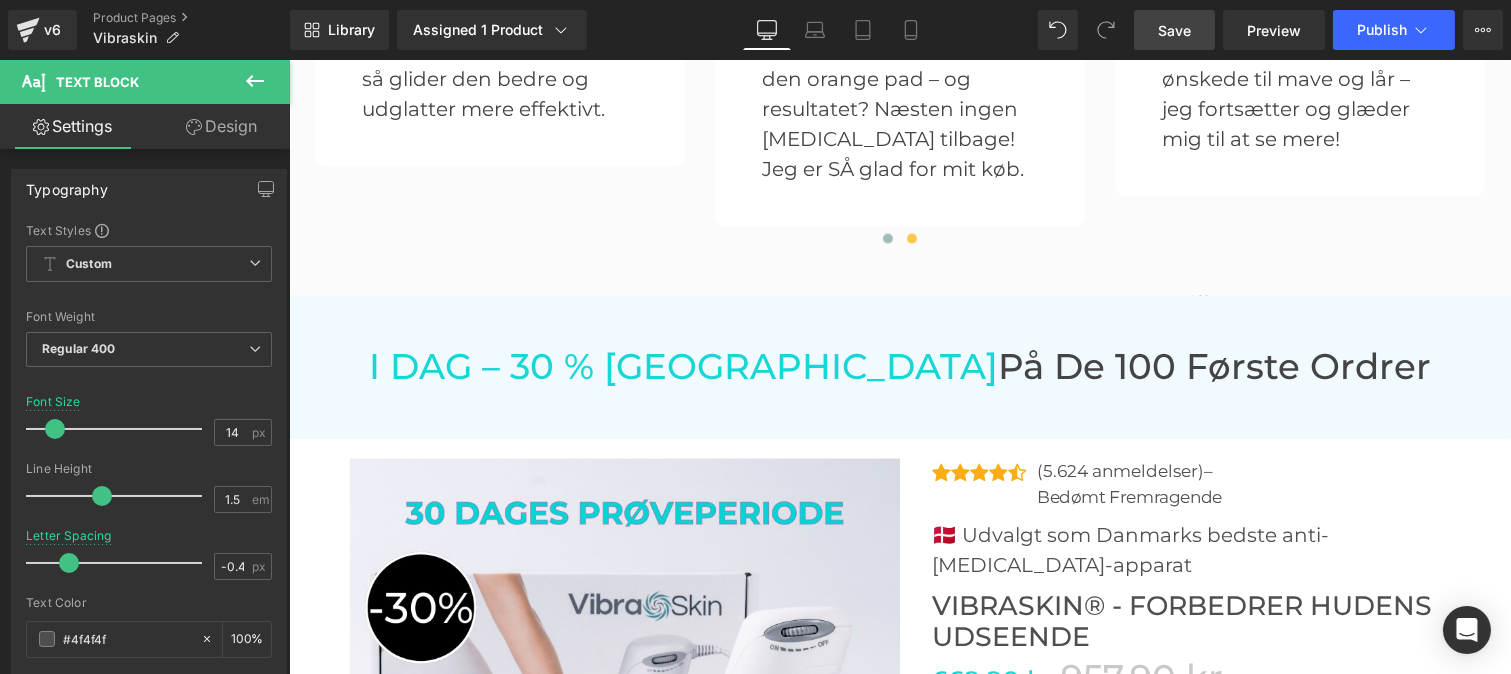 scroll, scrollTop: 5910, scrollLeft: 0, axis: vertical 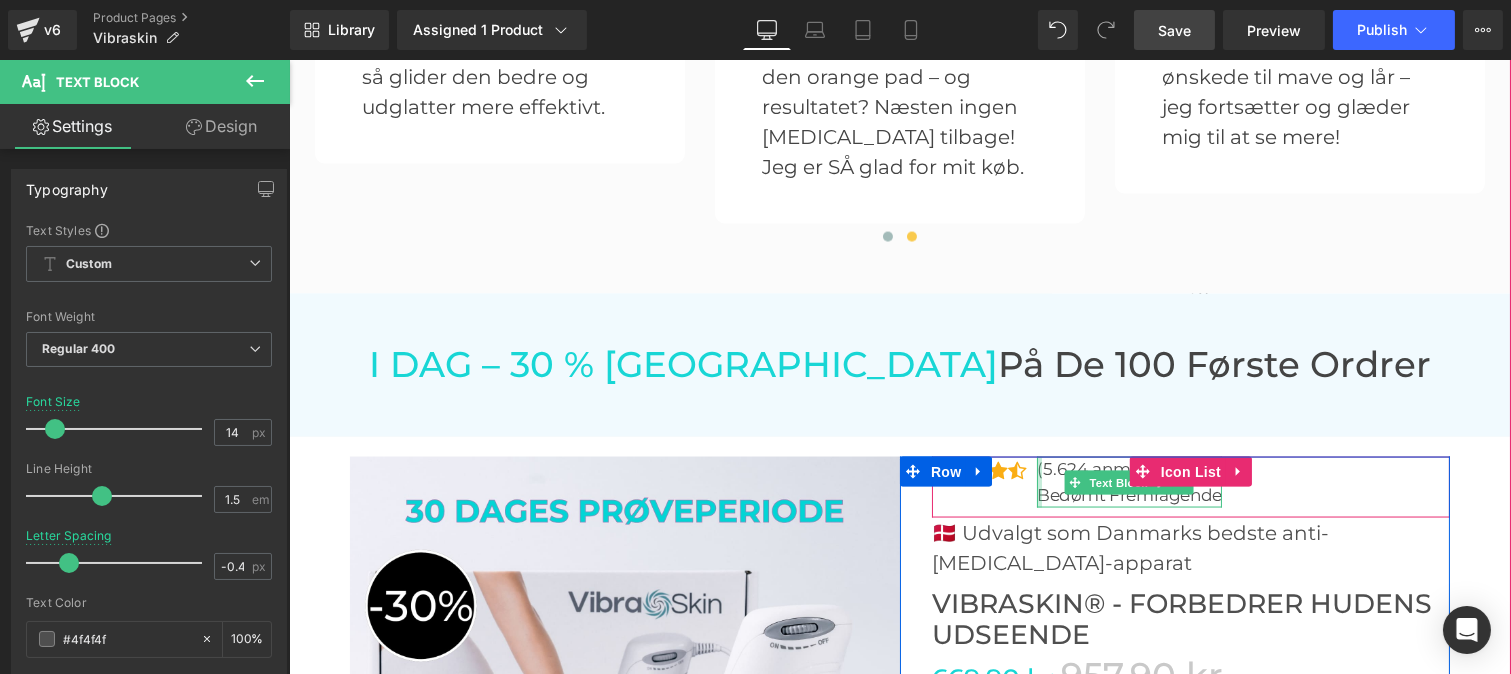 click at bounding box center (1038, 482) 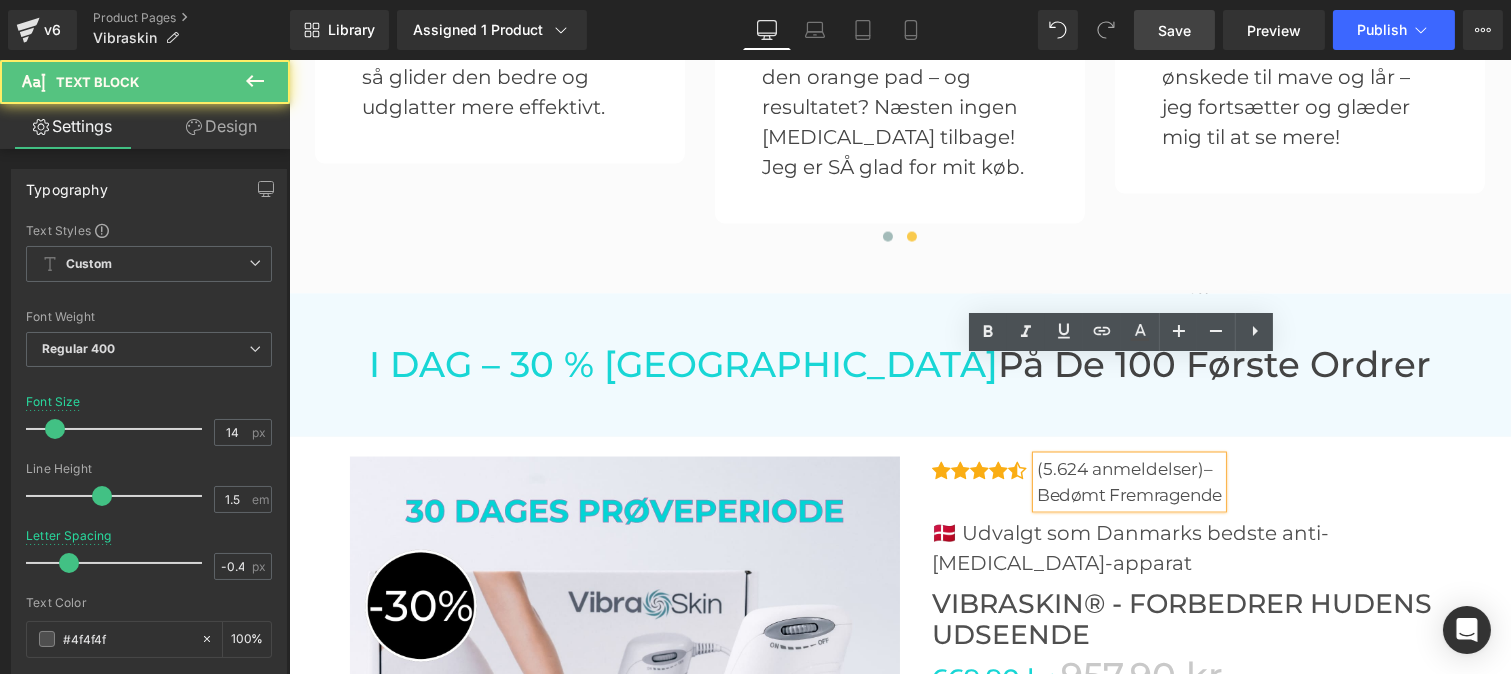 click on "Bedømt Fremragende" at bounding box center [1128, 495] 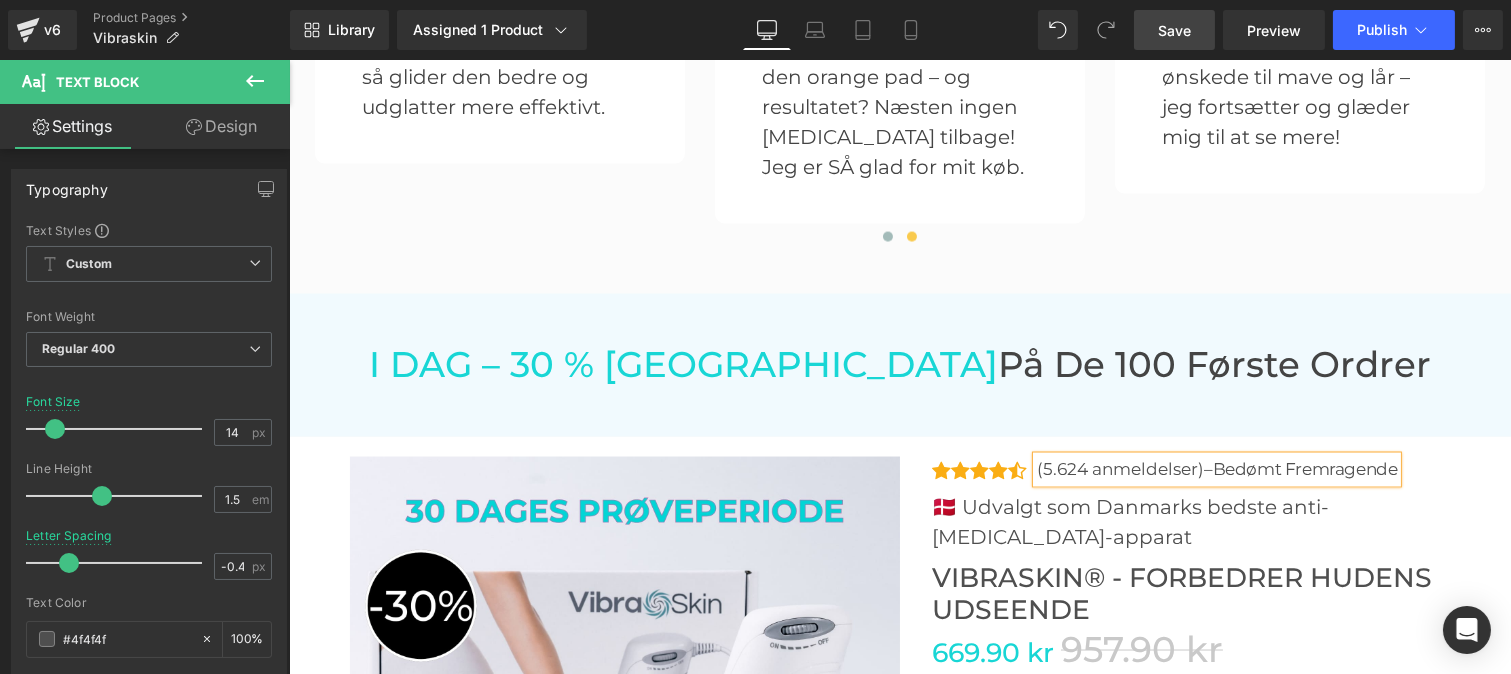 click on "Sale Off
(P) Image" at bounding box center [899, 964] 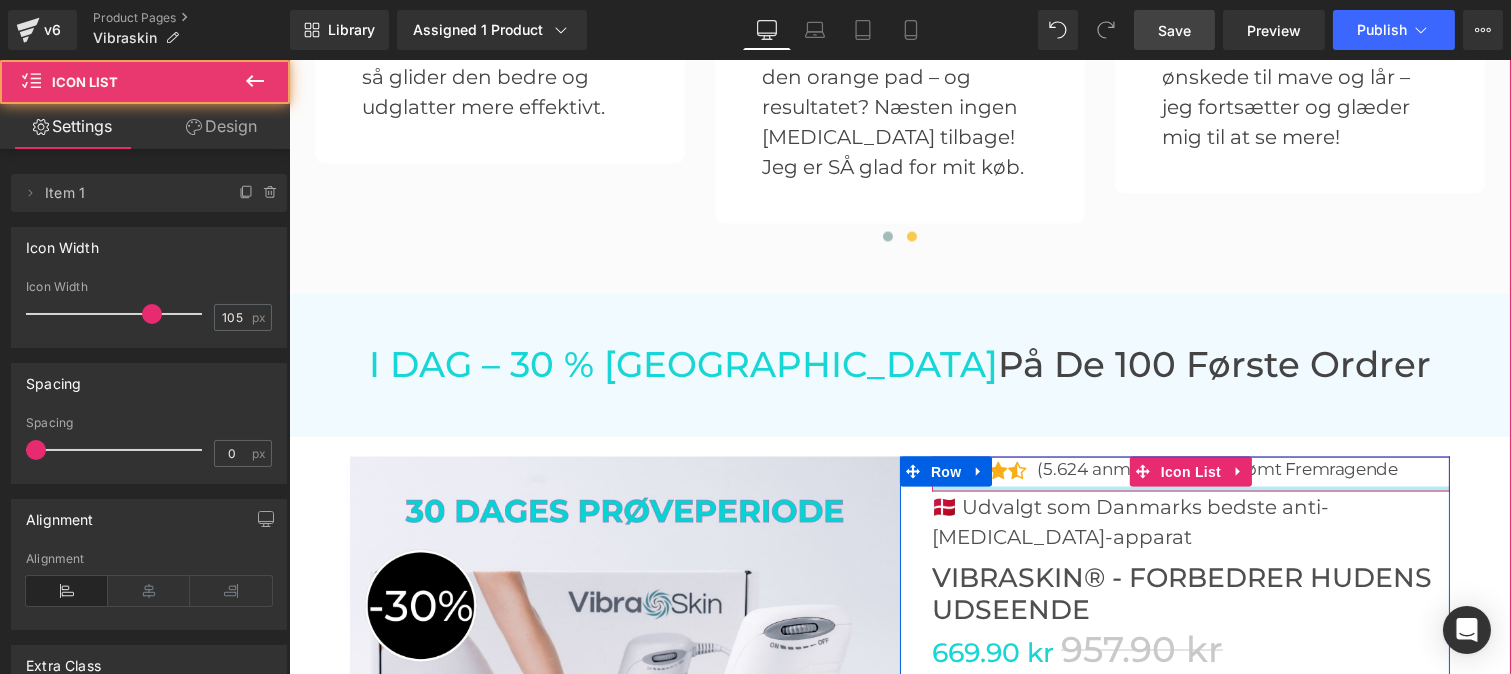click at bounding box center (1190, 489) 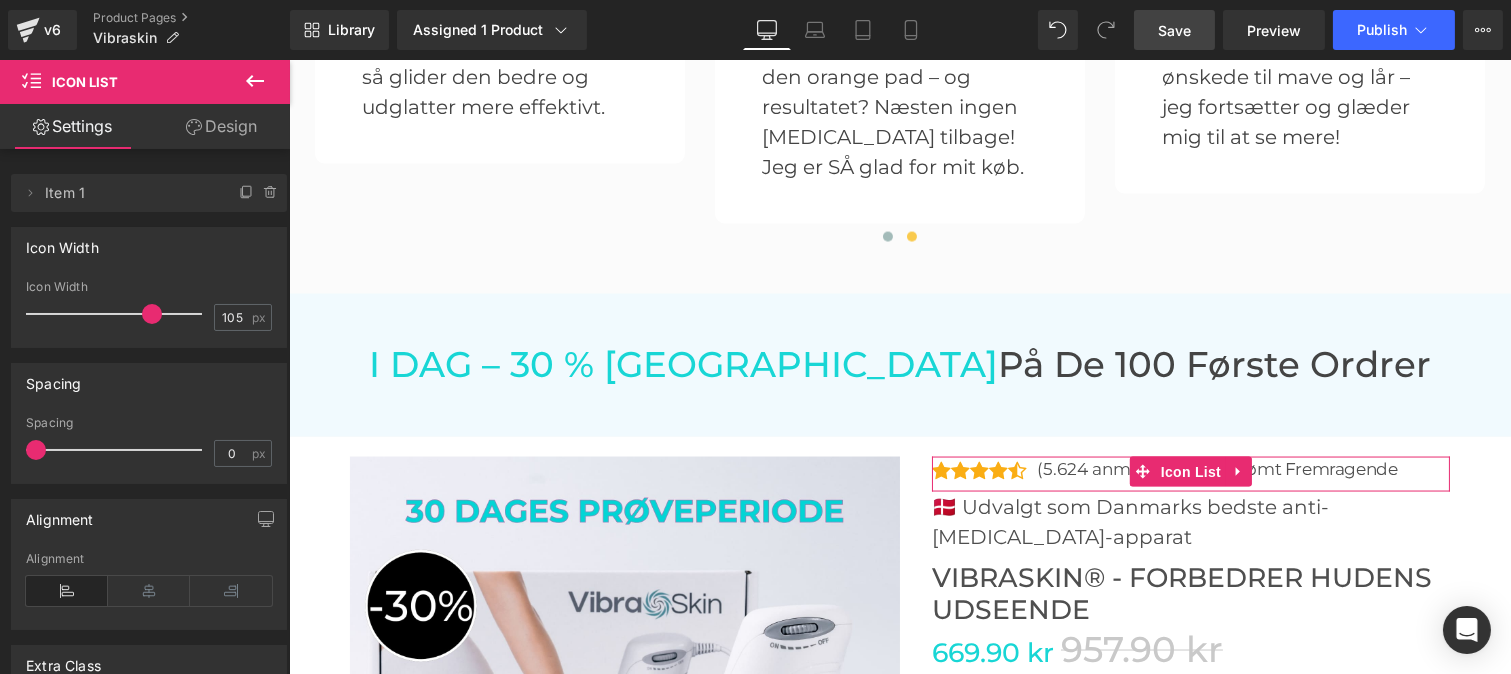 click on "Design" at bounding box center [221, 126] 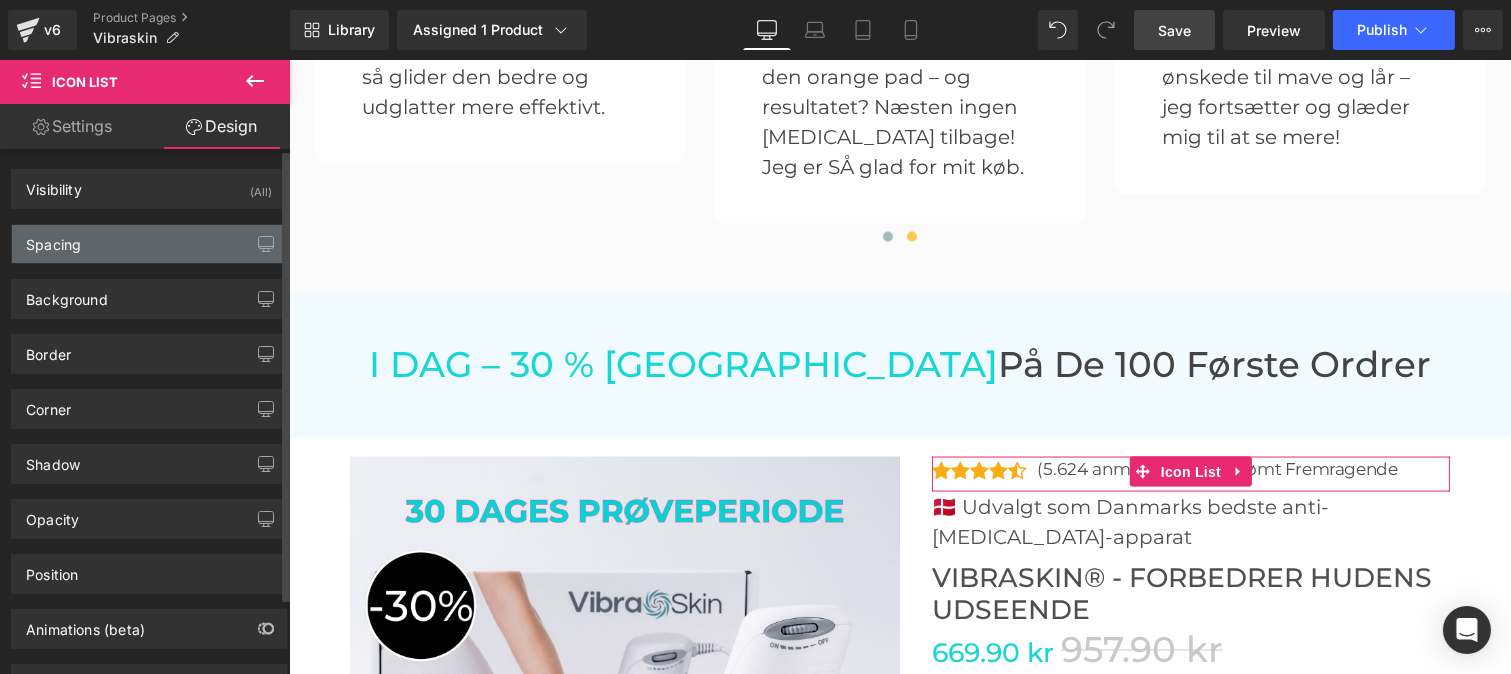 click on "Spacing" at bounding box center (53, 239) 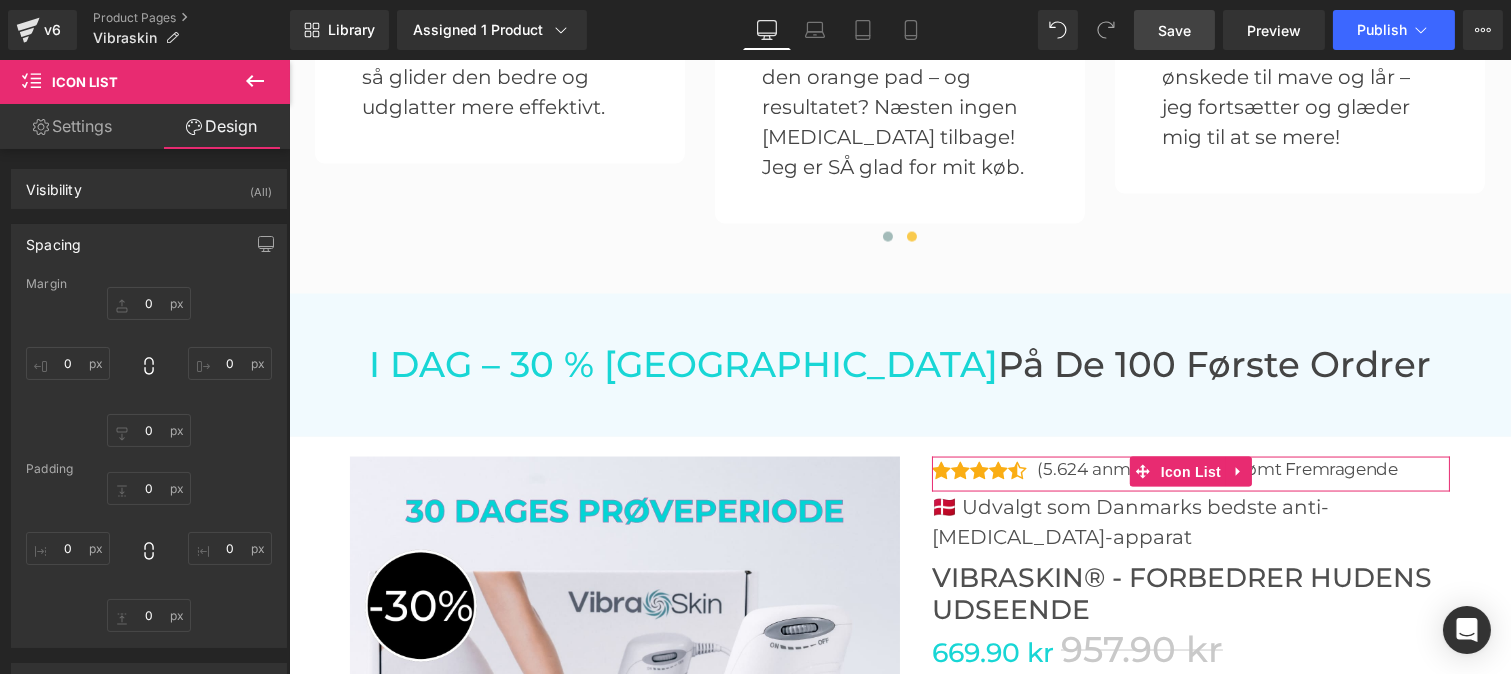 click on "Settings" at bounding box center [72, 126] 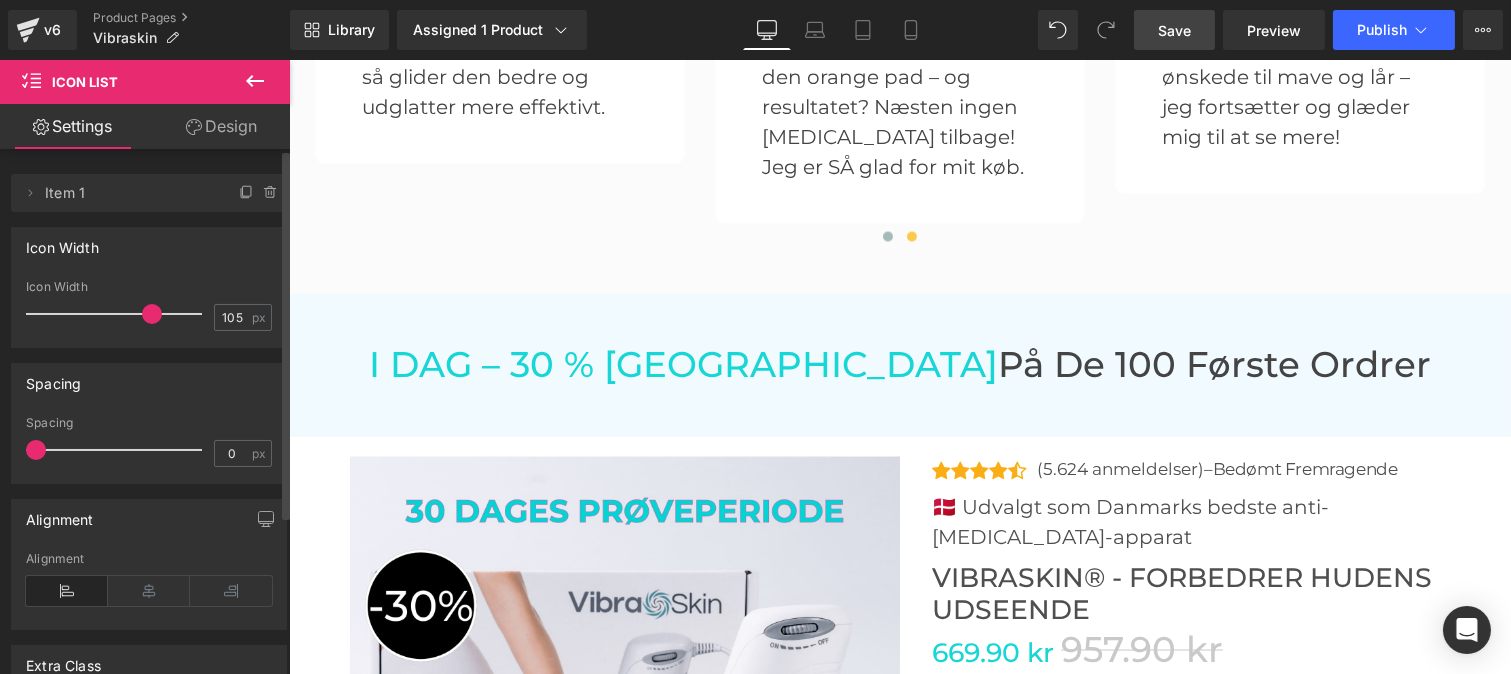 drag, startPoint x: 151, startPoint y: 317, endPoint x: 151, endPoint y: 335, distance: 18 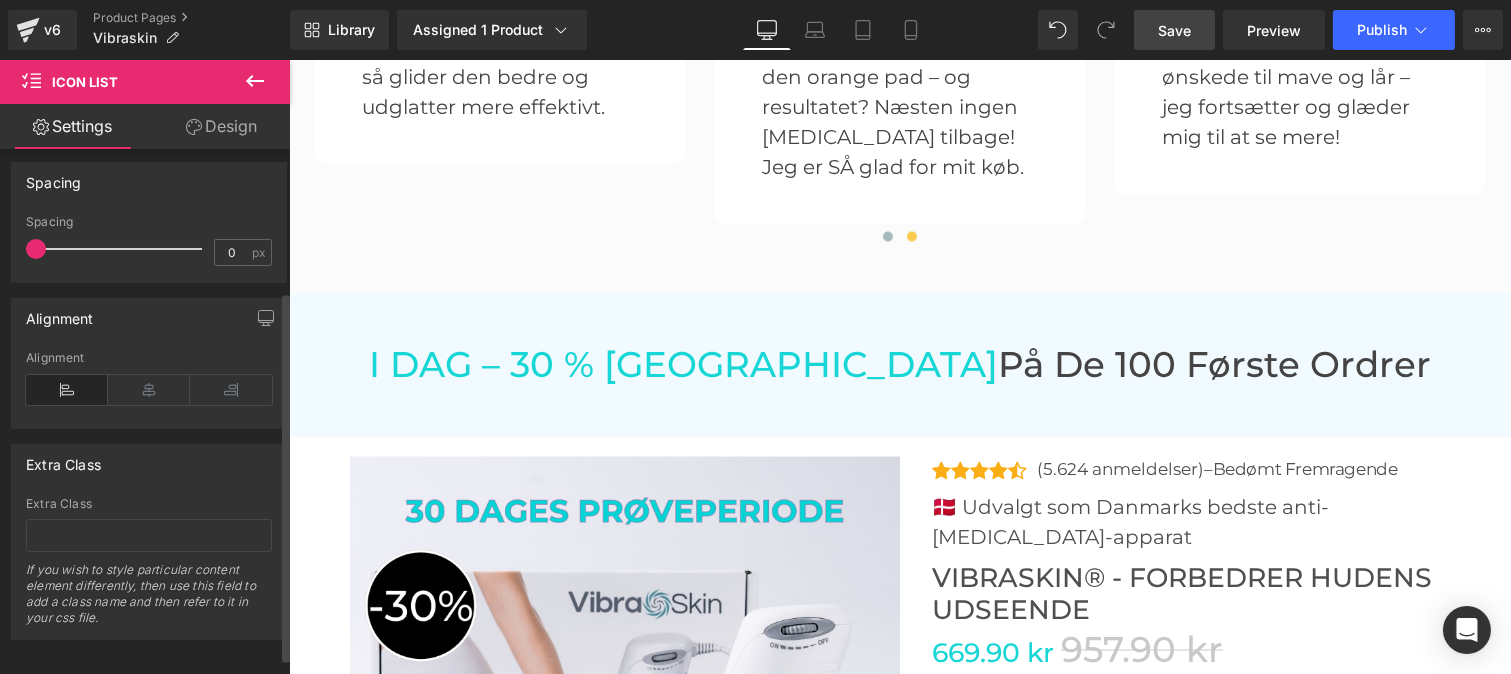 scroll, scrollTop: 0, scrollLeft: 0, axis: both 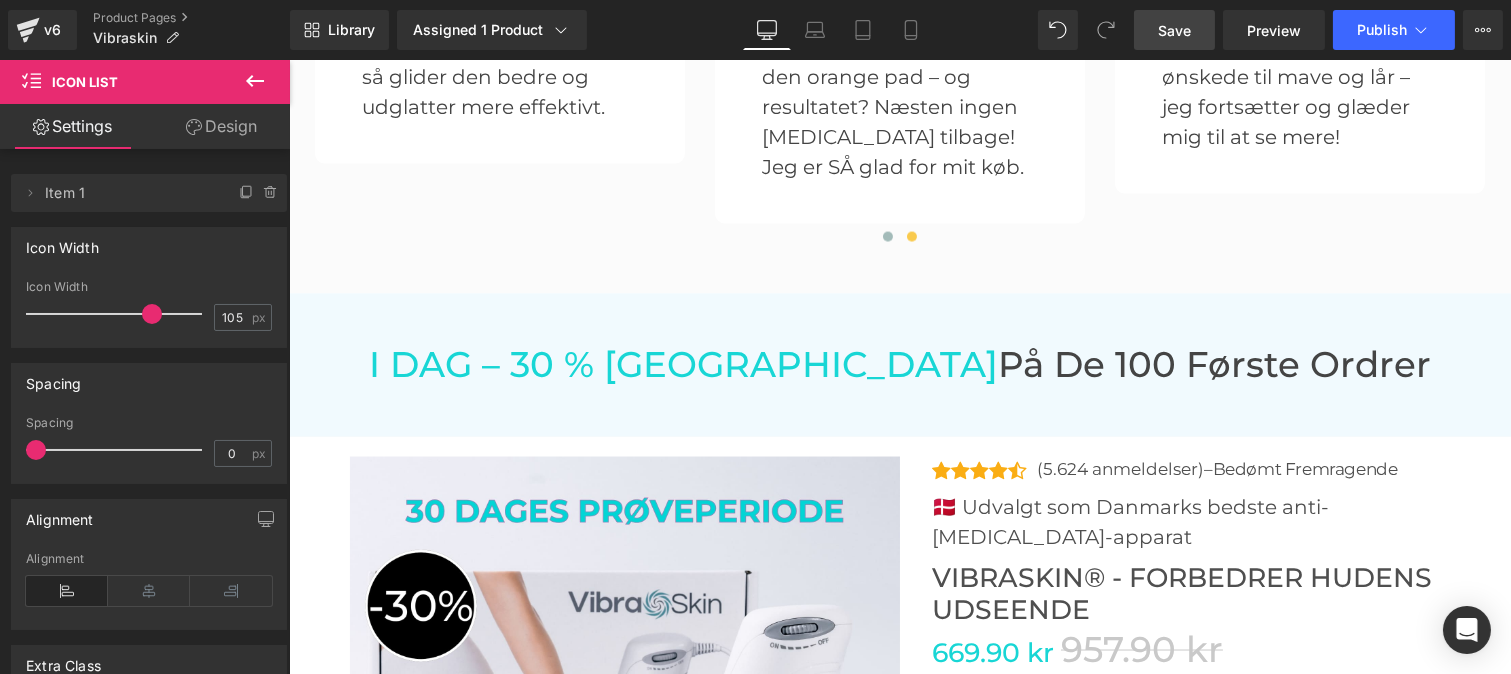 click on "Design" at bounding box center [221, 126] 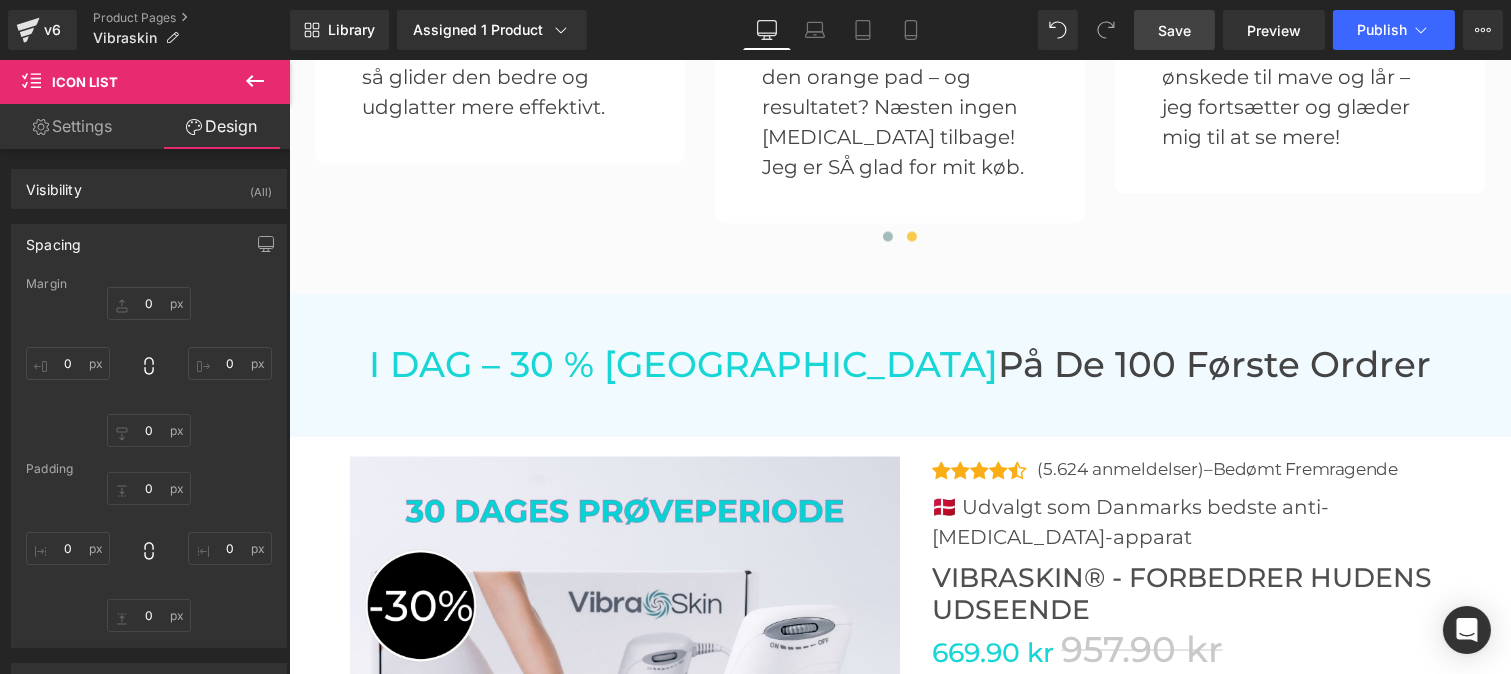 click 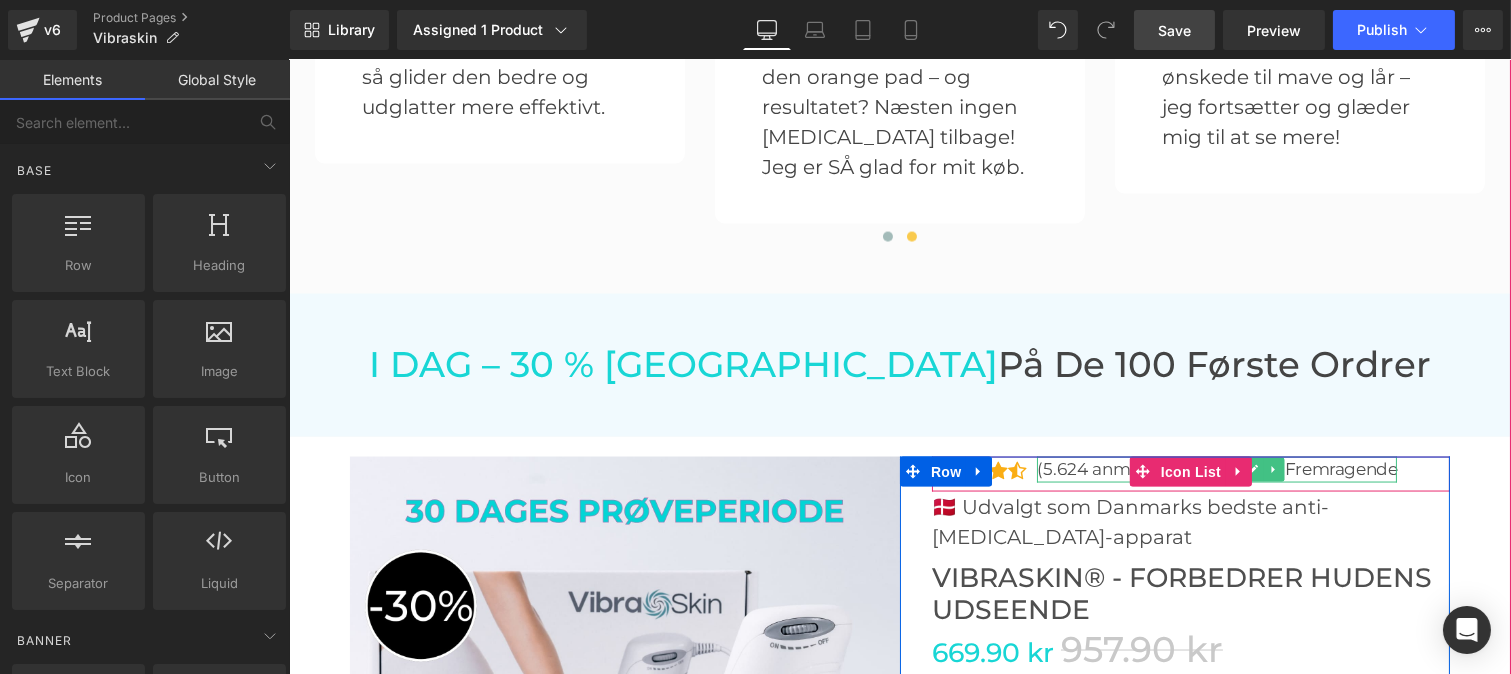 click on "Bedømt Fremragende" at bounding box center (1304, 469) 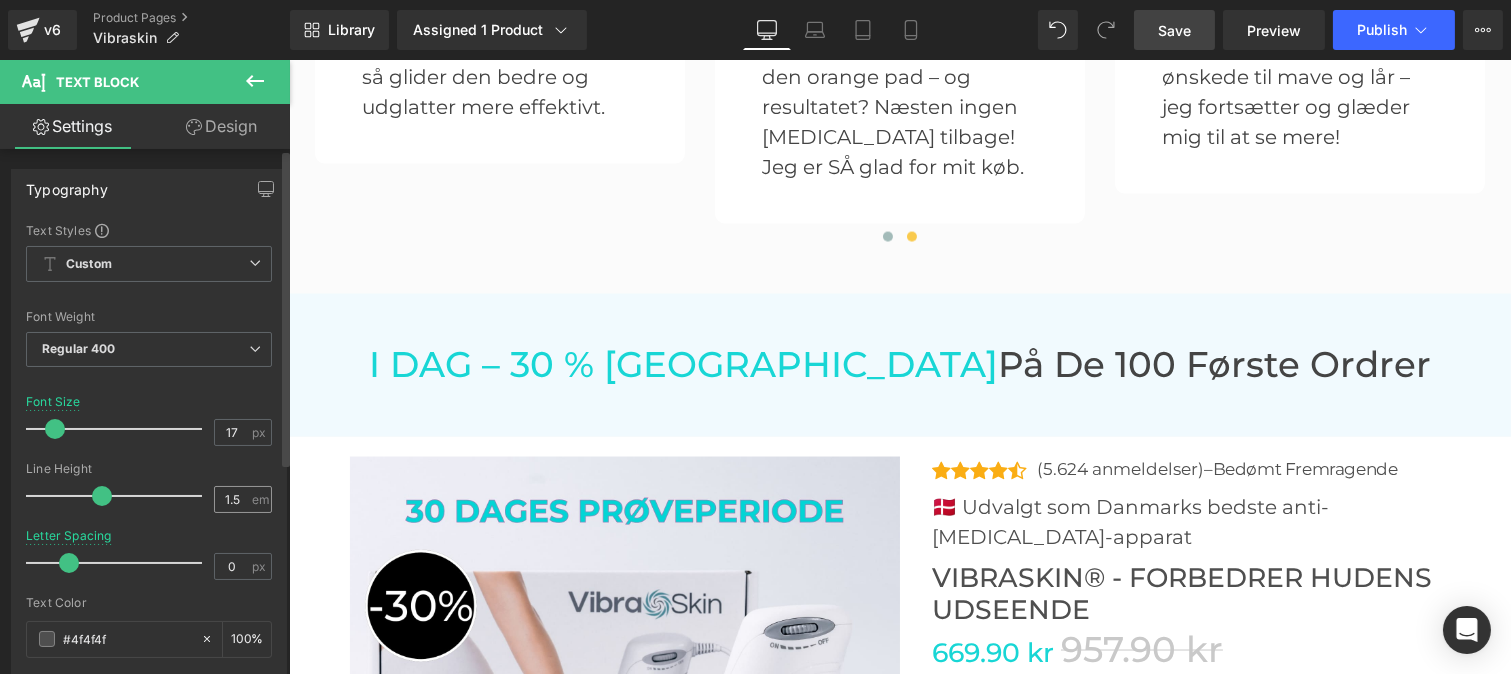 click on "1.5 em" at bounding box center [243, 499] 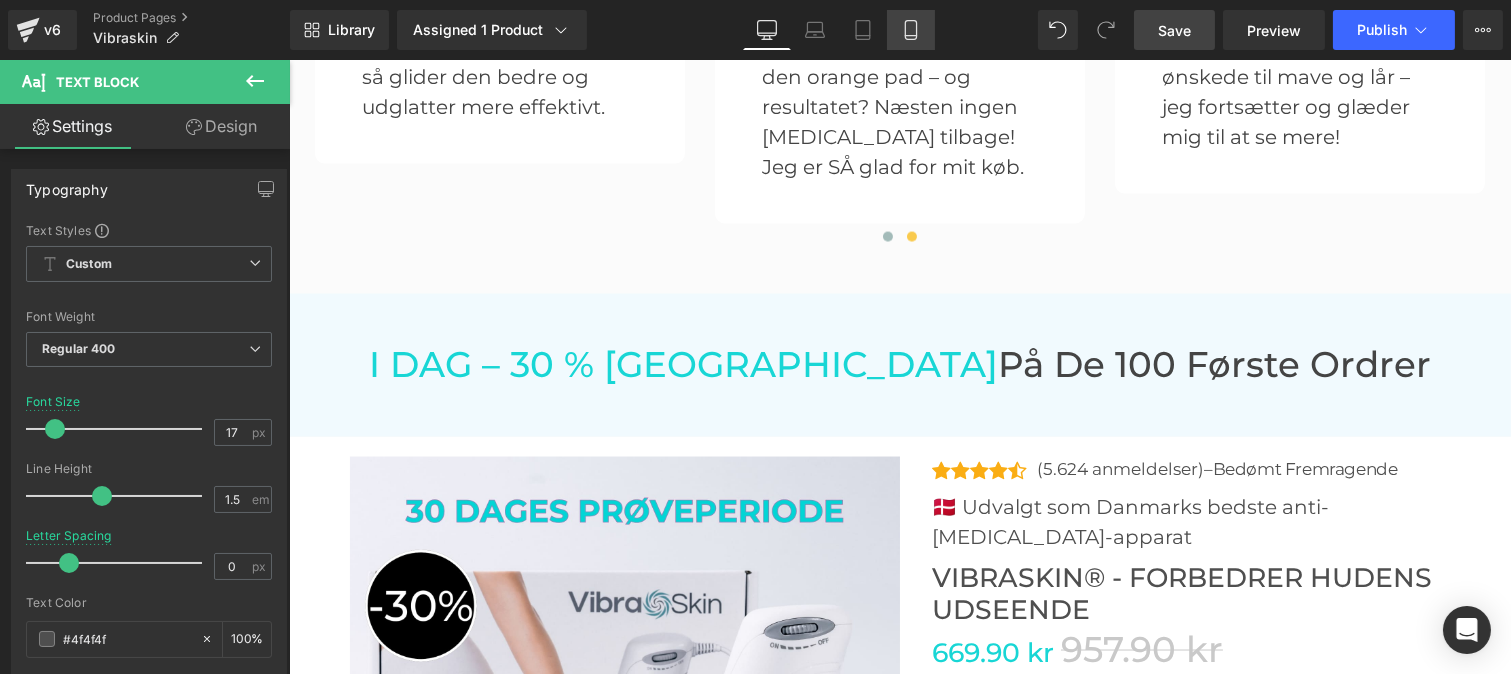 click 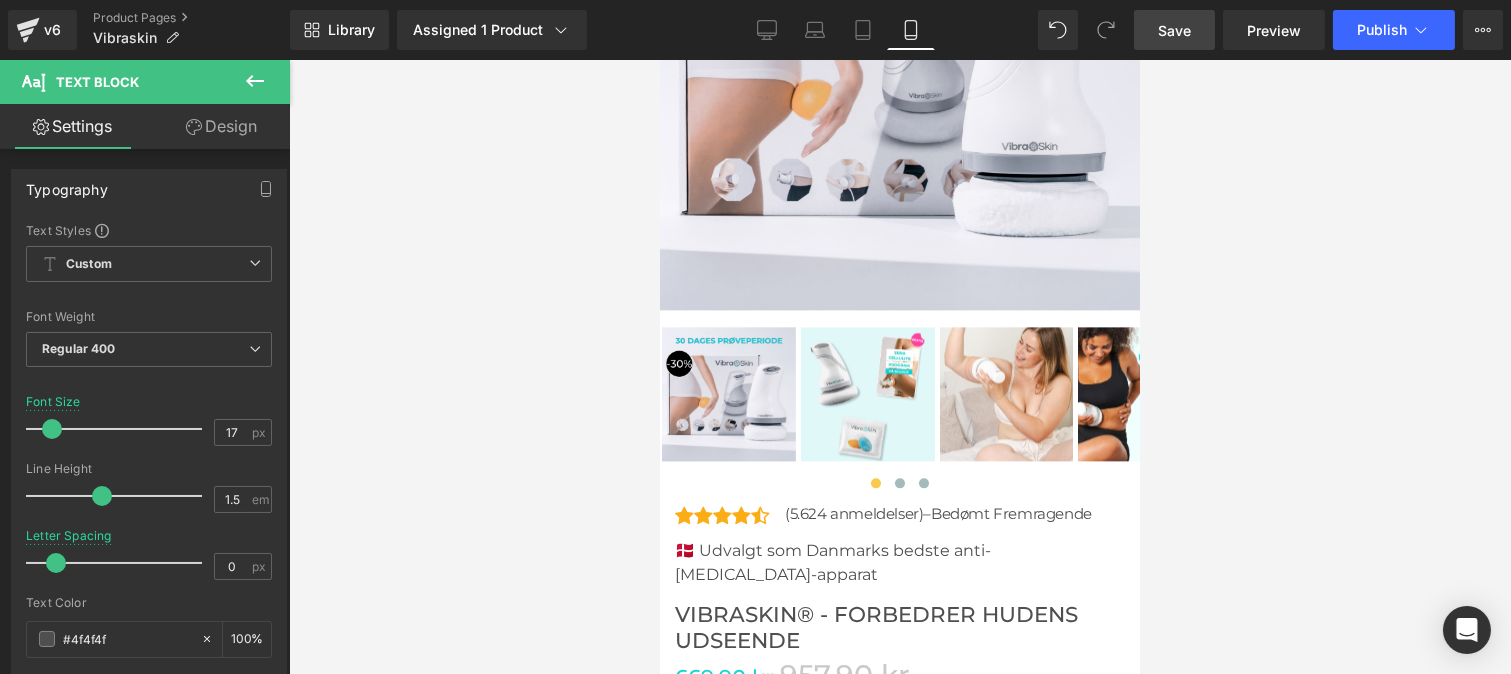 scroll, scrollTop: 8508, scrollLeft: 0, axis: vertical 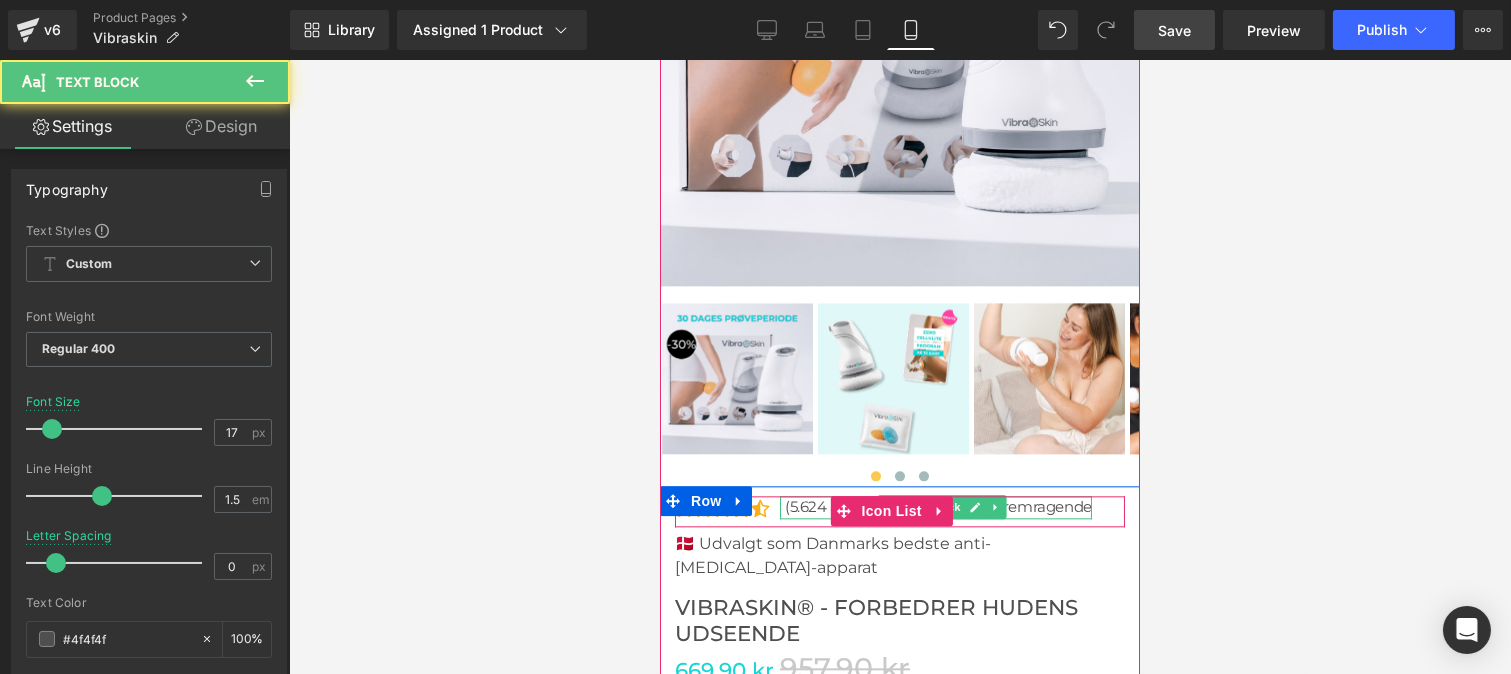 click on "(5.624 anmeldelser)  –  Bedømt Fremragende" at bounding box center [937, 507] 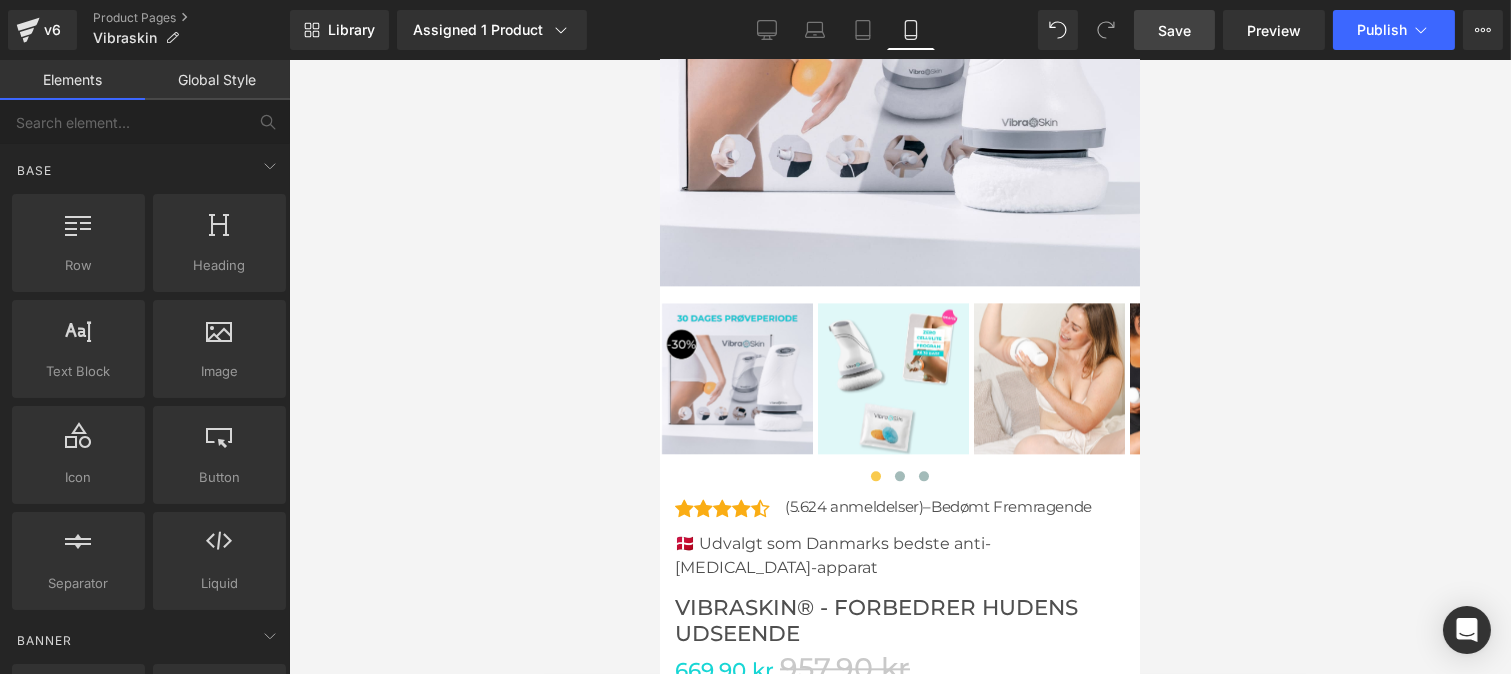click at bounding box center [900, 367] 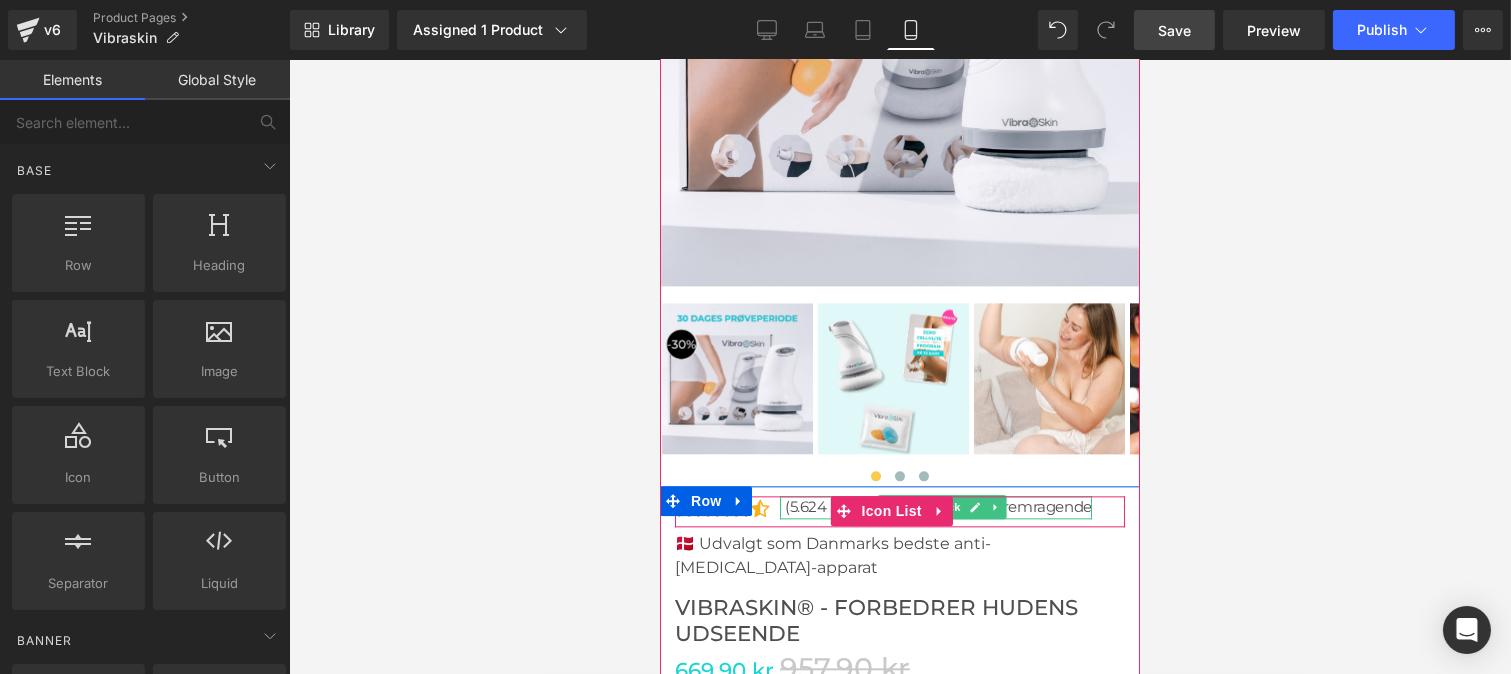 click on "Bedømt Fremragende" at bounding box center (1010, 506) 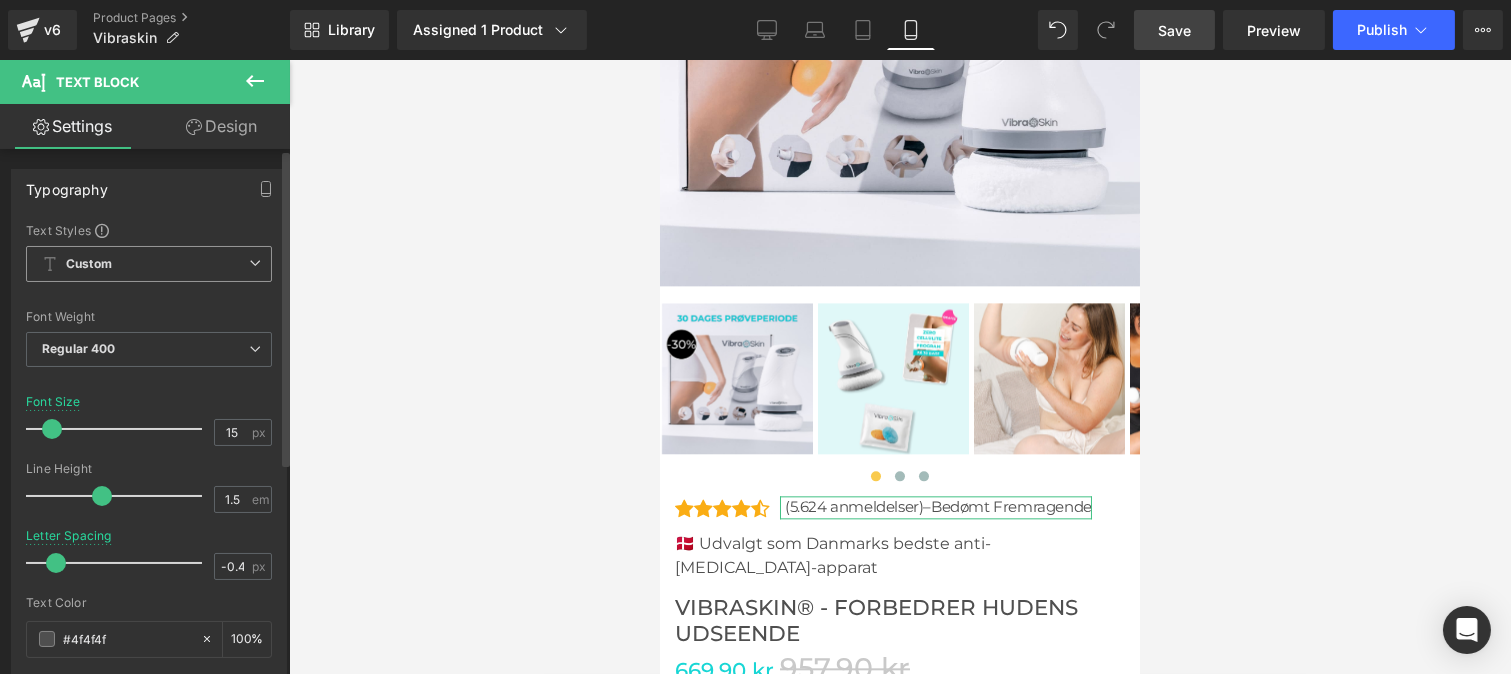 click on "Custom" at bounding box center (149, 264) 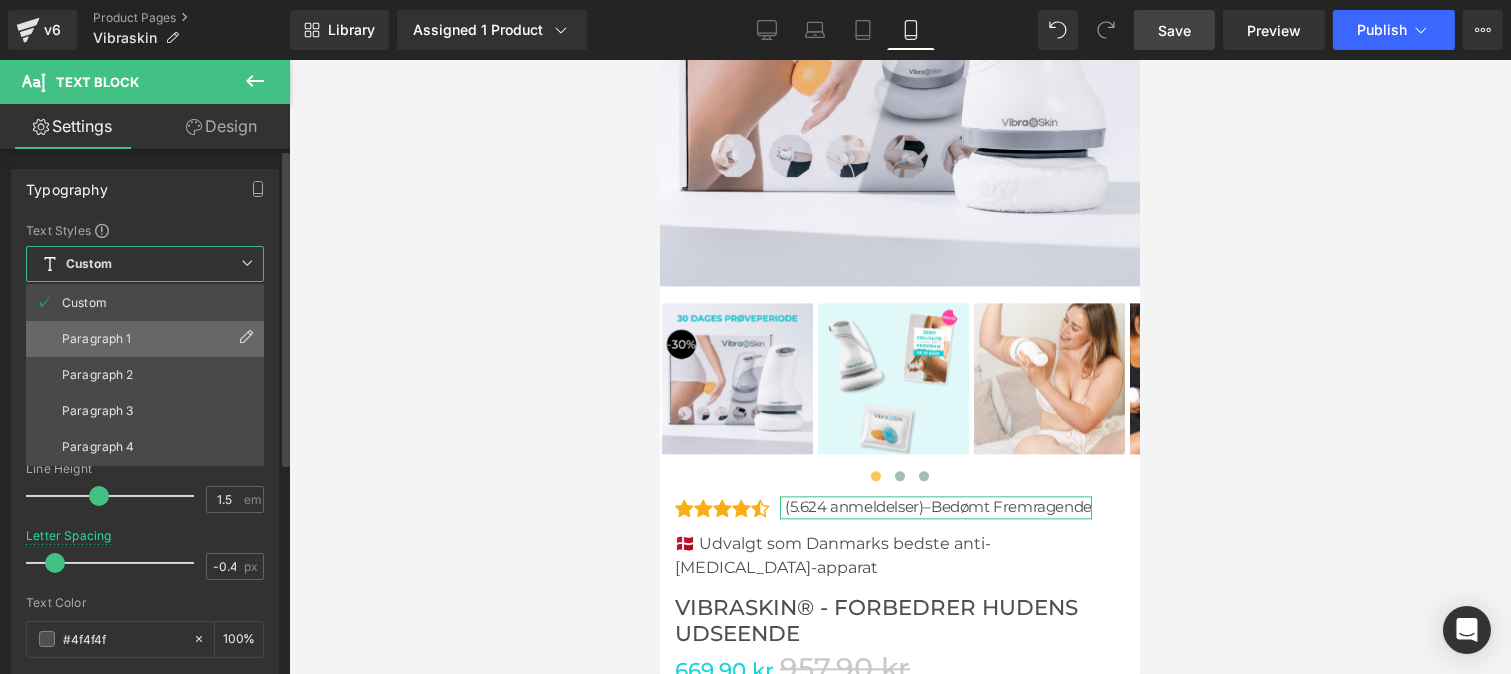 click on "Paragraph 1" at bounding box center (97, 339) 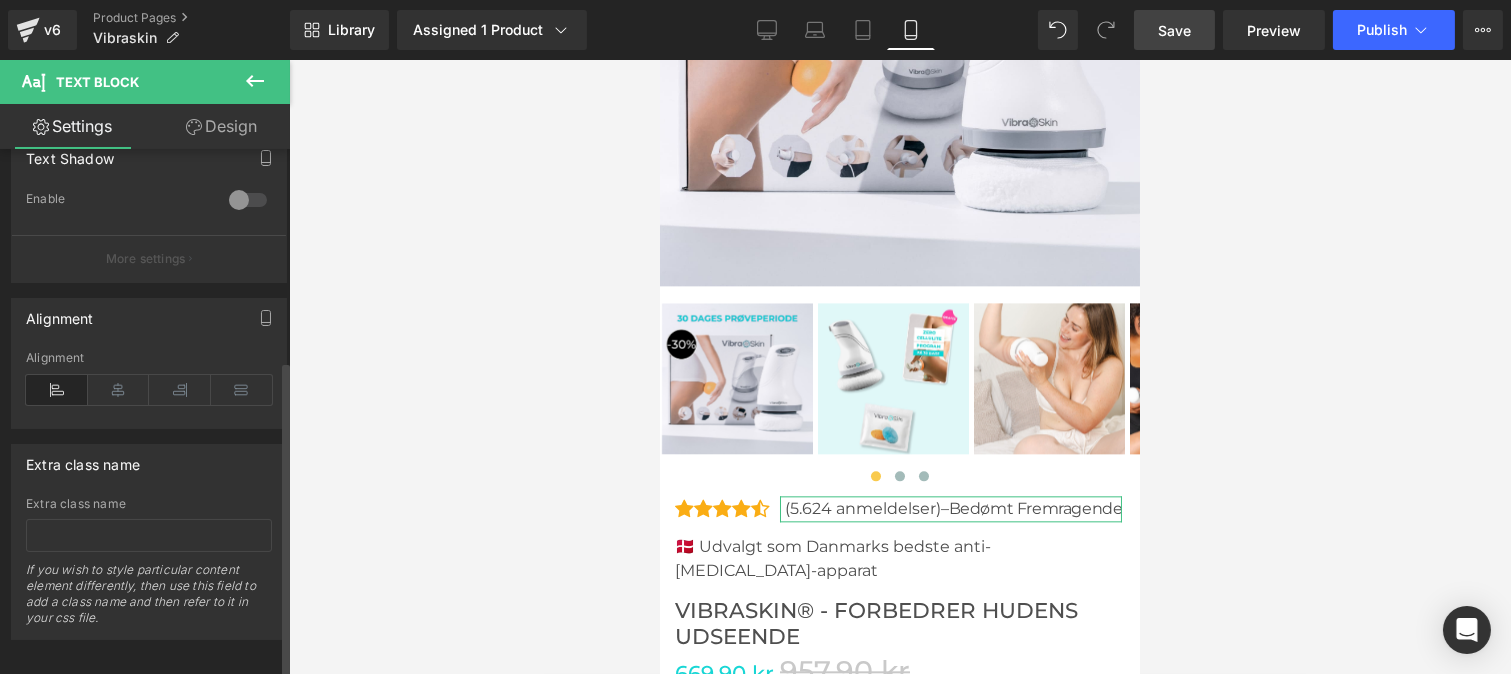 scroll, scrollTop: 360, scrollLeft: 0, axis: vertical 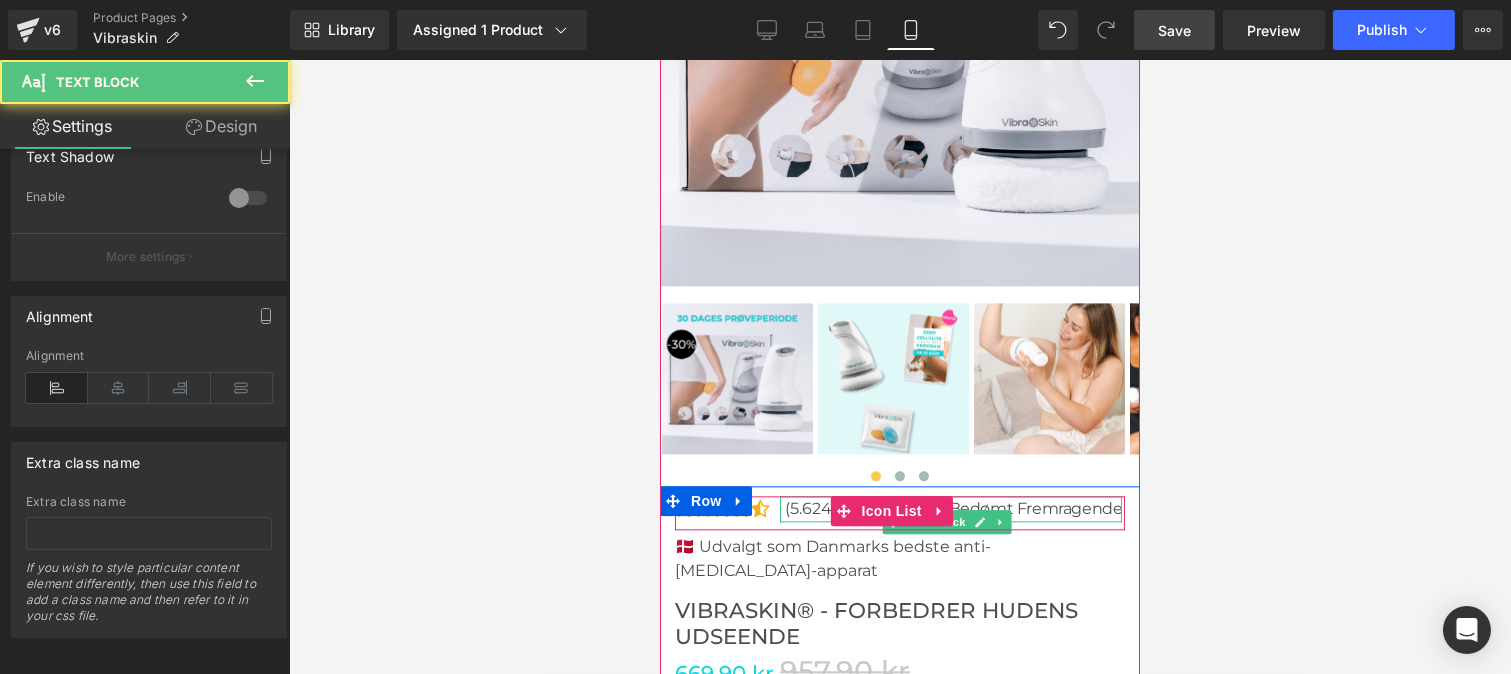 click on "Bedømt Fremragende" at bounding box center (1035, 508) 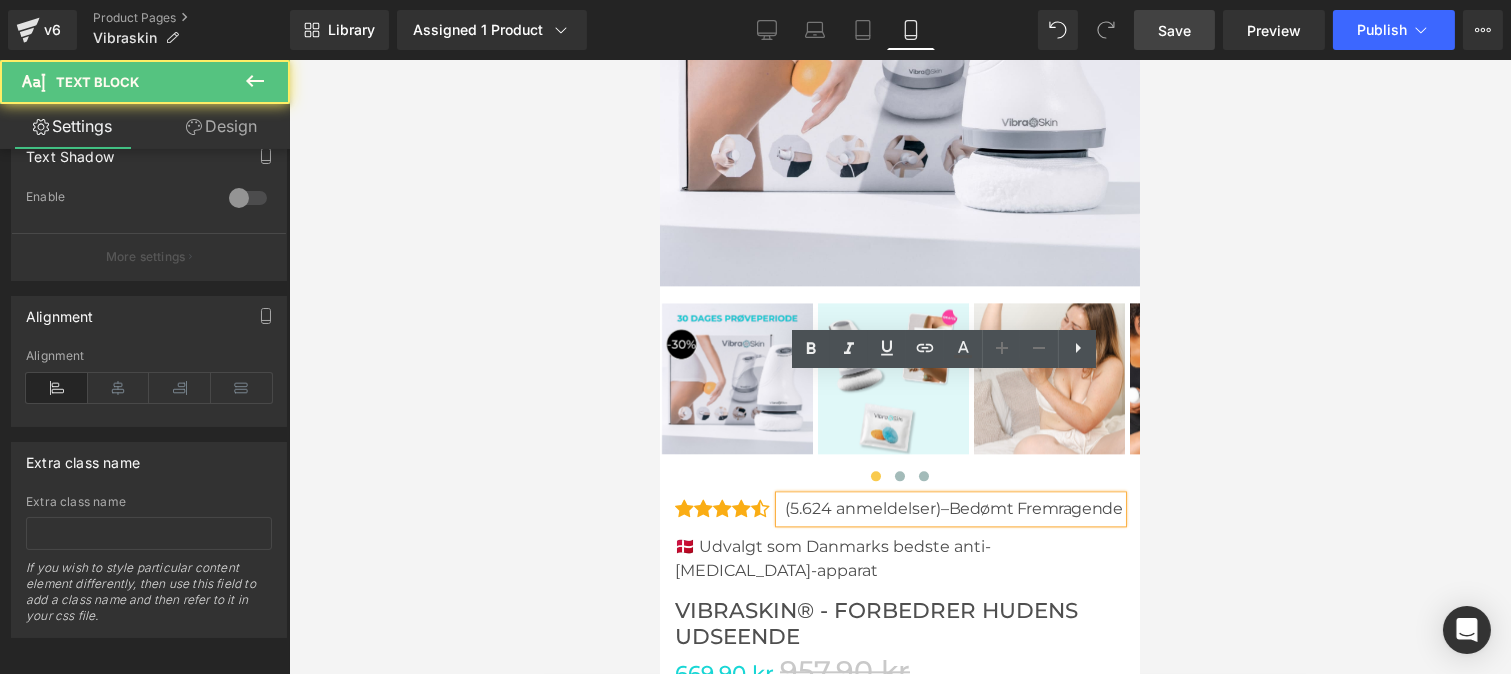 type 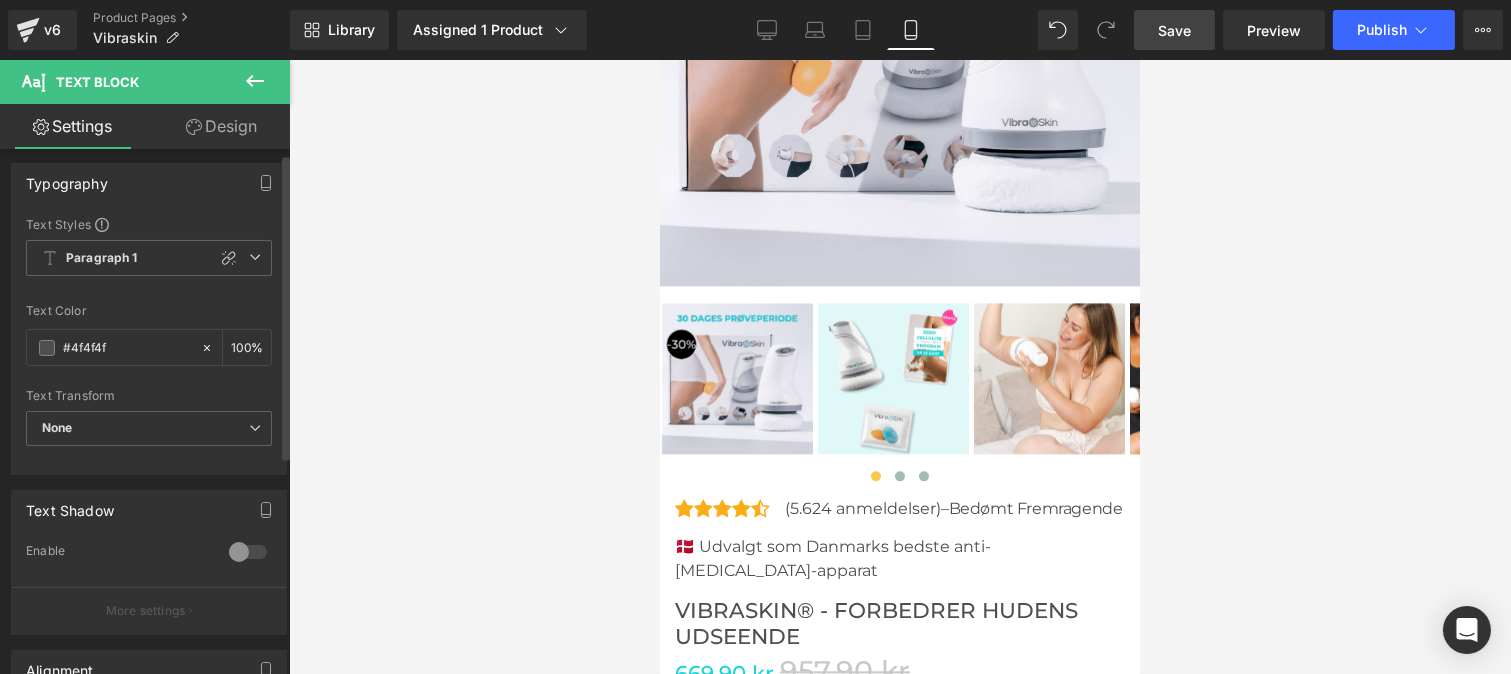 scroll, scrollTop: 5, scrollLeft: 0, axis: vertical 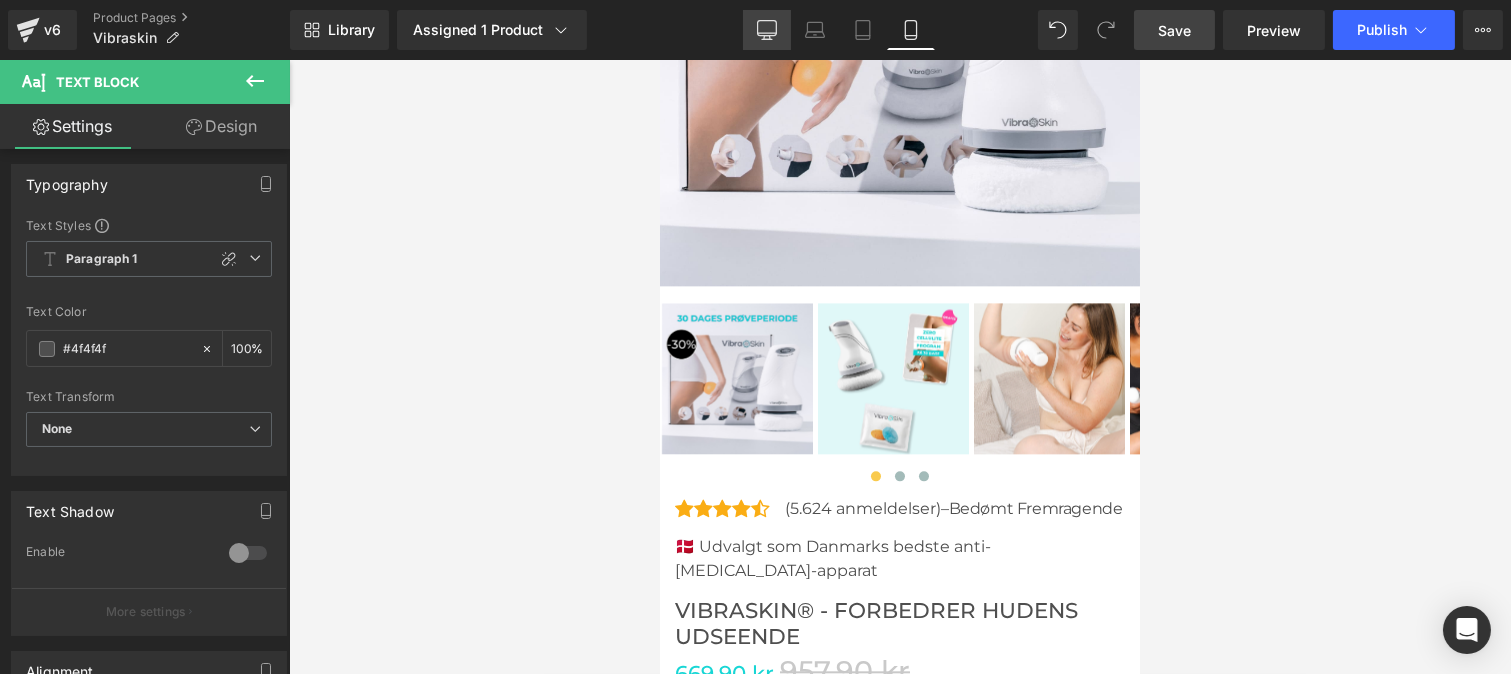 click on "Desktop" at bounding box center [767, 30] 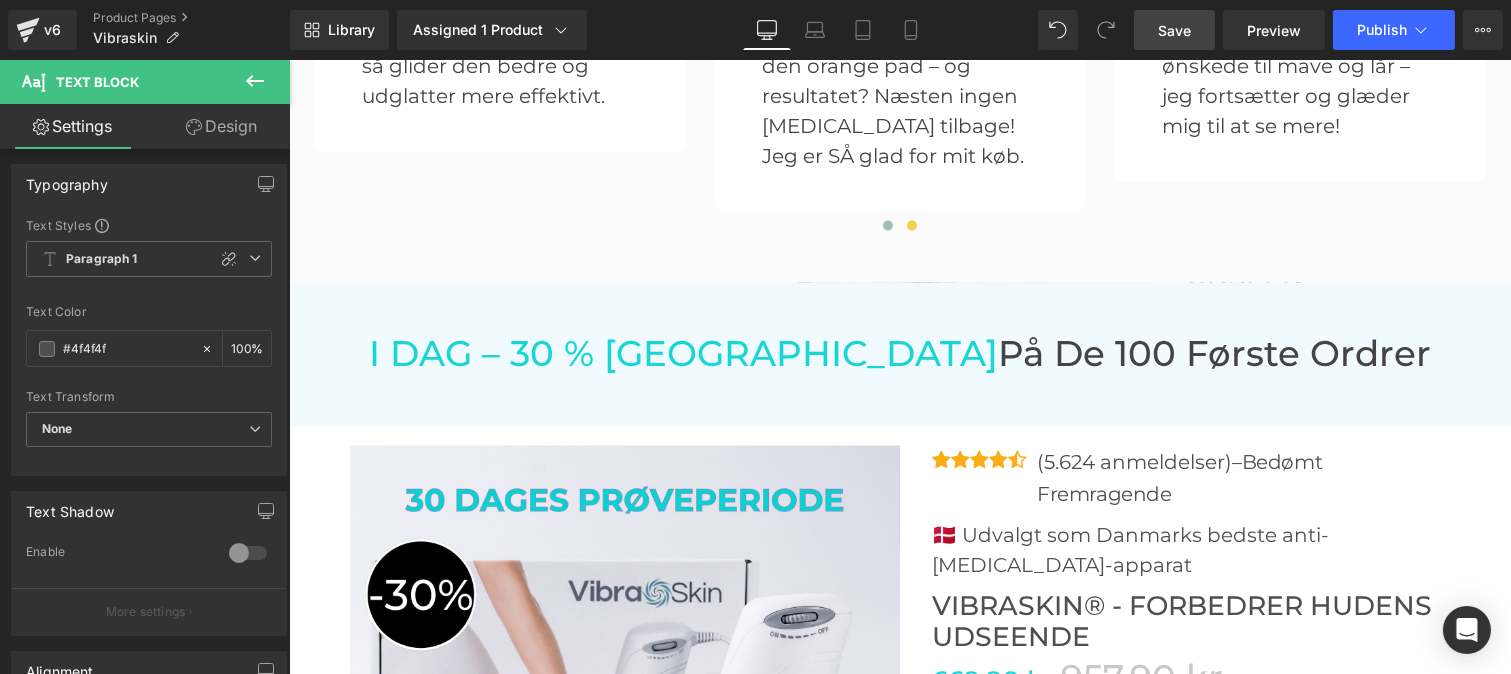 scroll, scrollTop: 5787, scrollLeft: 0, axis: vertical 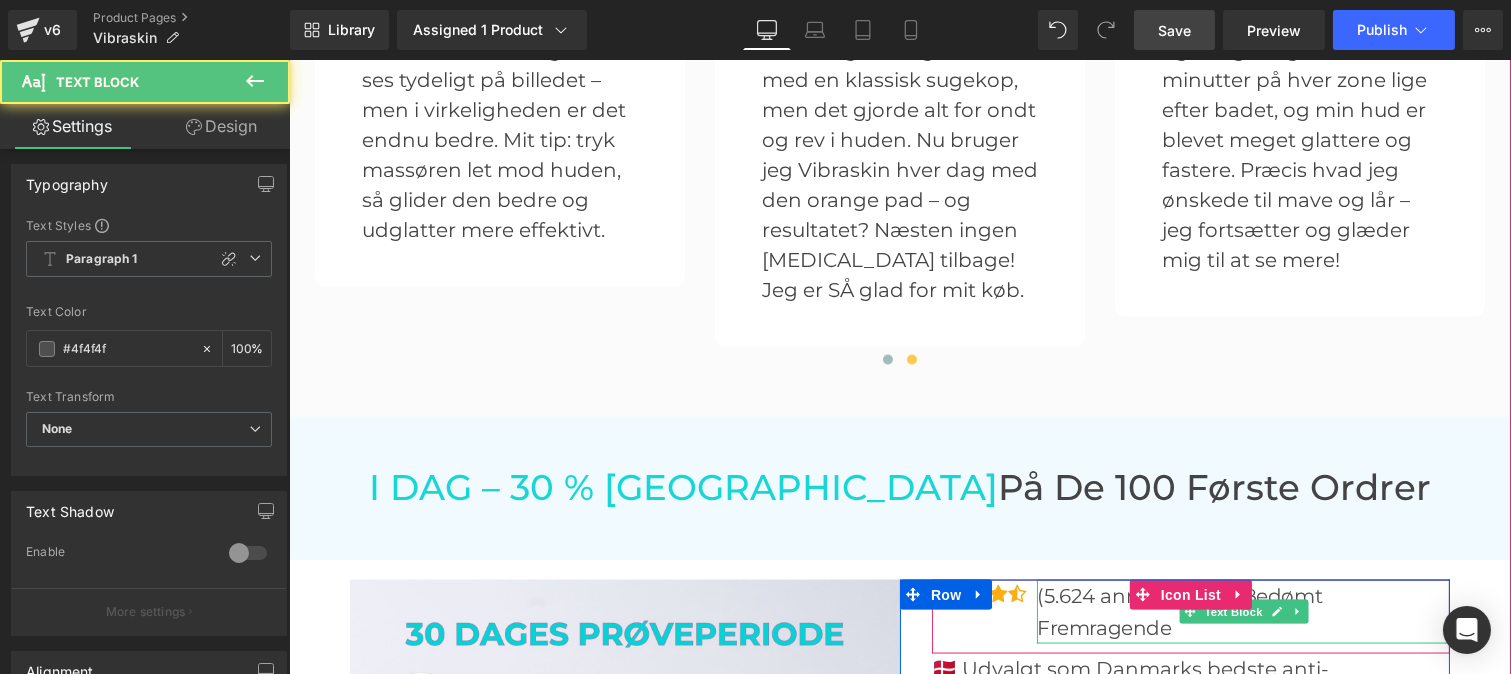 click on "(5.624 anmeldelser)  –  Bedømt Fremragende" at bounding box center [1242, 612] 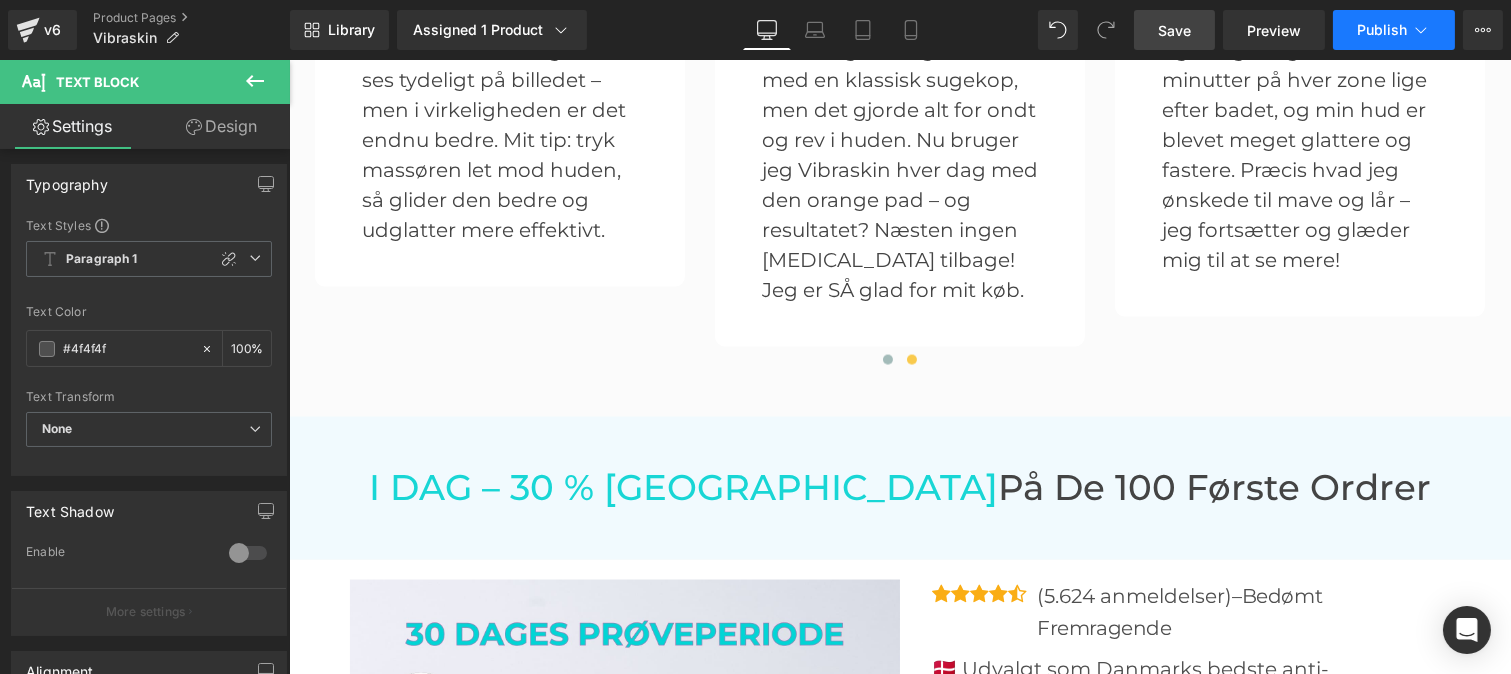 click on "Publish" at bounding box center (1382, 30) 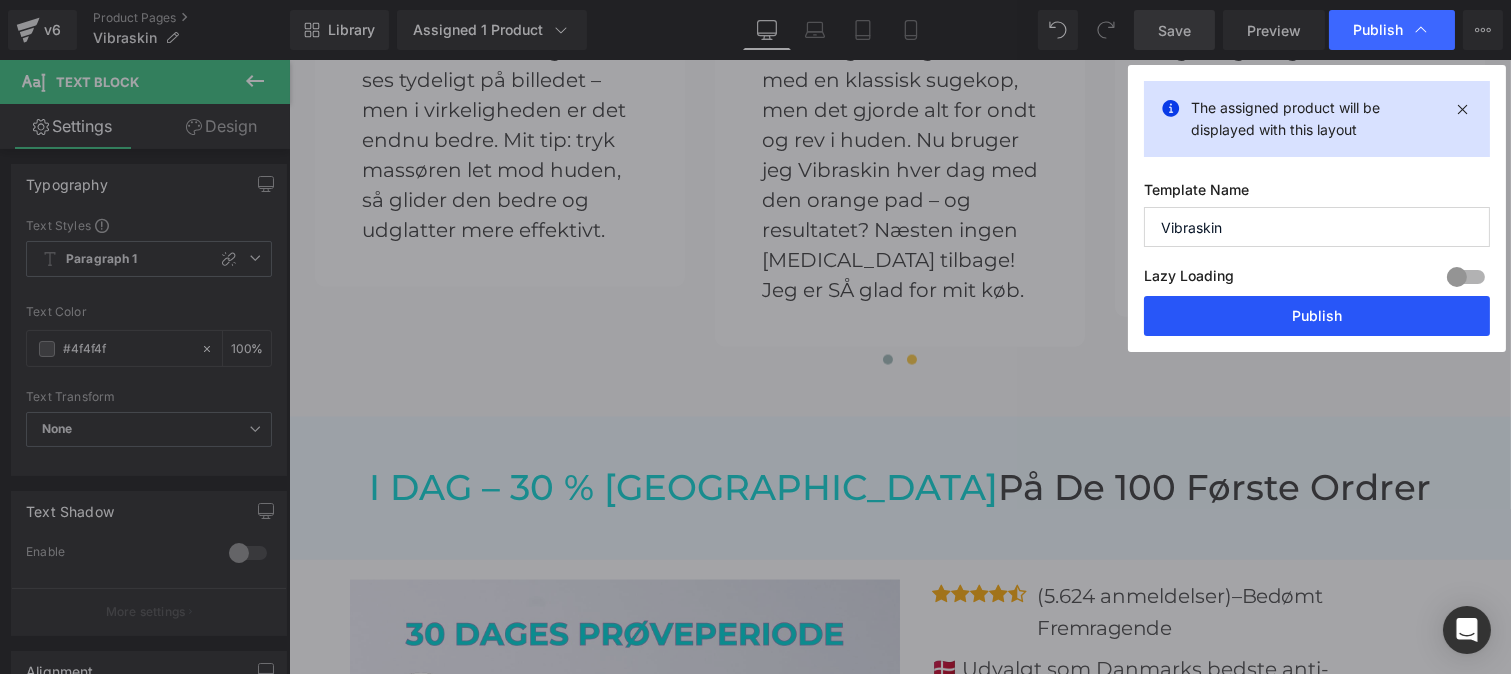 click on "Publish" at bounding box center [1317, 316] 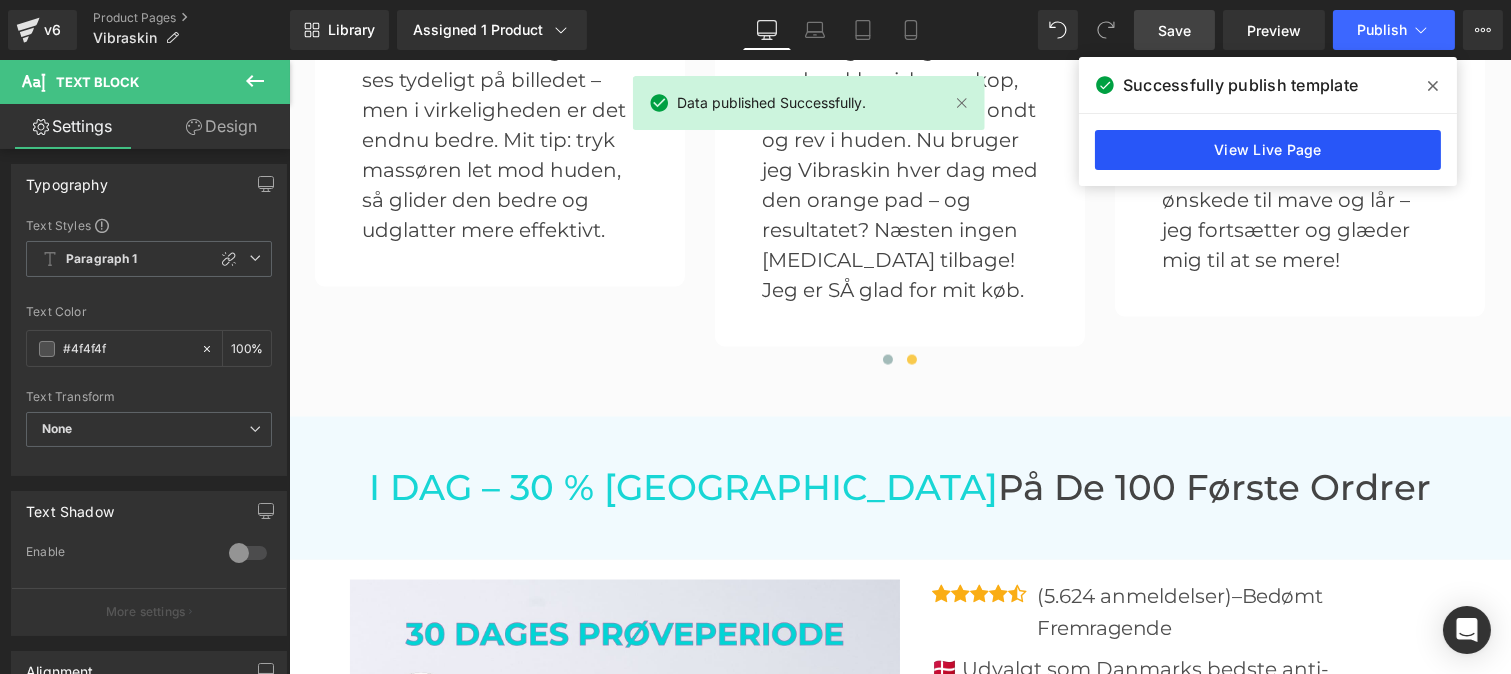 click on "View Live Page" at bounding box center (1268, 150) 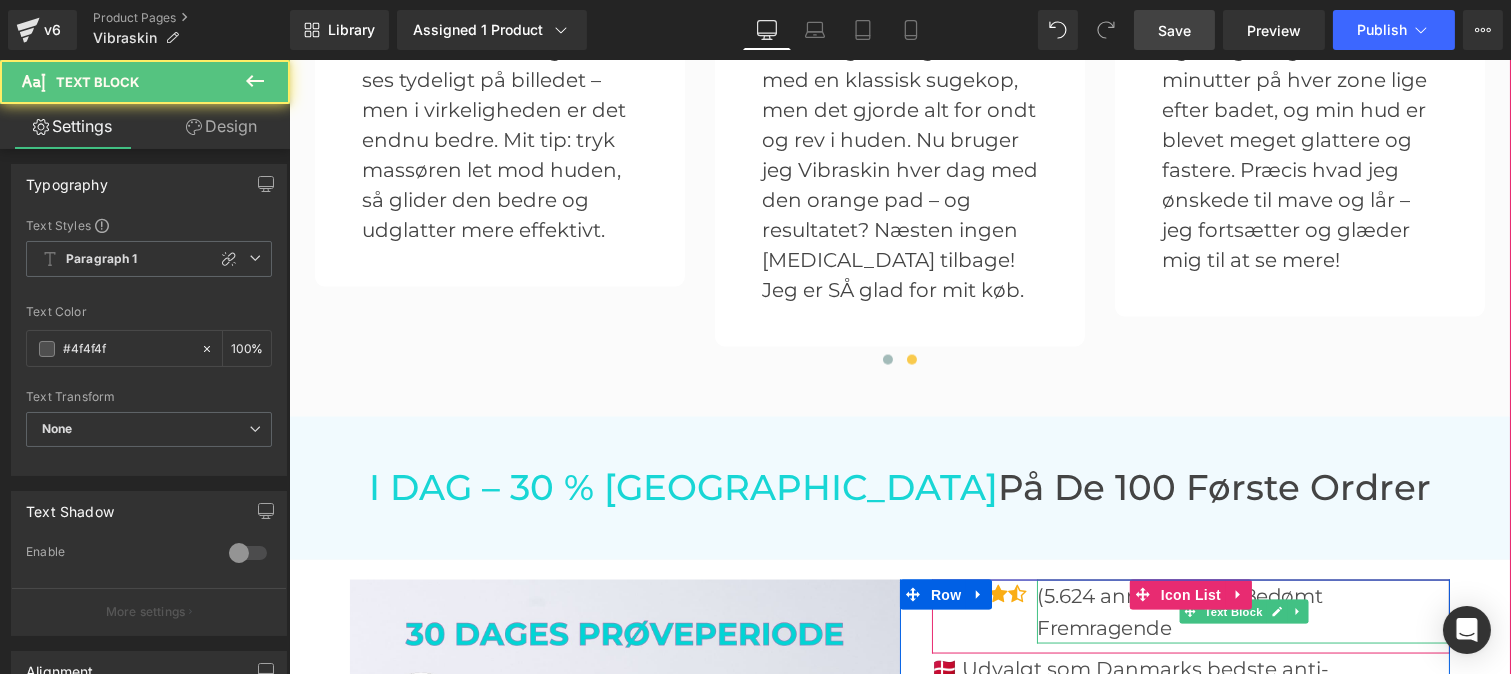 click on "(5.624 anmeldelser)  –  Bedømt Fremragende" at bounding box center (1242, 612) 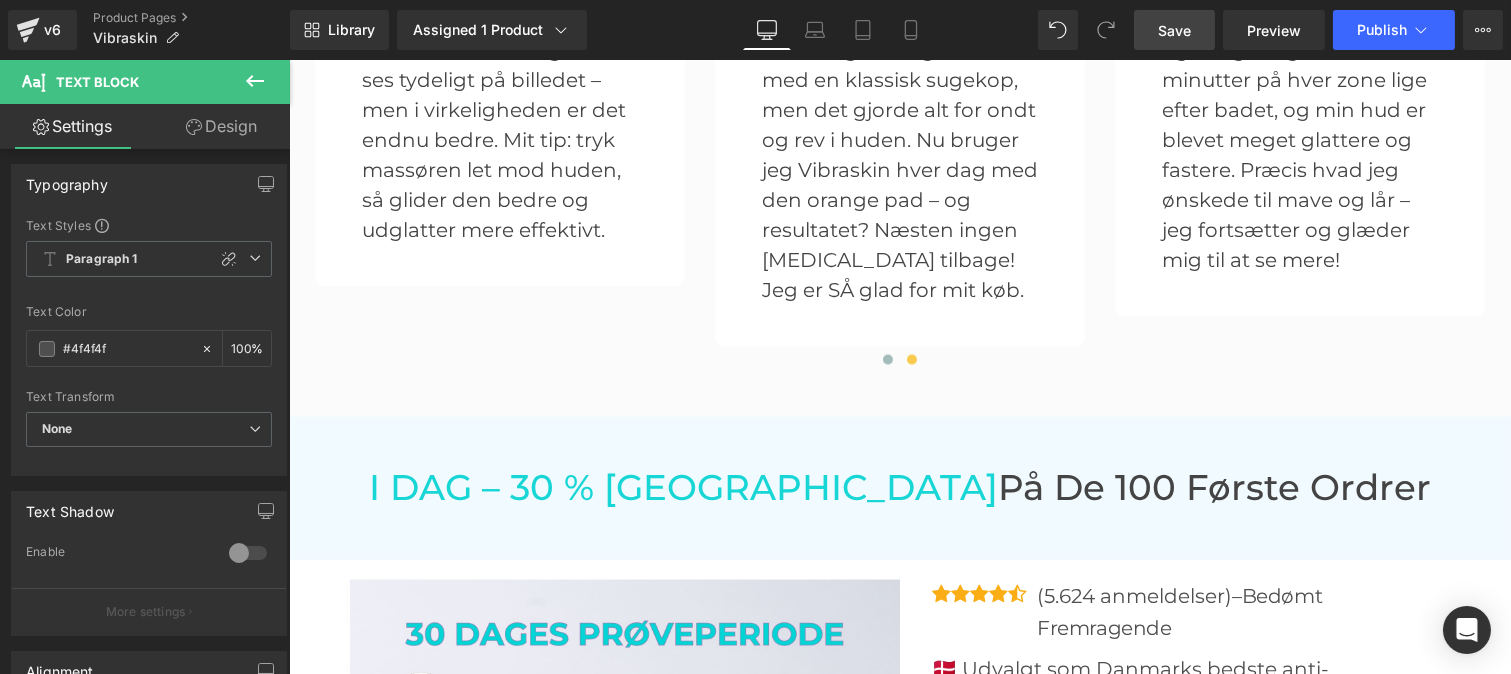 click on "Design" at bounding box center (221, 126) 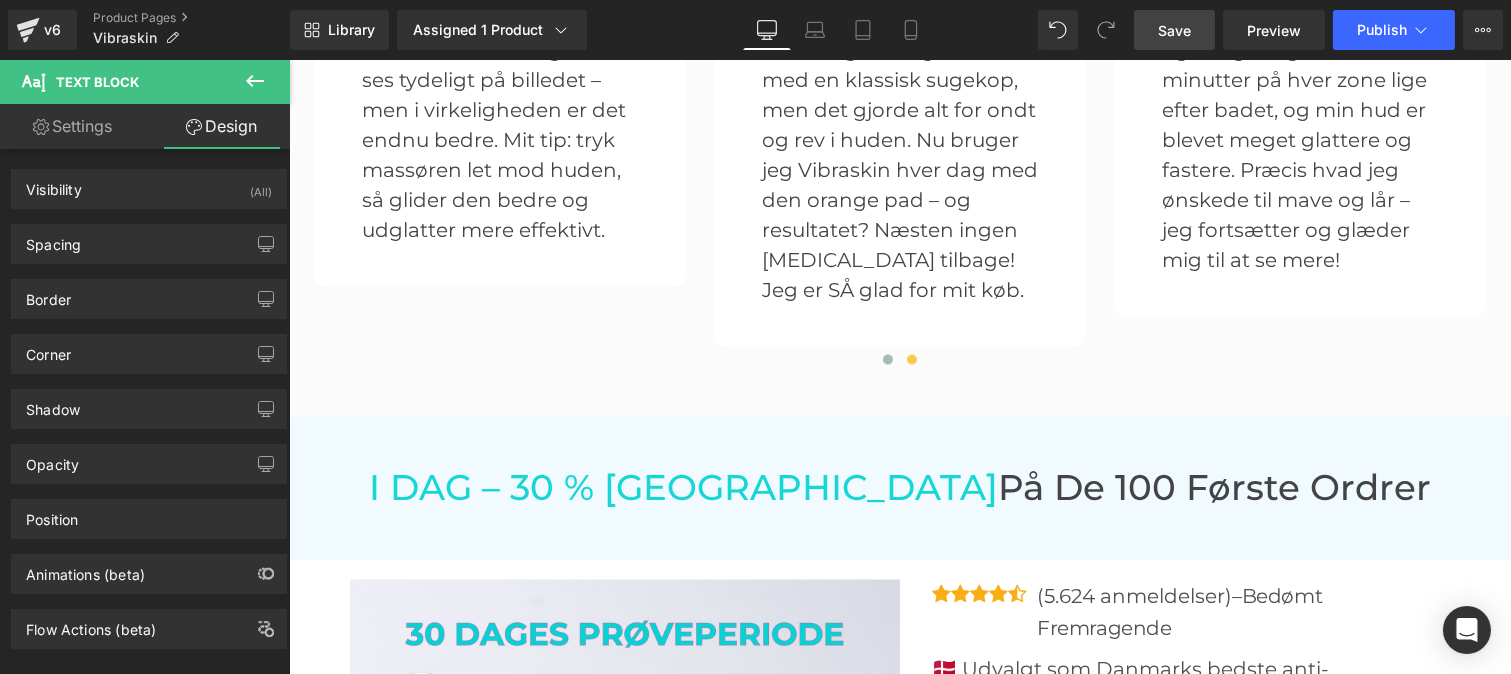 click on "Settings" at bounding box center (72, 126) 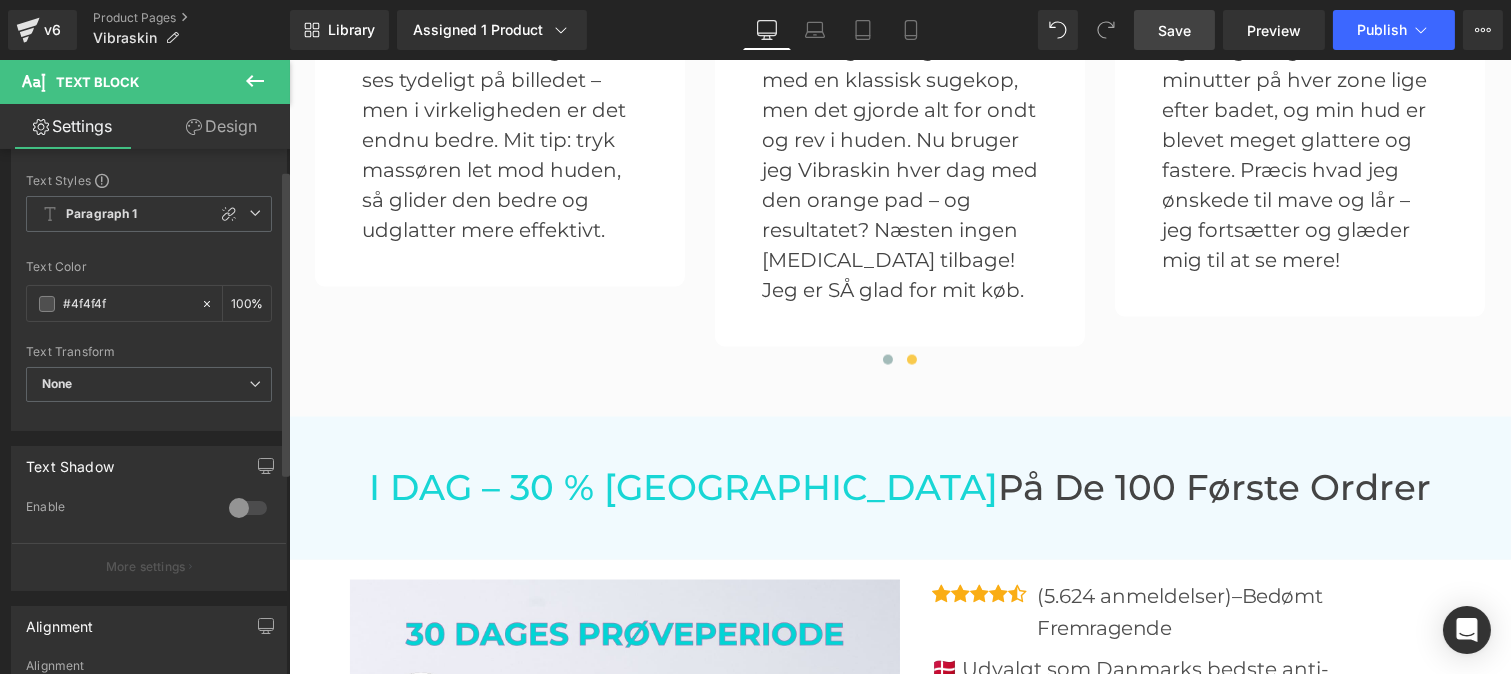 scroll, scrollTop: 35, scrollLeft: 0, axis: vertical 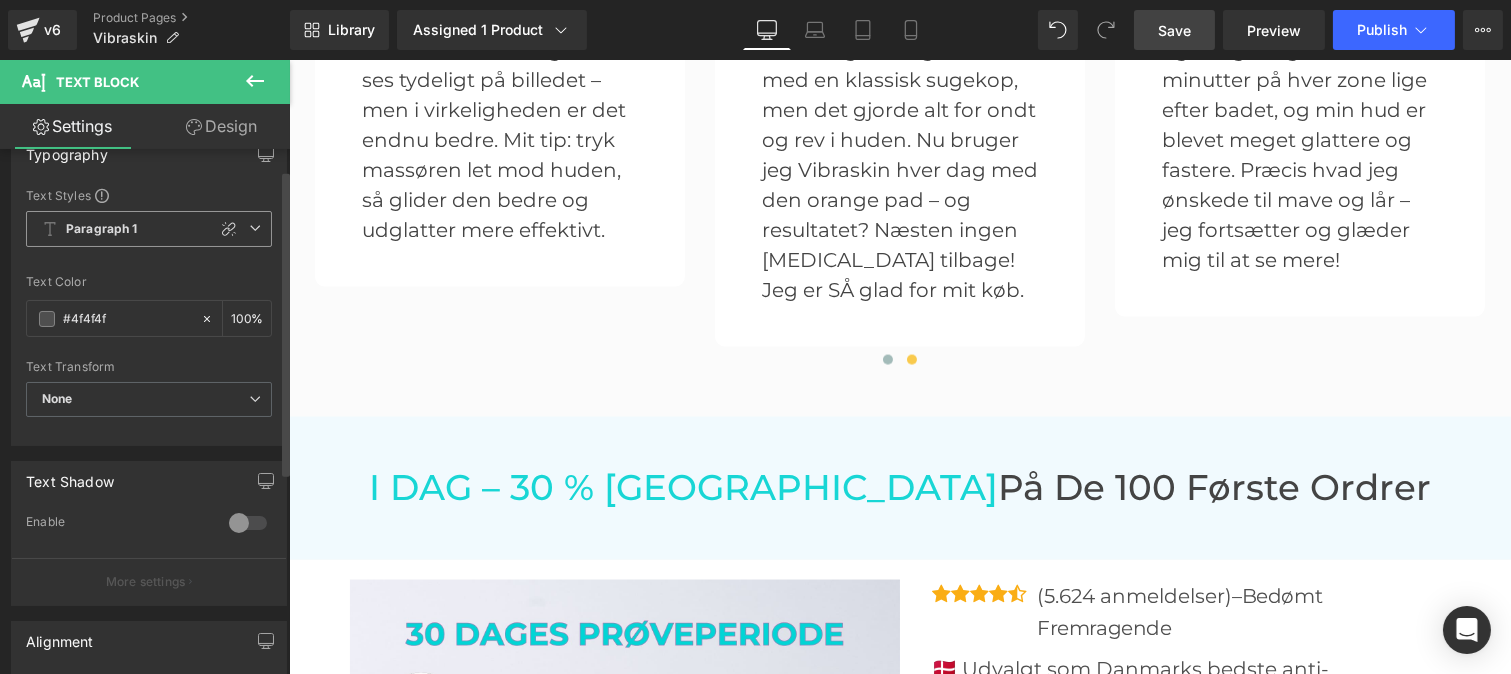 click on "Paragraph 1" at bounding box center [149, 229] 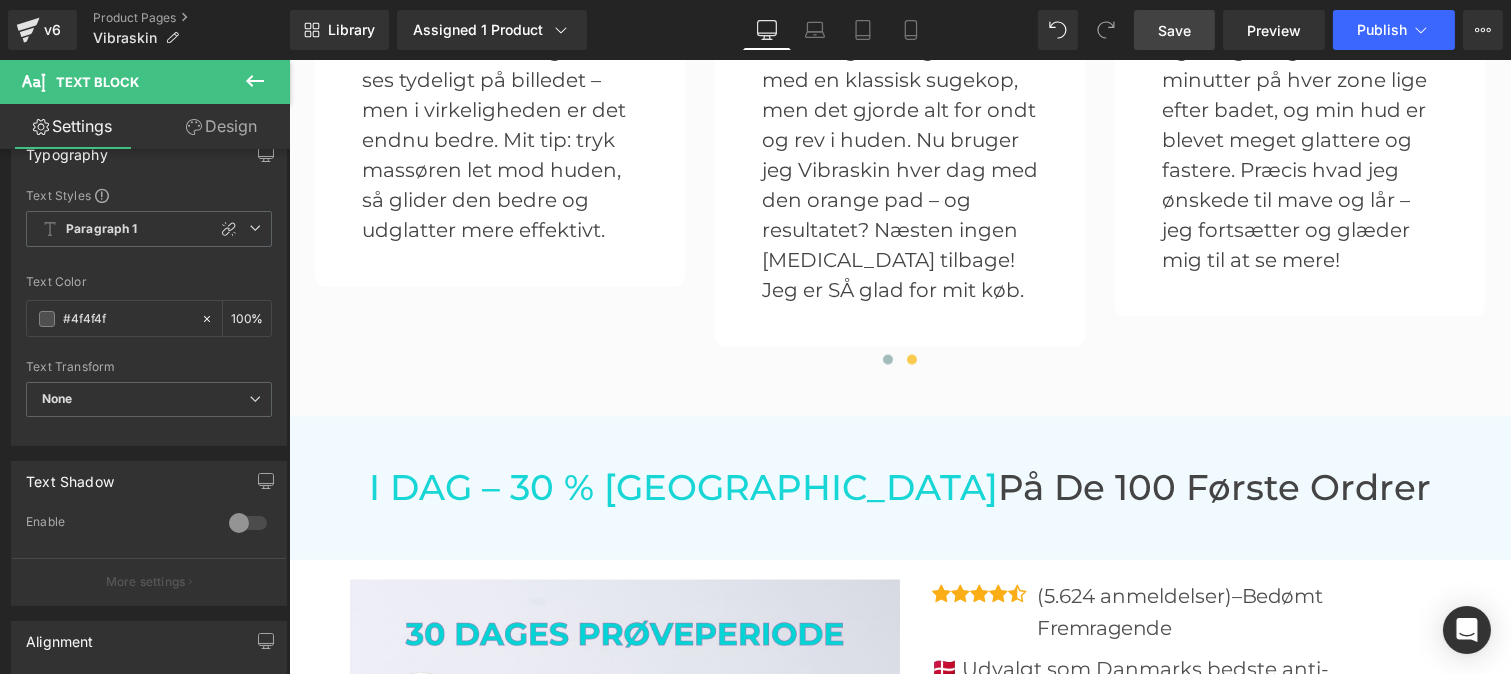click on "□
DANMARK VIBRASKIN
Gå til indhold
Din indkøbskurv er tom
Tilbage til butikken
Din indkøbskurv
Indlæser...
Estimeret totalbeløb
0,00 DKK
Inklusive skatter. Rabatter og levering beregnes ved betaling." at bounding box center (899, -989) 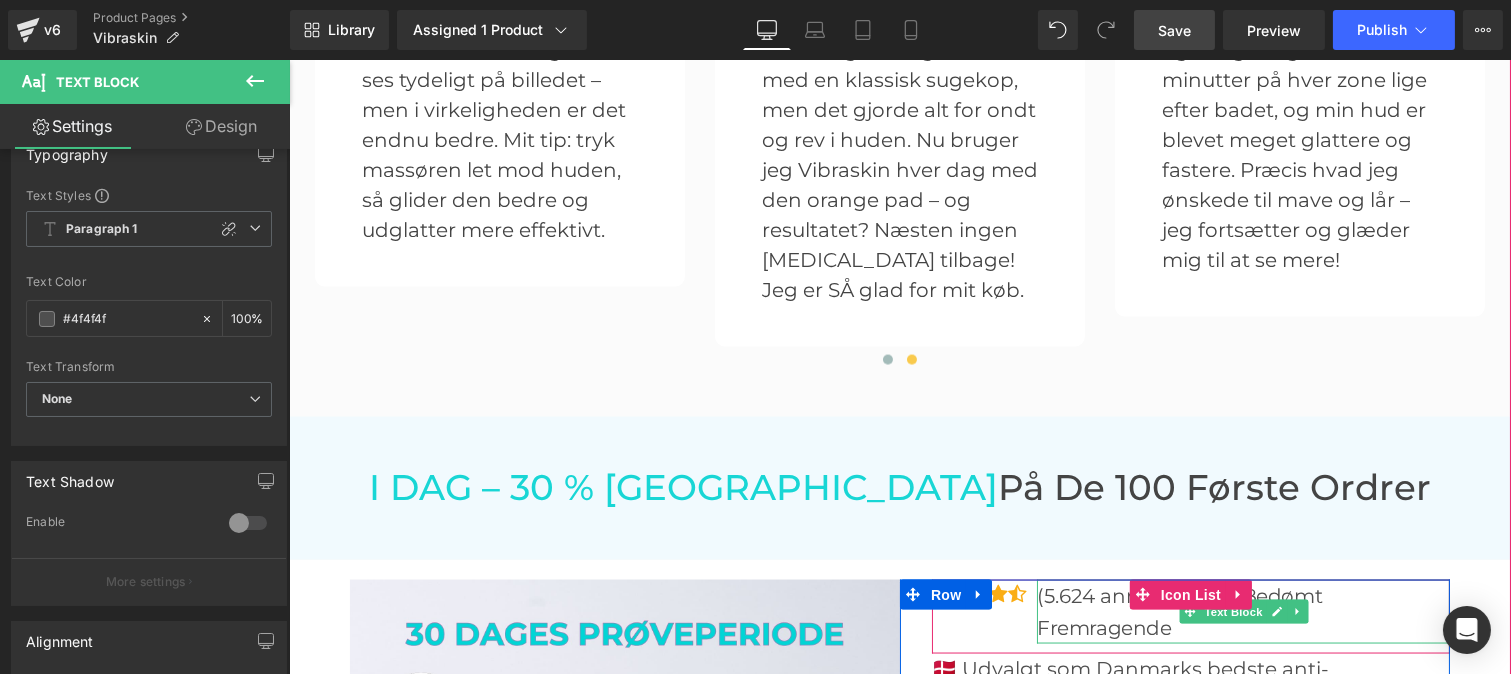 click on "Bedømt Fremragende" at bounding box center [1178, 612] 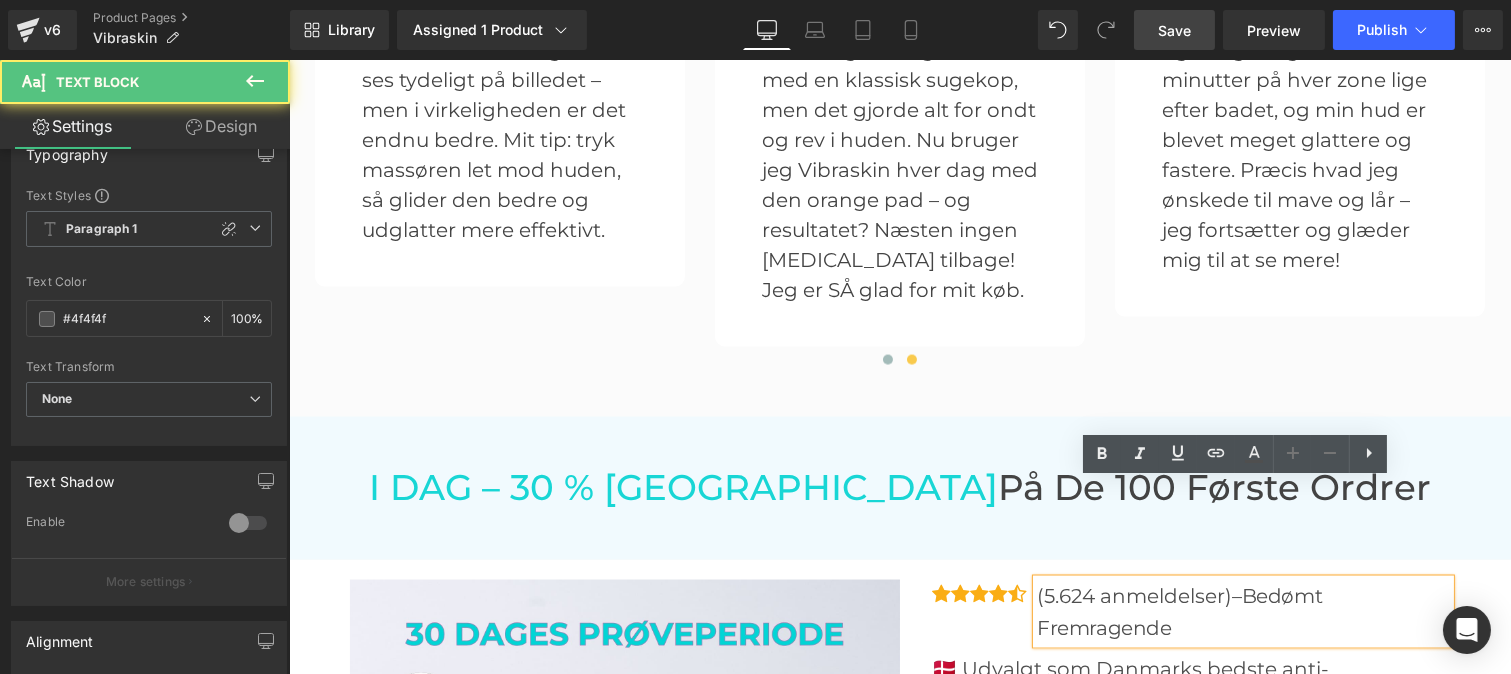click on "(5.624 anmeldelser)  –  Bedømt Fremragende" at bounding box center (1242, 612) 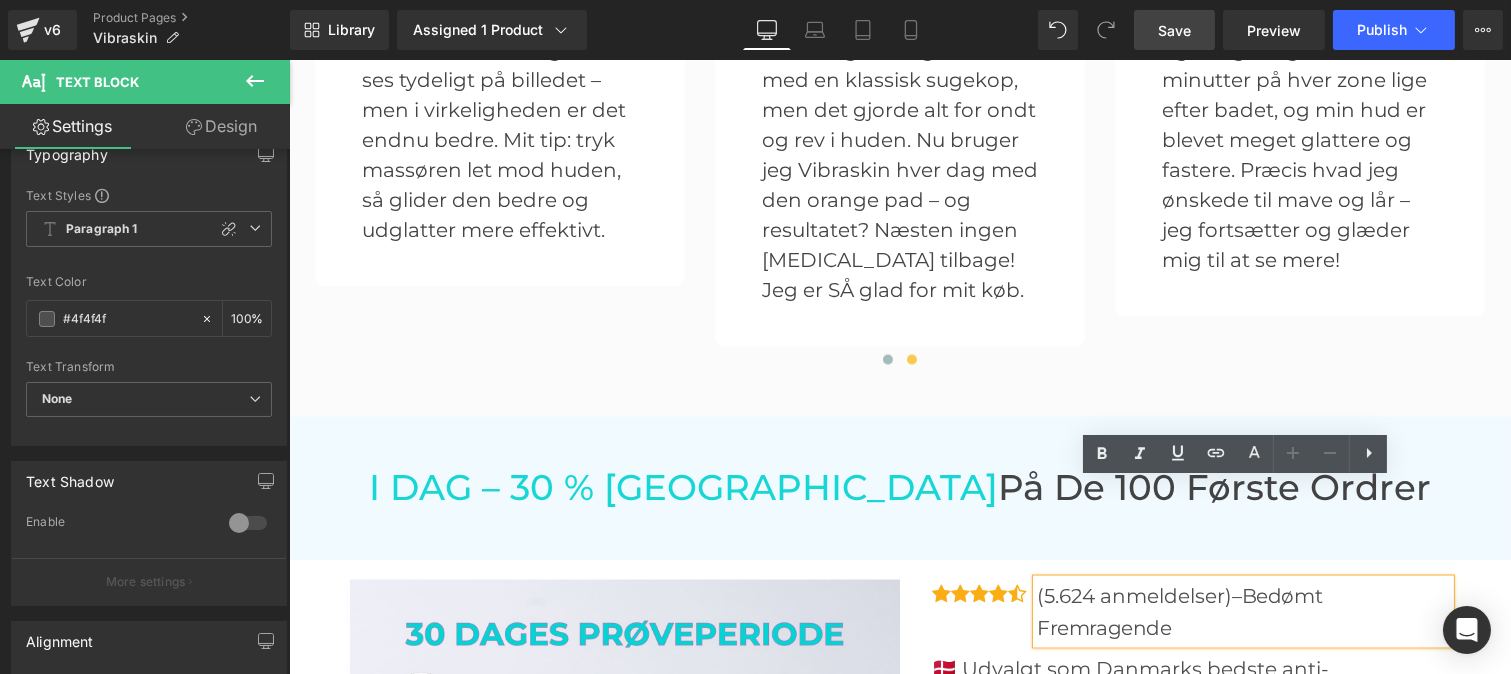 click on "(5.624 anmeldelser)  –  Bedømt Fremragende" at bounding box center [1242, 612] 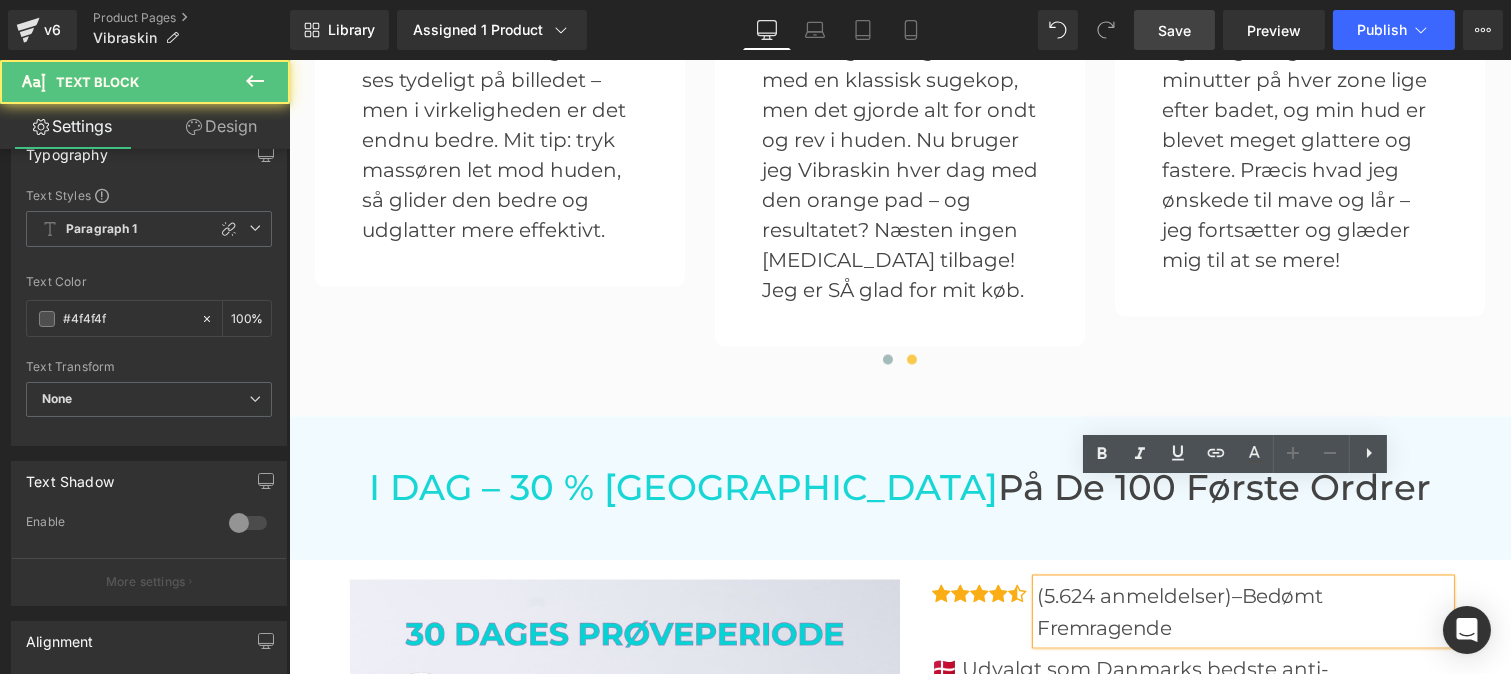 click on "(5.624 anmeldelser)  –  Bedømt Fremragende" at bounding box center [1242, 612] 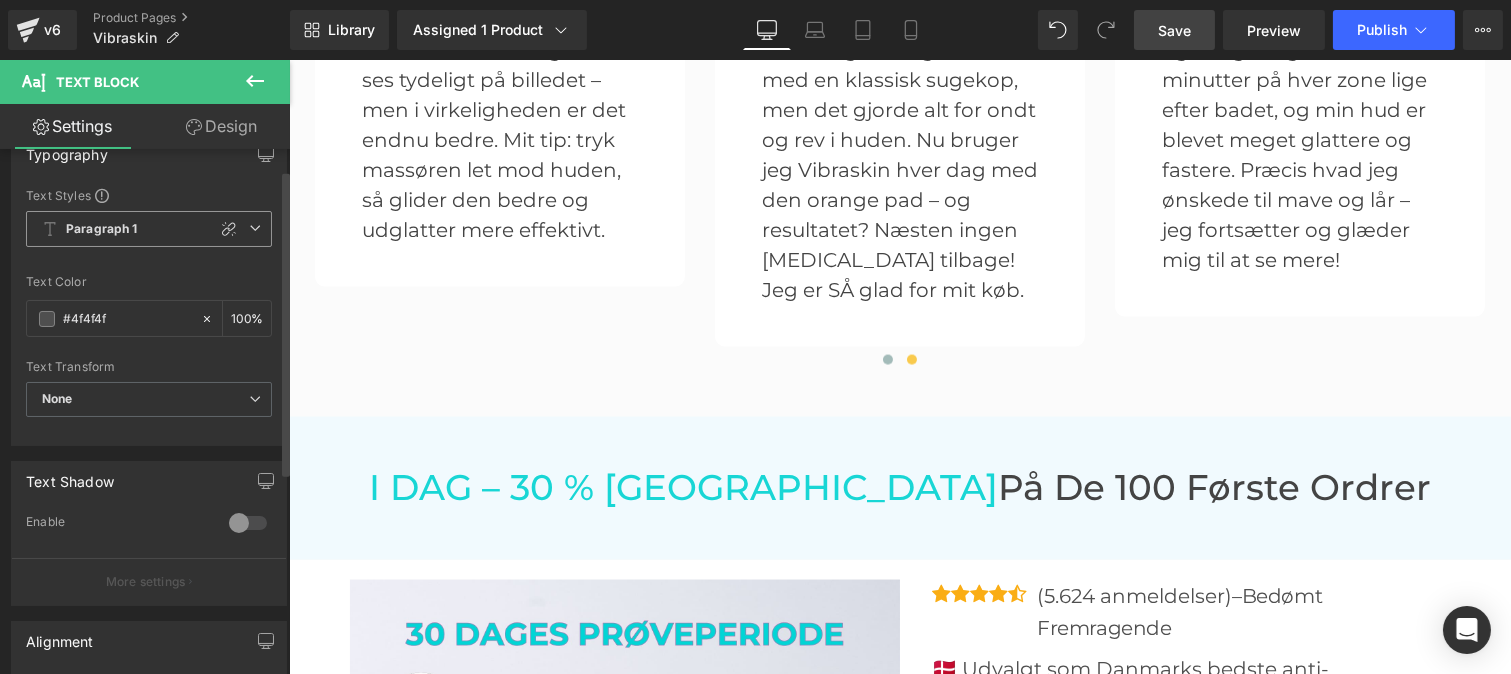 click on "Paragraph 1" at bounding box center [149, 229] 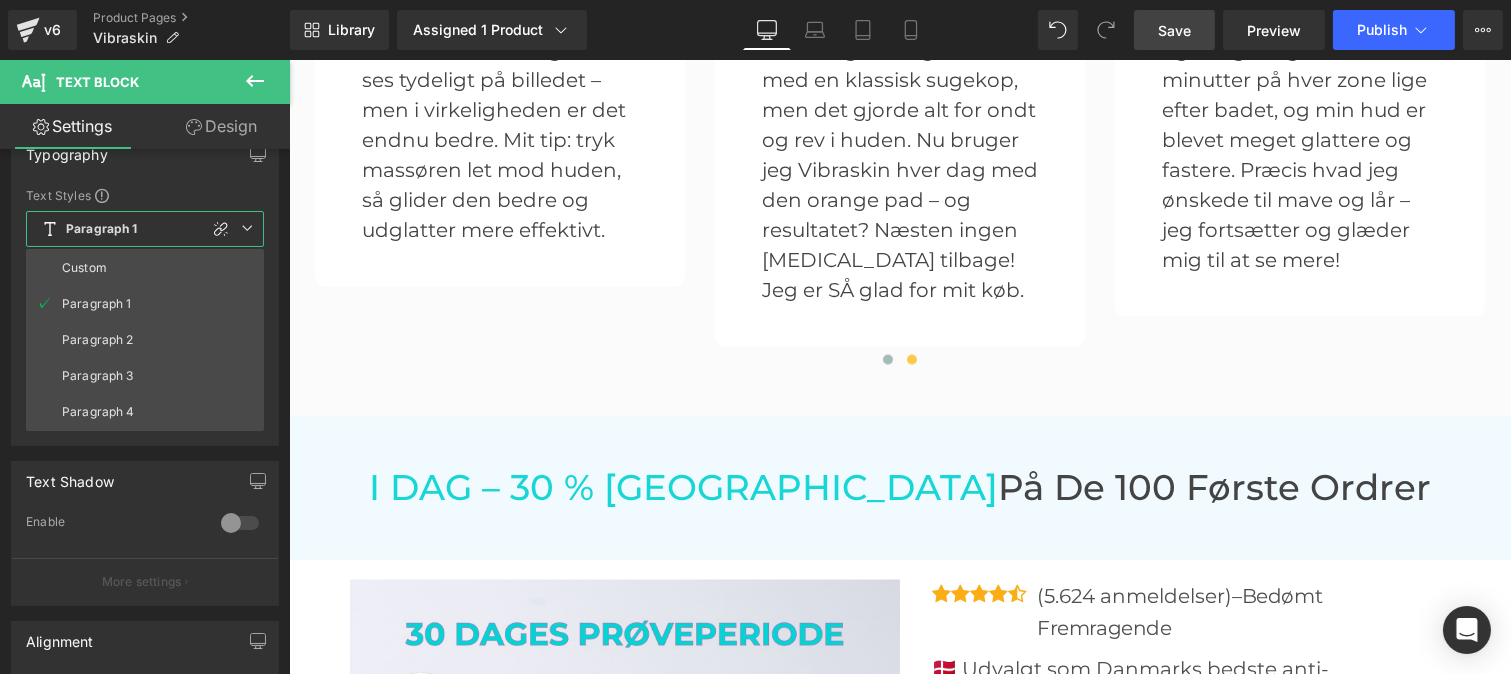 click on "Save" at bounding box center (1174, 30) 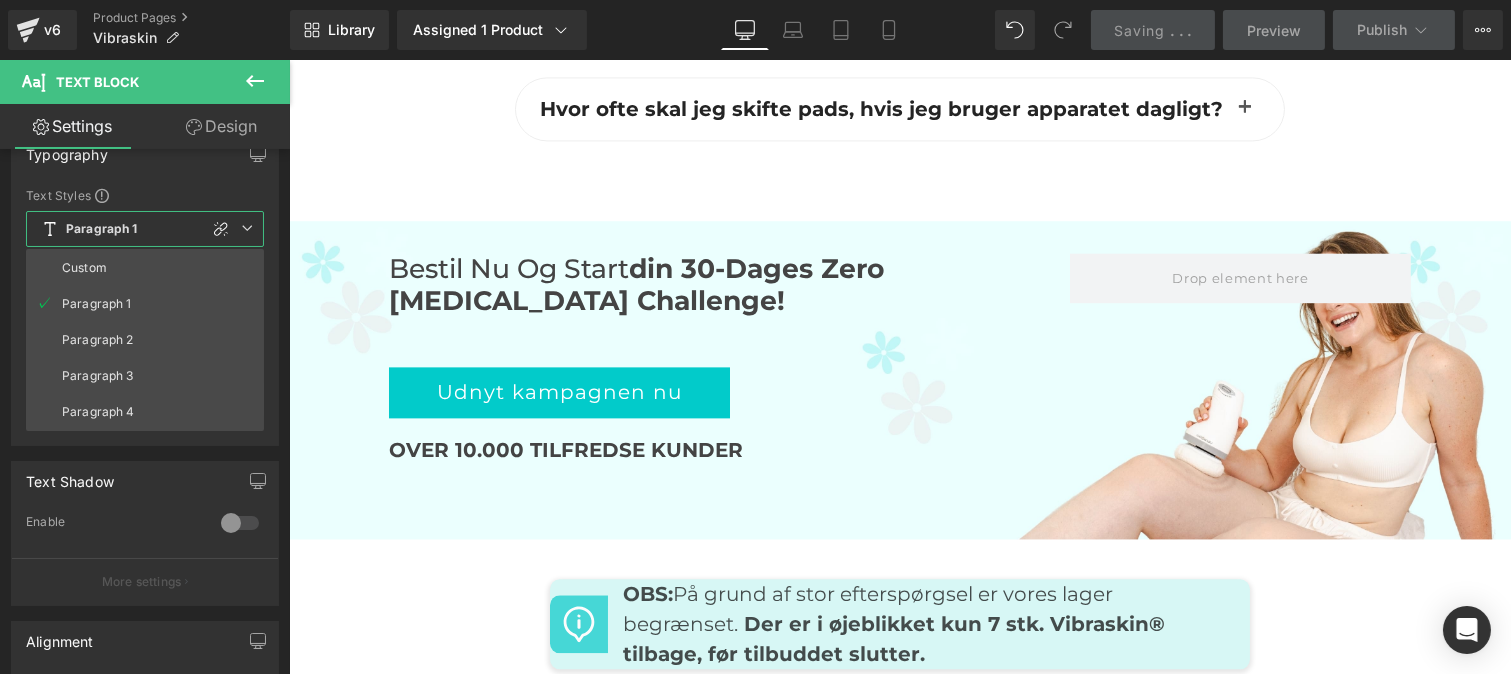 scroll, scrollTop: 8188, scrollLeft: 0, axis: vertical 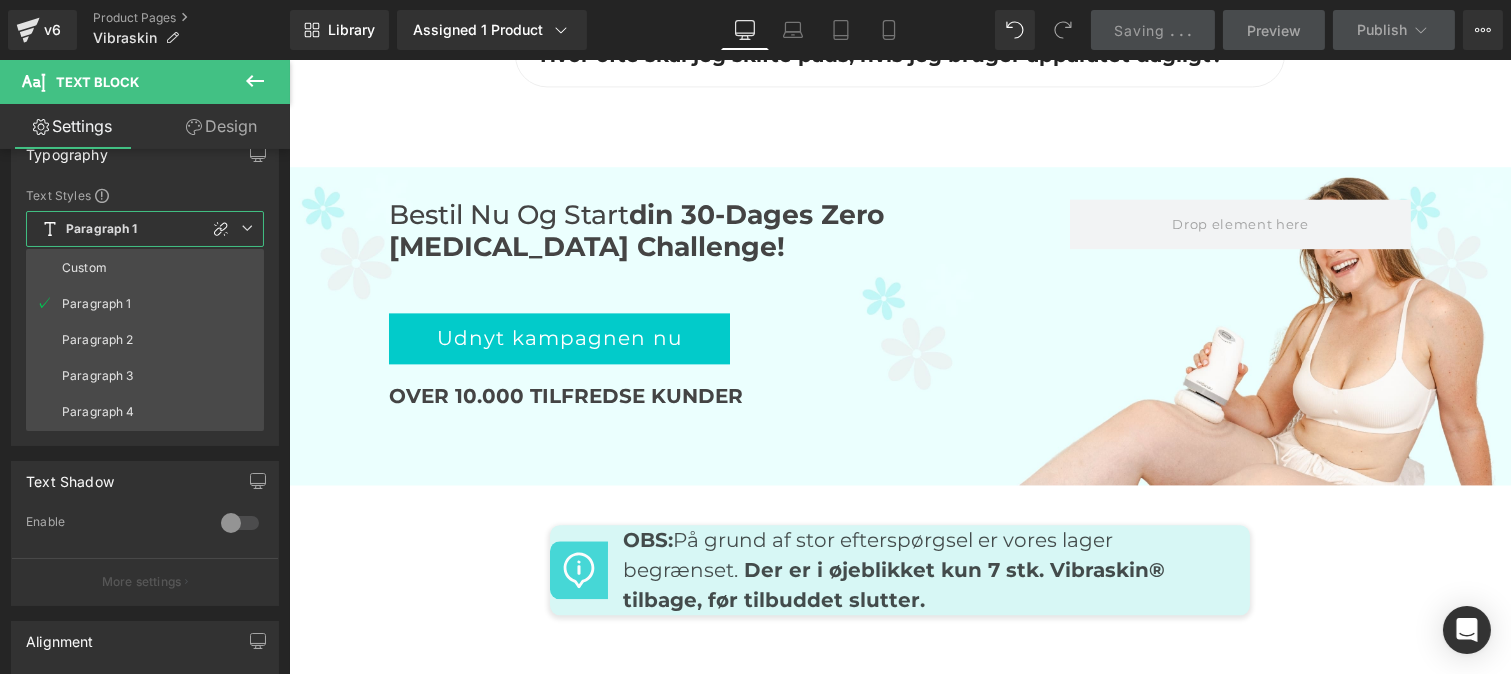 click on "□
DANMARK VIBRASKIN
Gå til indhold
Din indkøbskurv er tom
Tilbage til butikken
Din indkøbskurv
Indlæser...
Estimeret totalbeløb
0,00 DKK
Inklusive skatter. Rabatter og levering beregnes ved betaling." at bounding box center (899, -3390) 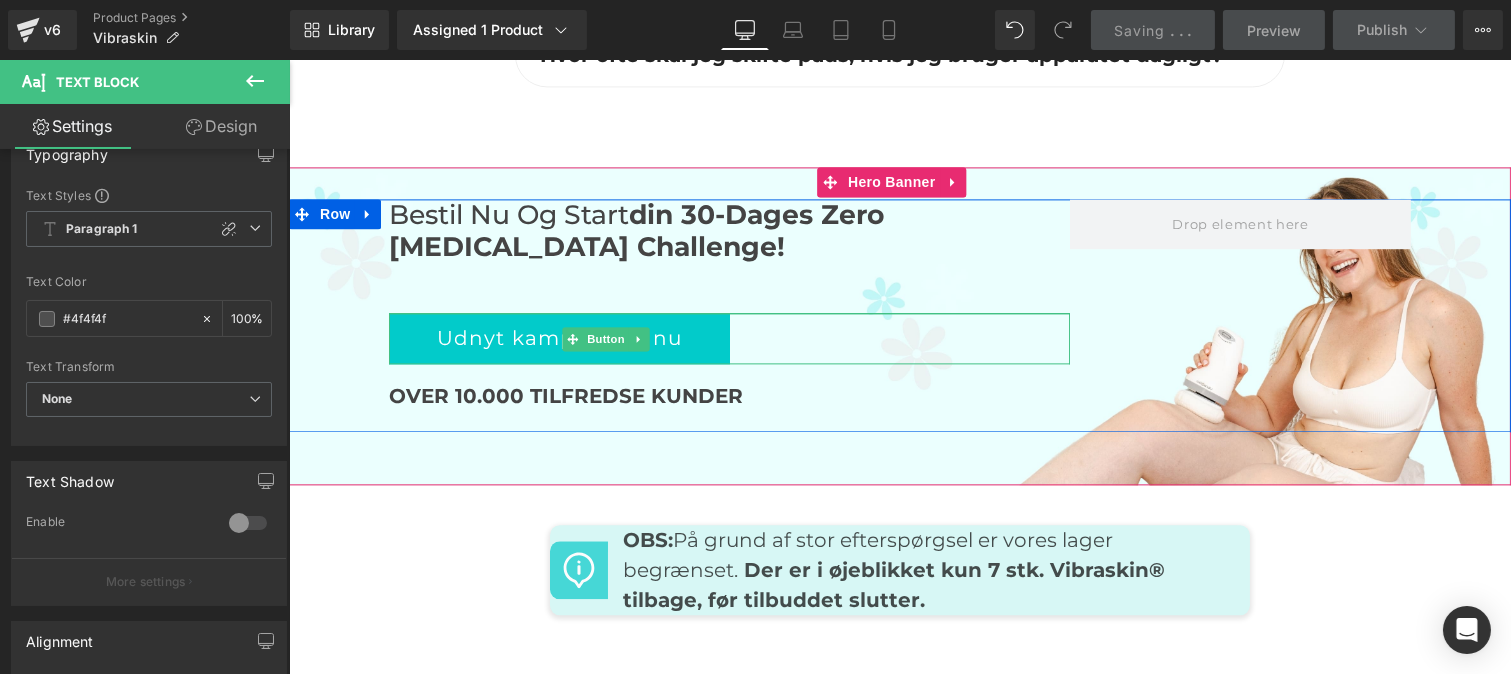 click on "Udnyt kampagnen nu" at bounding box center [558, 339] 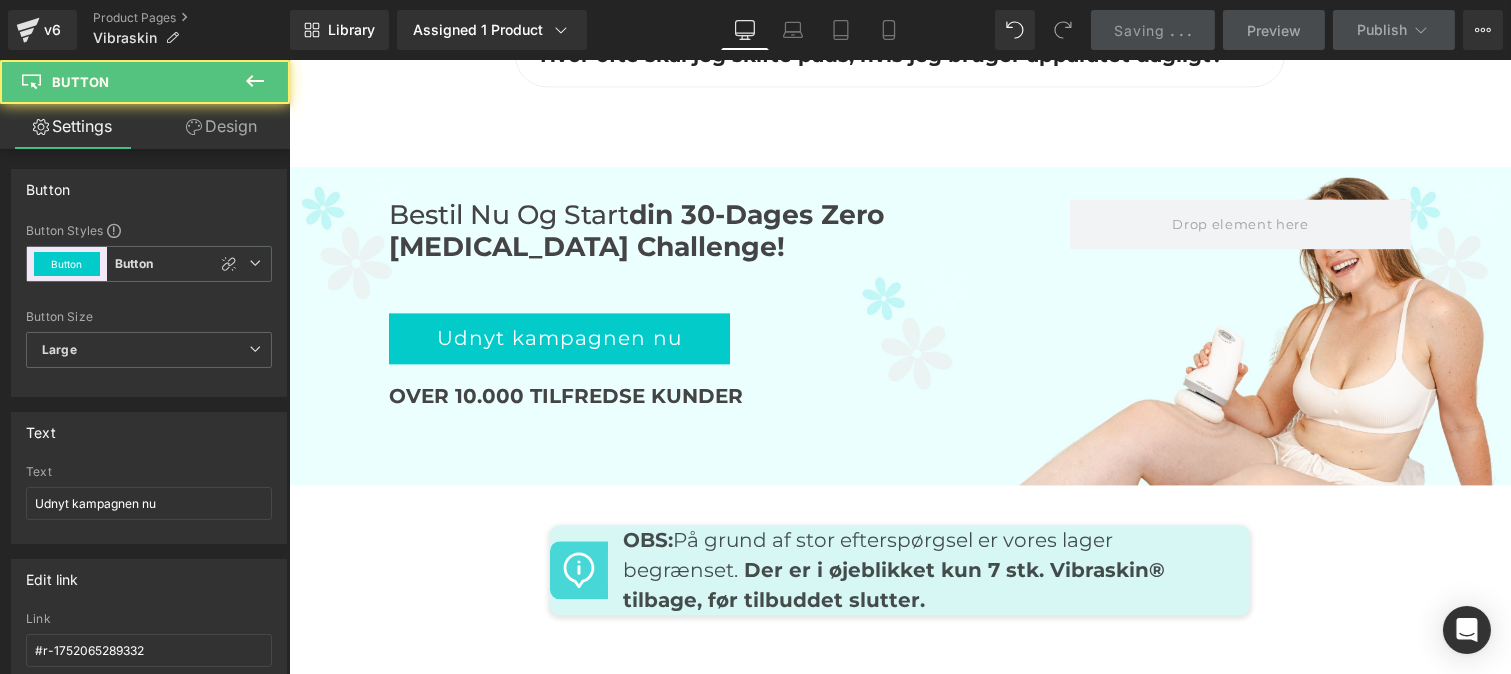 click 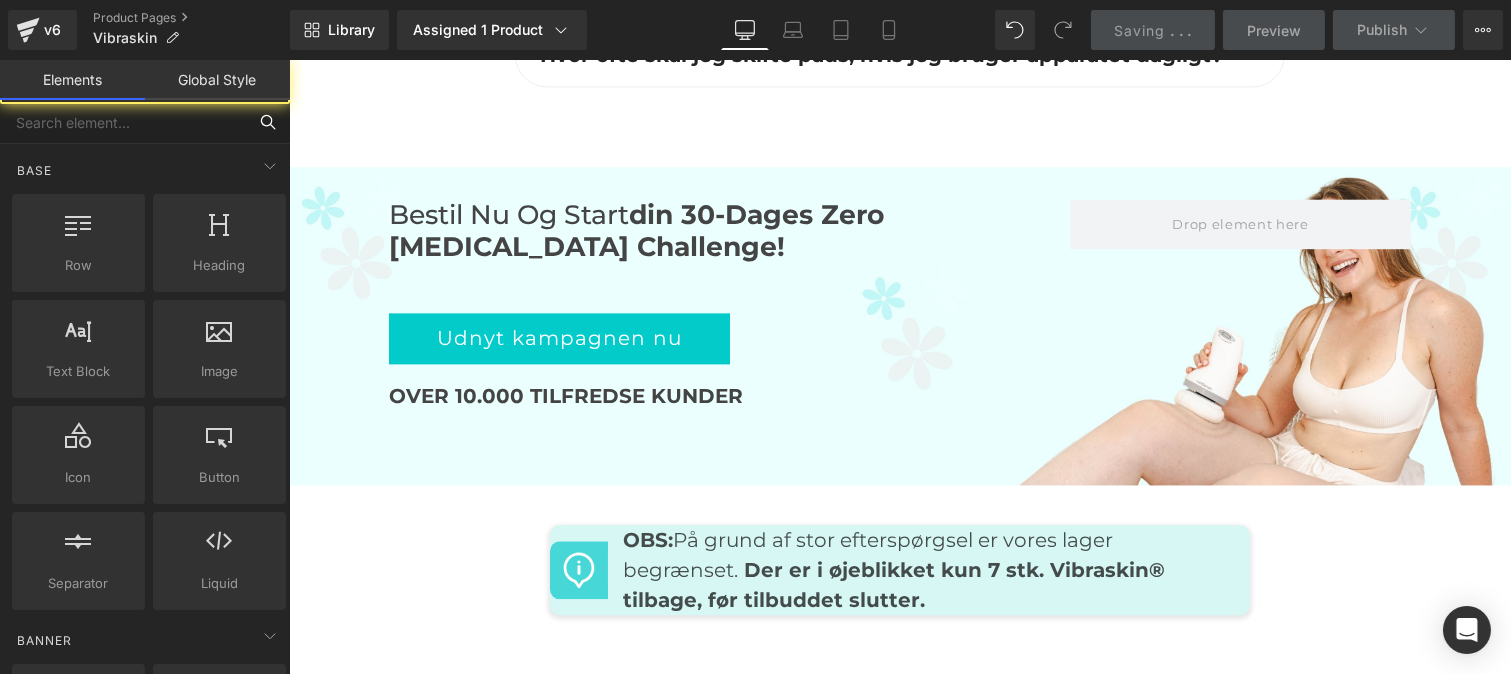 click at bounding box center (123, 122) 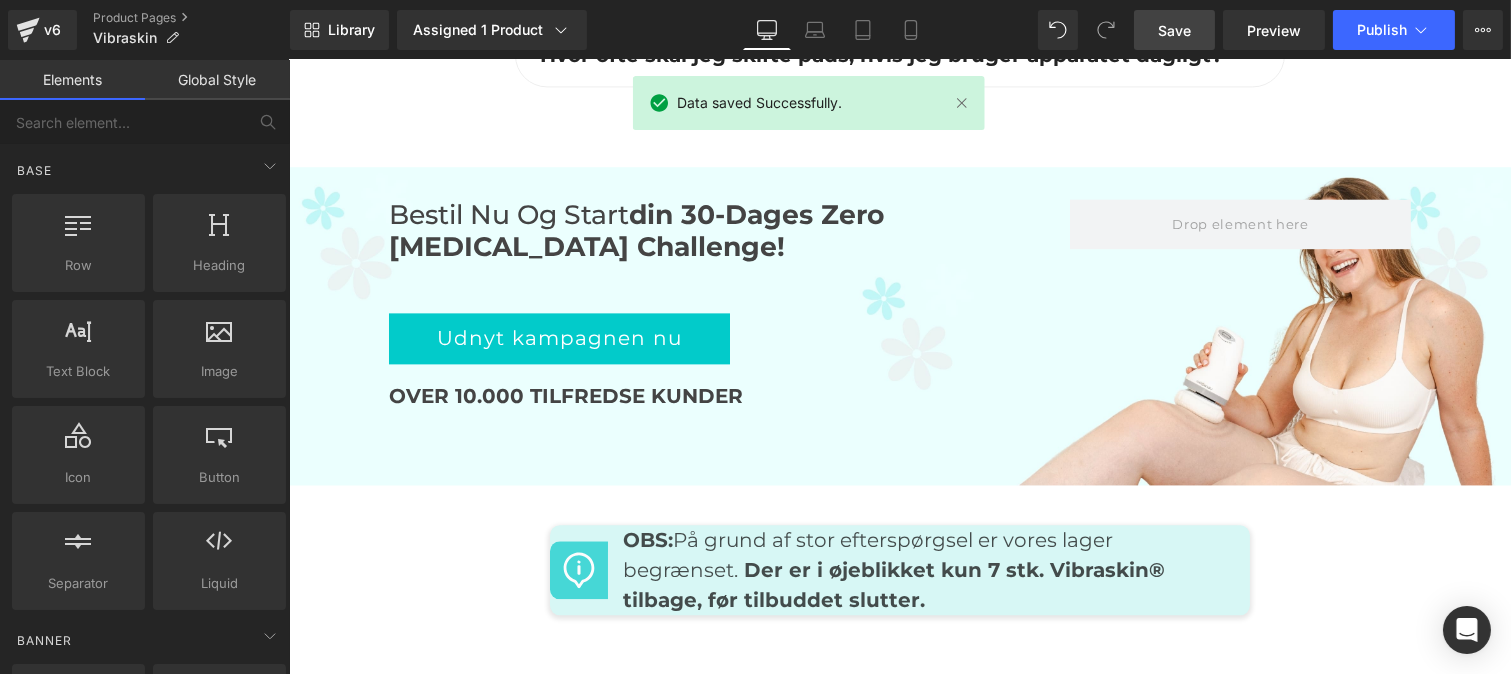 click on "Global Style" at bounding box center (217, 80) 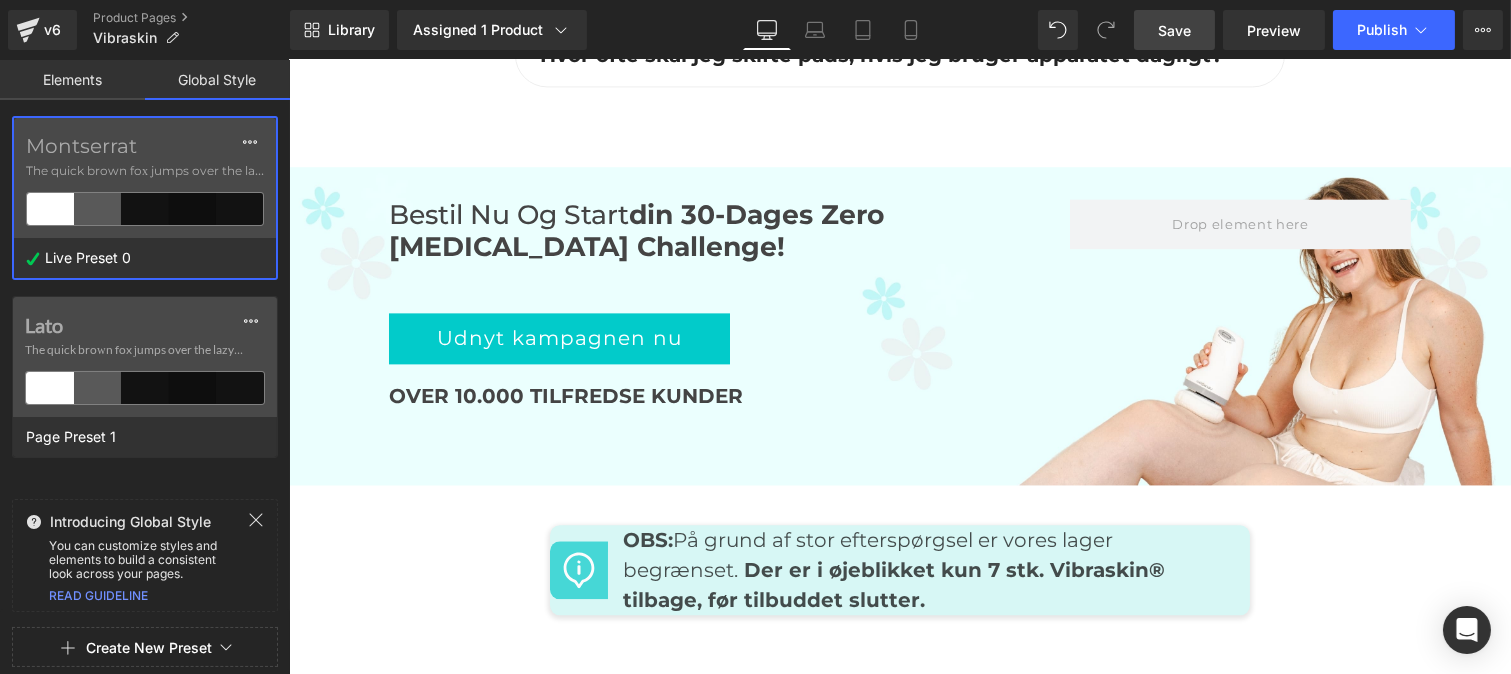 click on "Global Style" at bounding box center [217, 80] 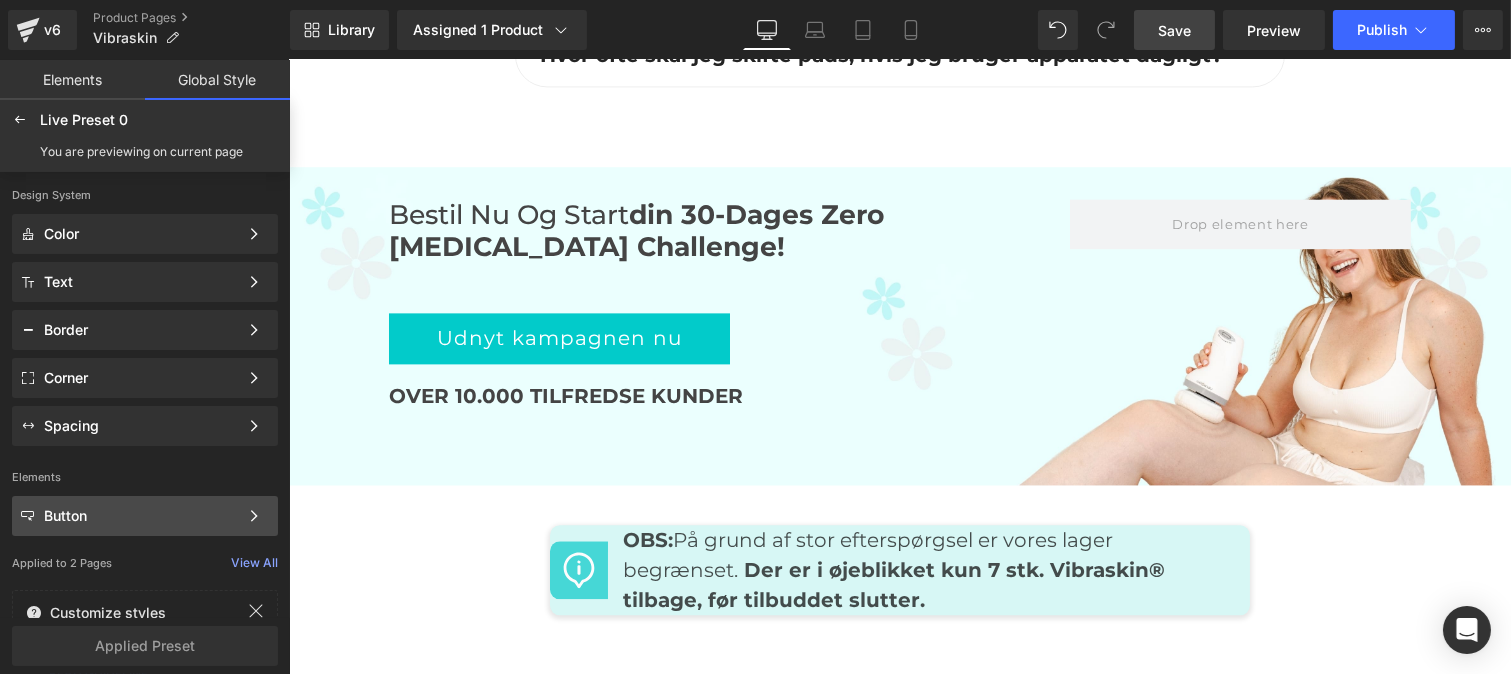 click on "Button" at bounding box center [141, 516] 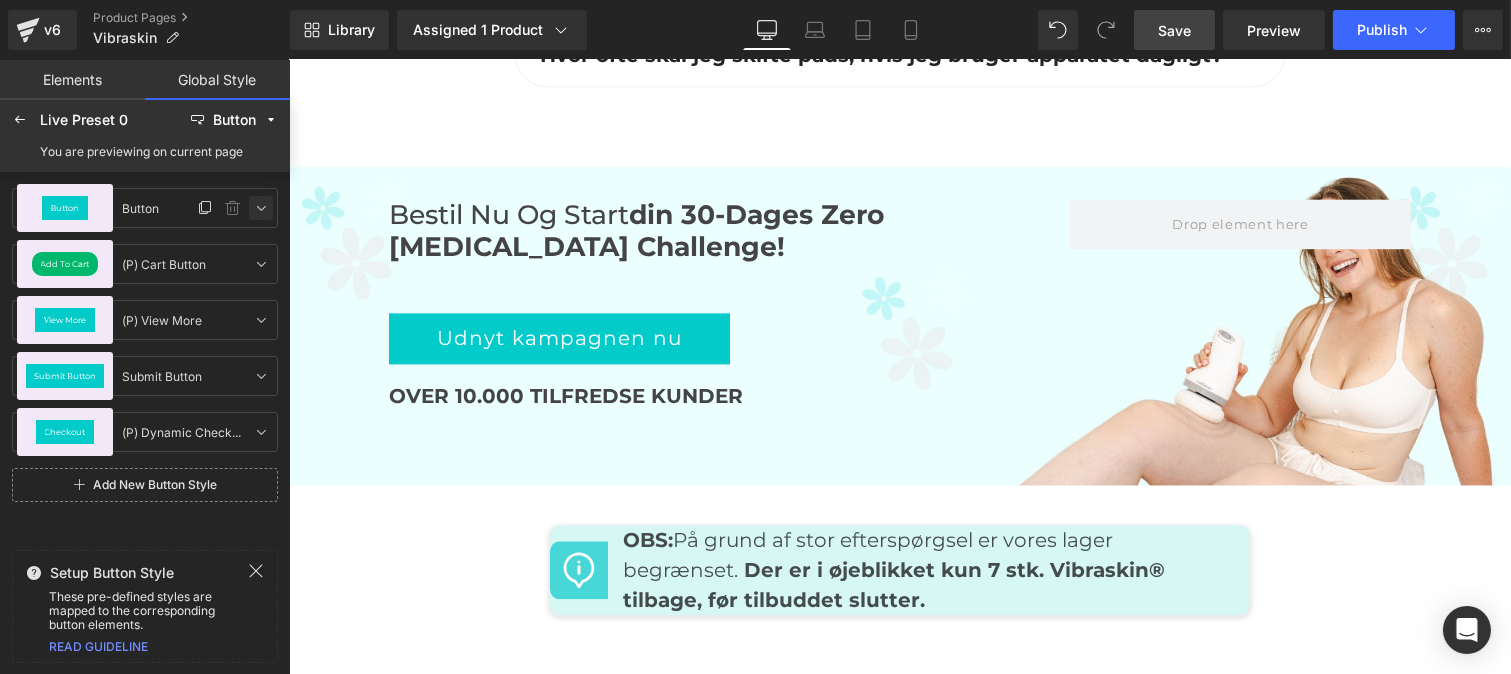 click at bounding box center (261, 208) 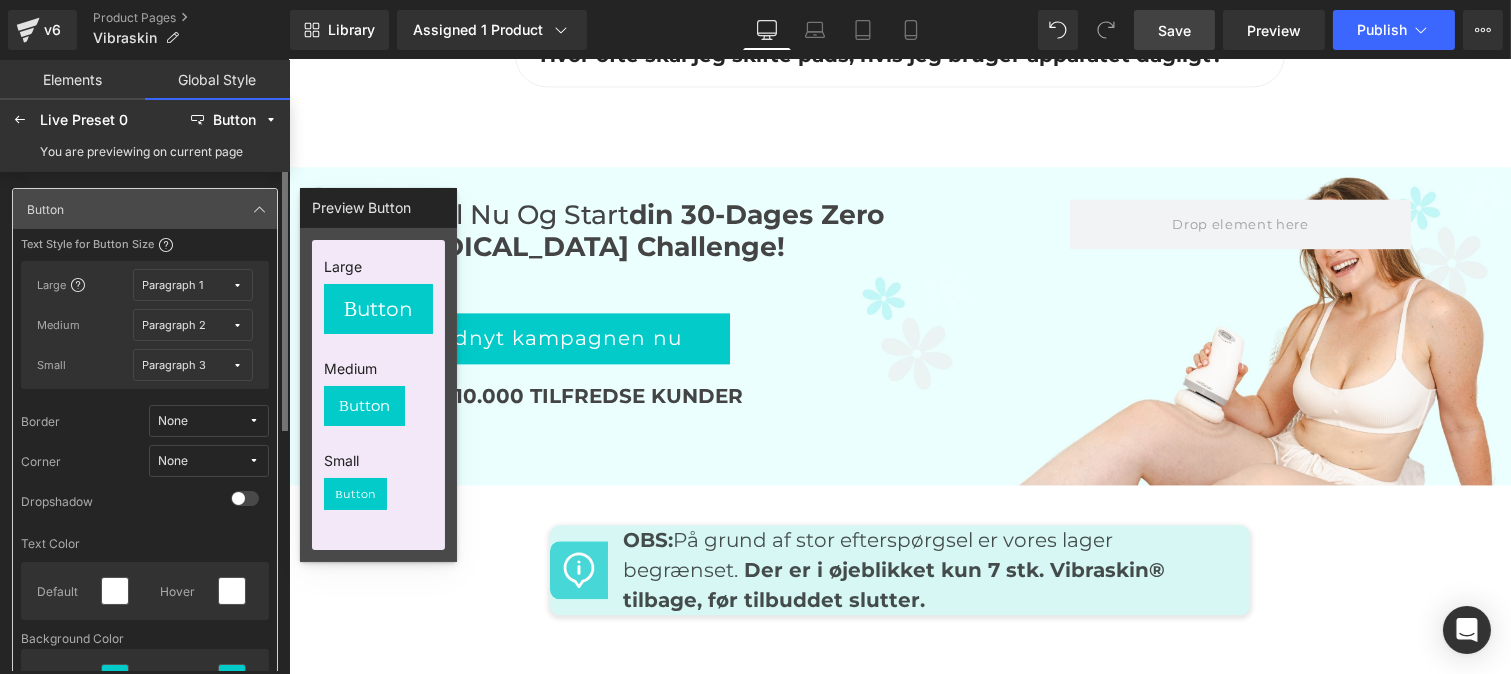 click on "None" at bounding box center (203, 461) 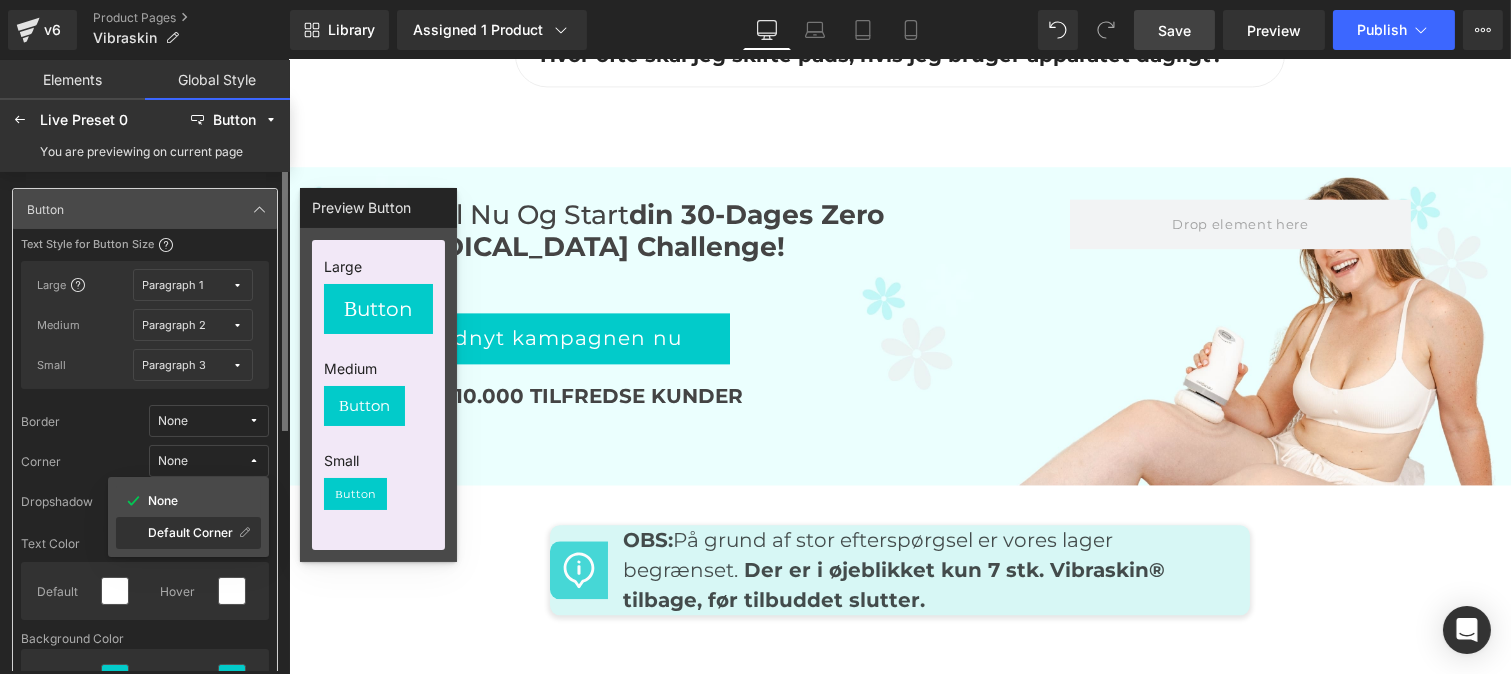 click on "Default Corner" 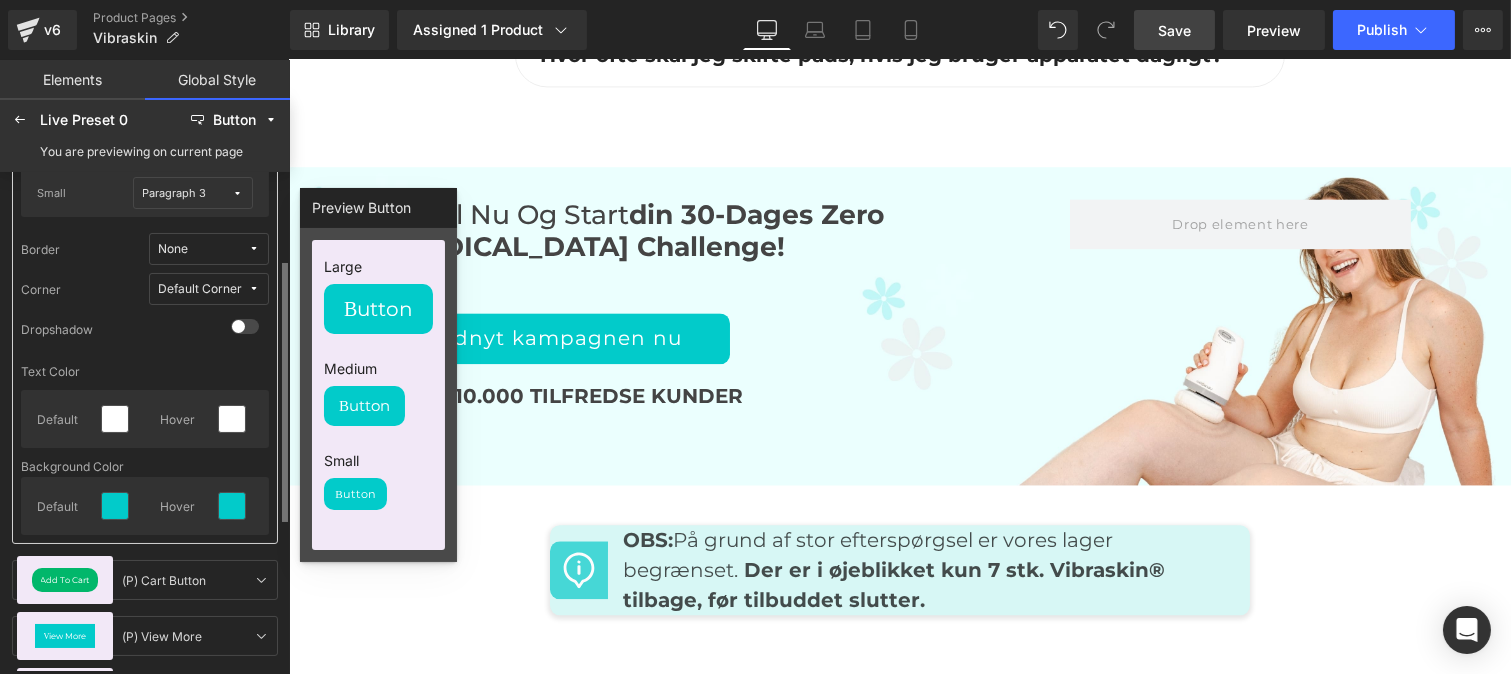 scroll, scrollTop: 173, scrollLeft: 0, axis: vertical 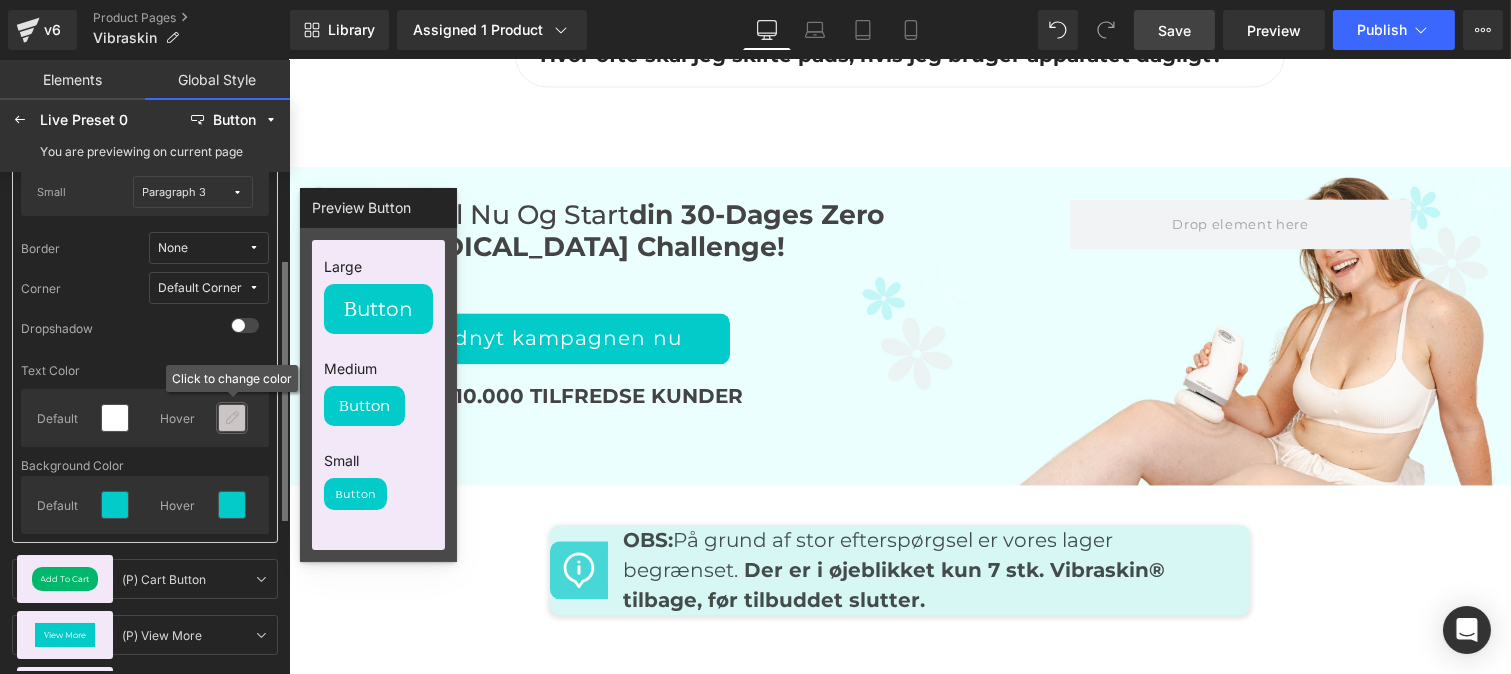 click at bounding box center (232, 418) 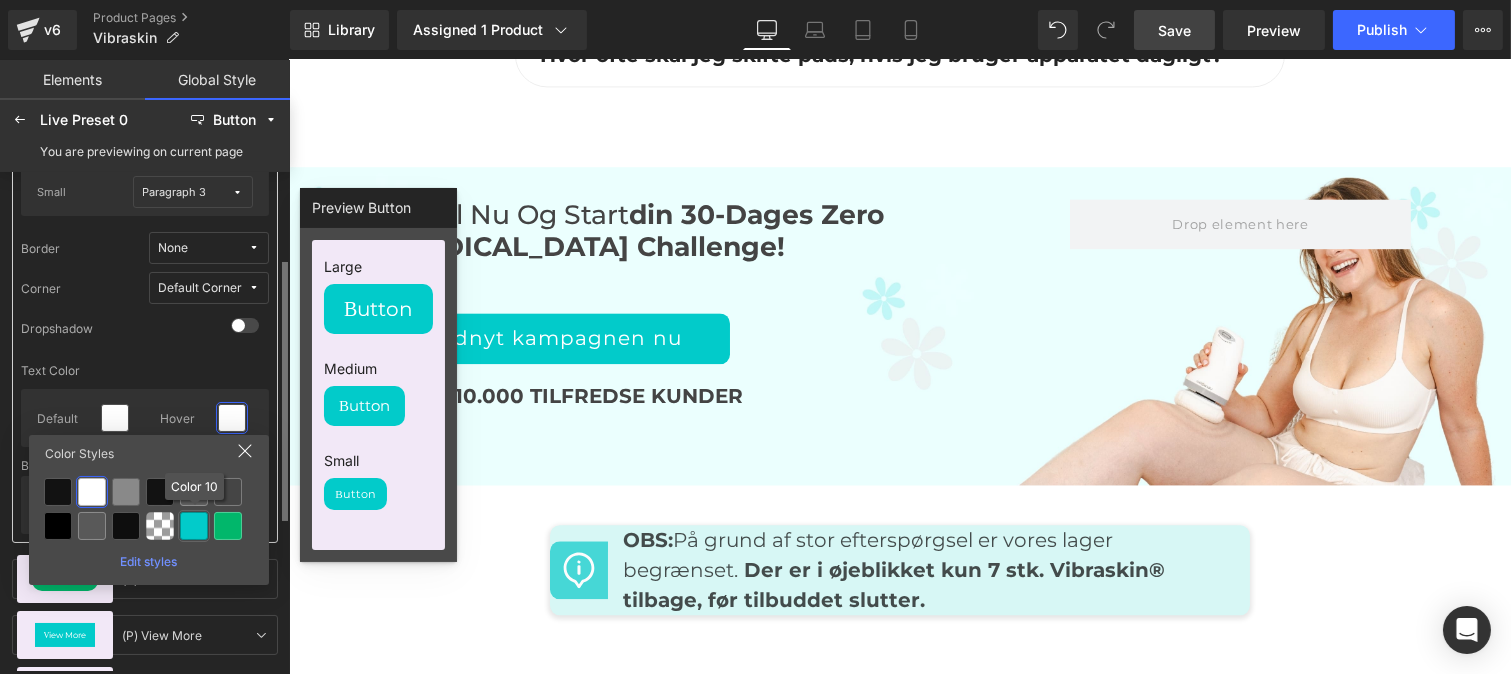 click at bounding box center [194, 526] 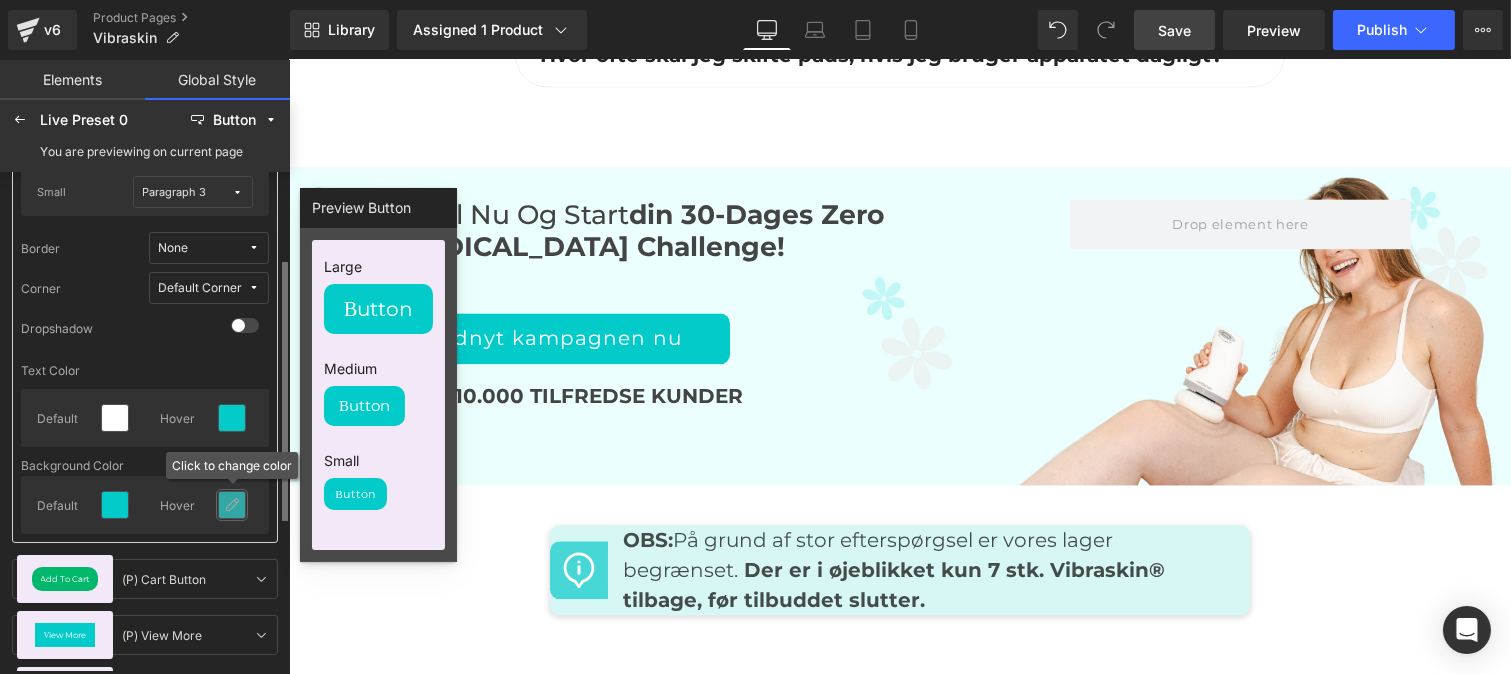 click at bounding box center [232, 505] 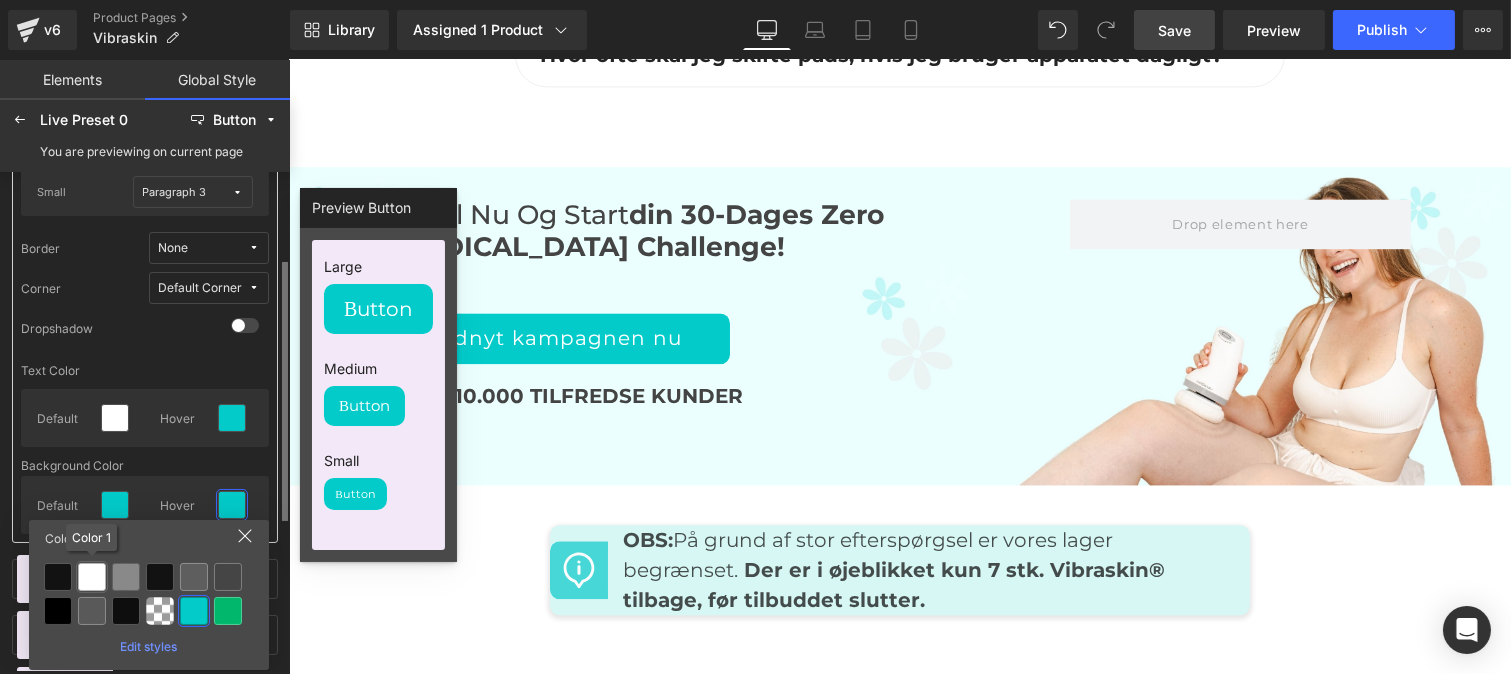 click at bounding box center [92, 577] 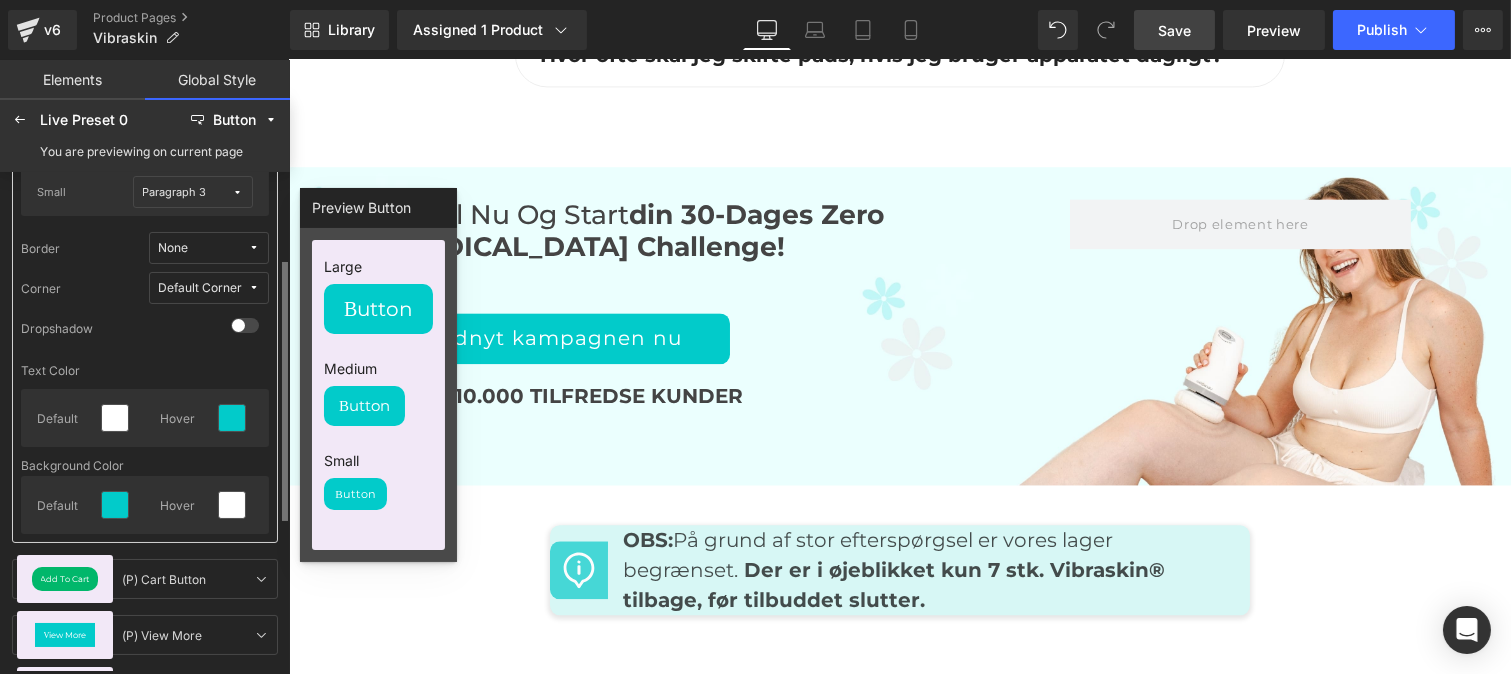 drag, startPoint x: 1187, startPoint y: 27, endPoint x: 518, endPoint y: 250, distance: 705.1879 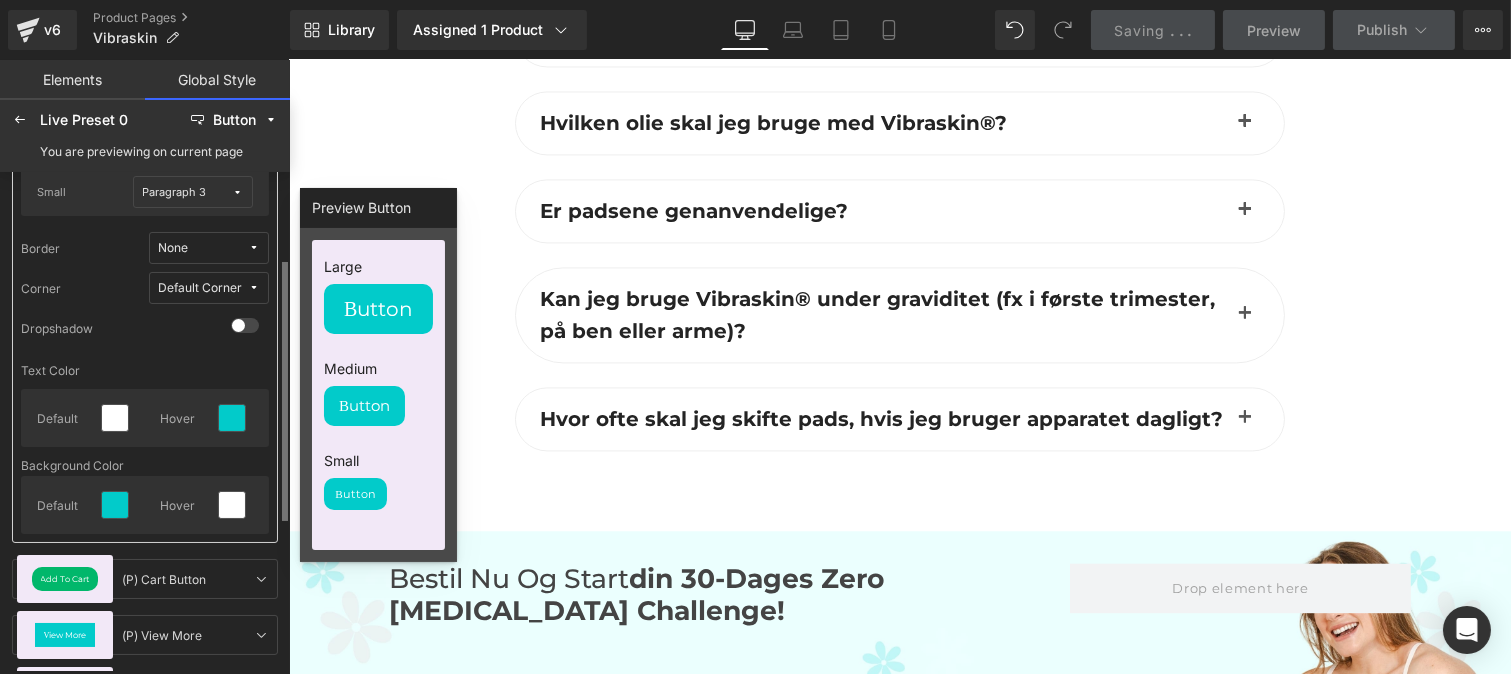 scroll, scrollTop: 7823, scrollLeft: 0, axis: vertical 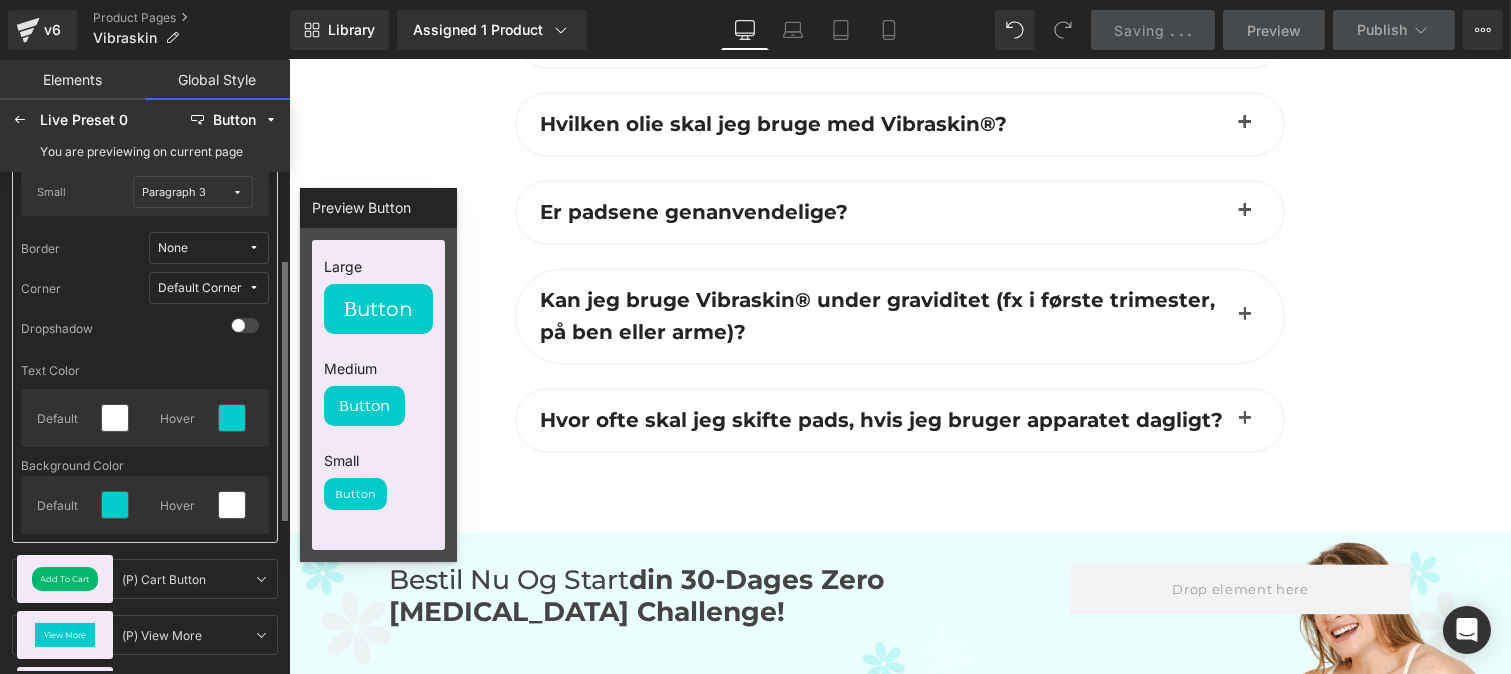 click on "Elements" at bounding box center (72, 80) 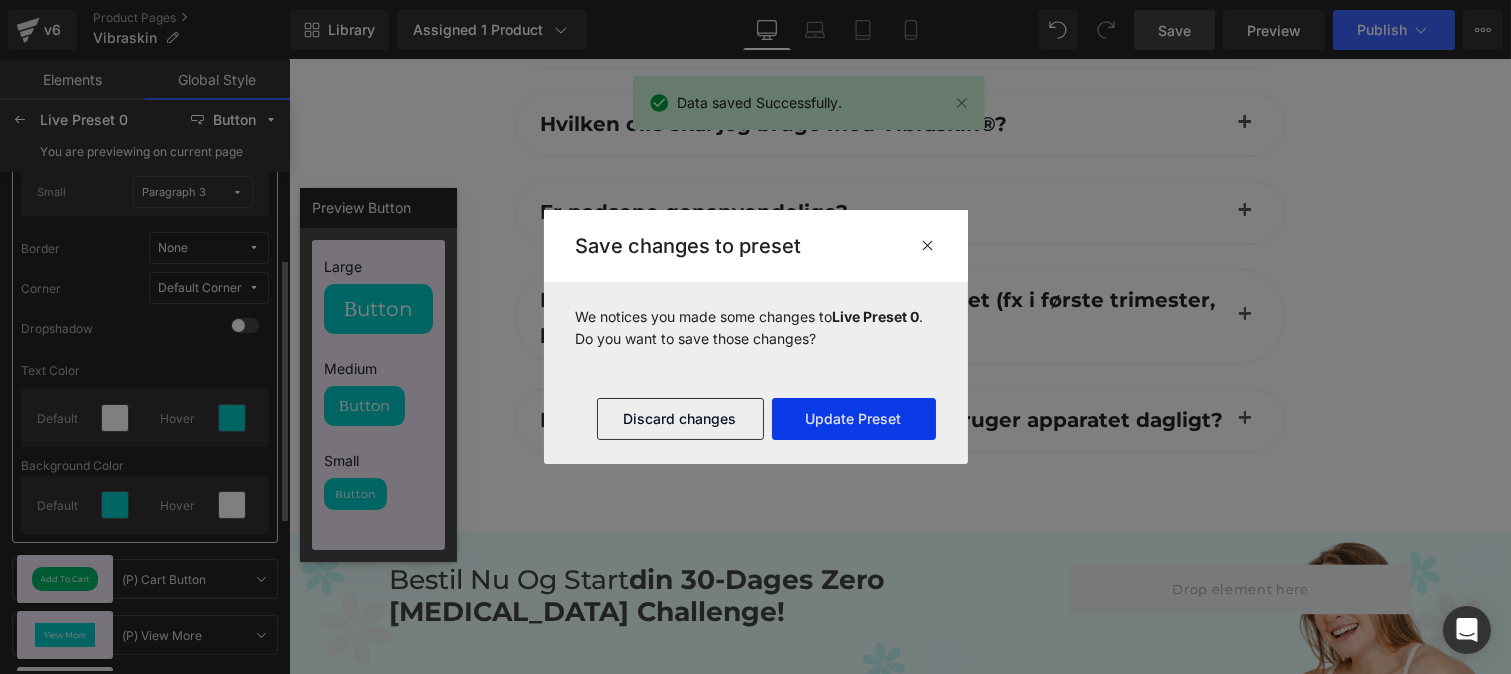 click on "Update Preset" at bounding box center (854, 419) 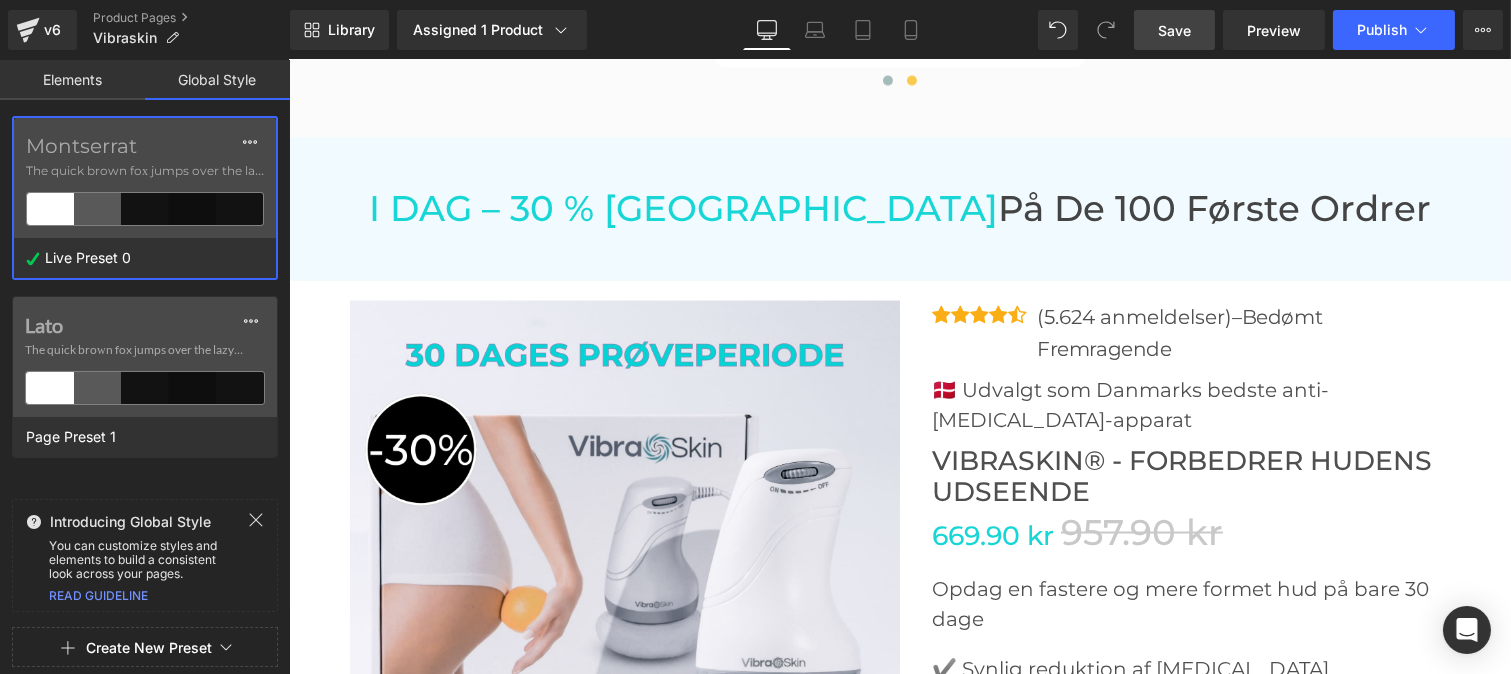 scroll, scrollTop: 6065, scrollLeft: 0, axis: vertical 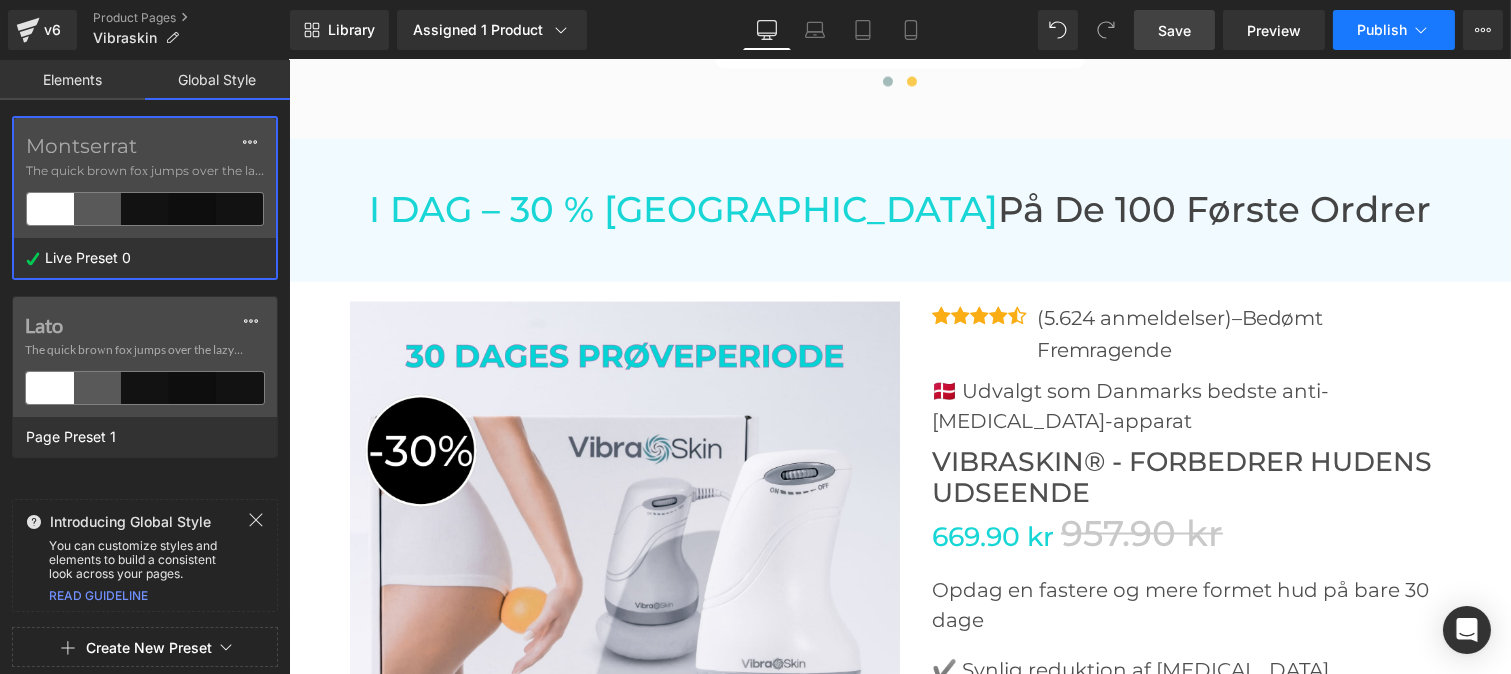 click on "Publish" at bounding box center [1382, 30] 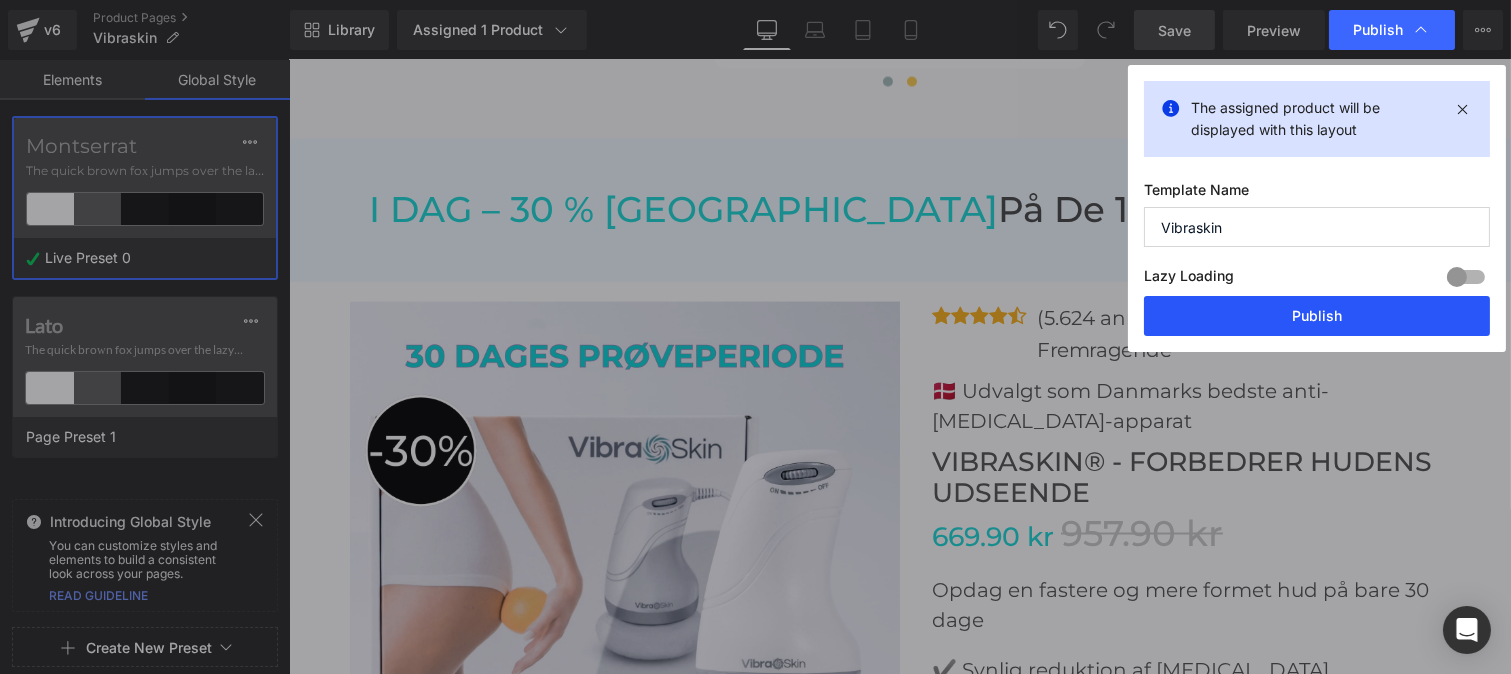 click on "Publish" at bounding box center [1317, 316] 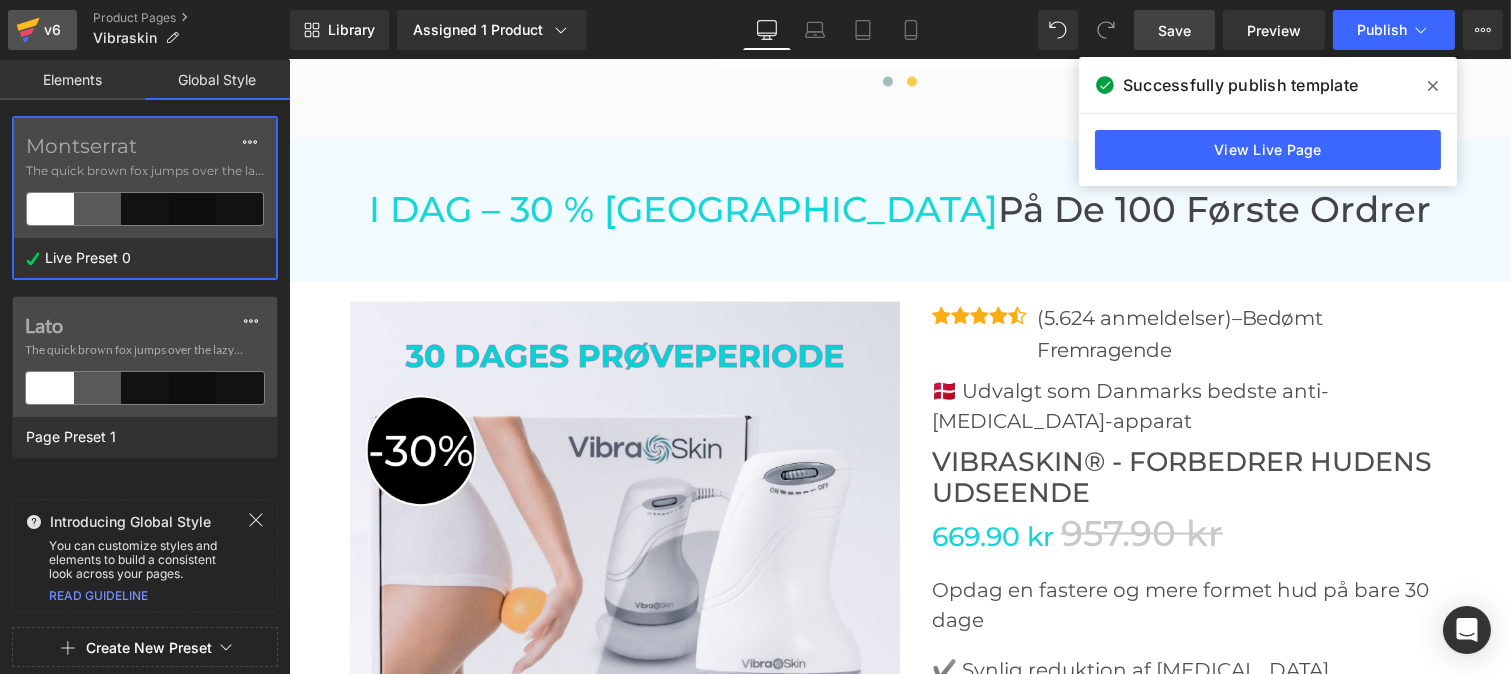 click on "v6" at bounding box center (52, 30) 